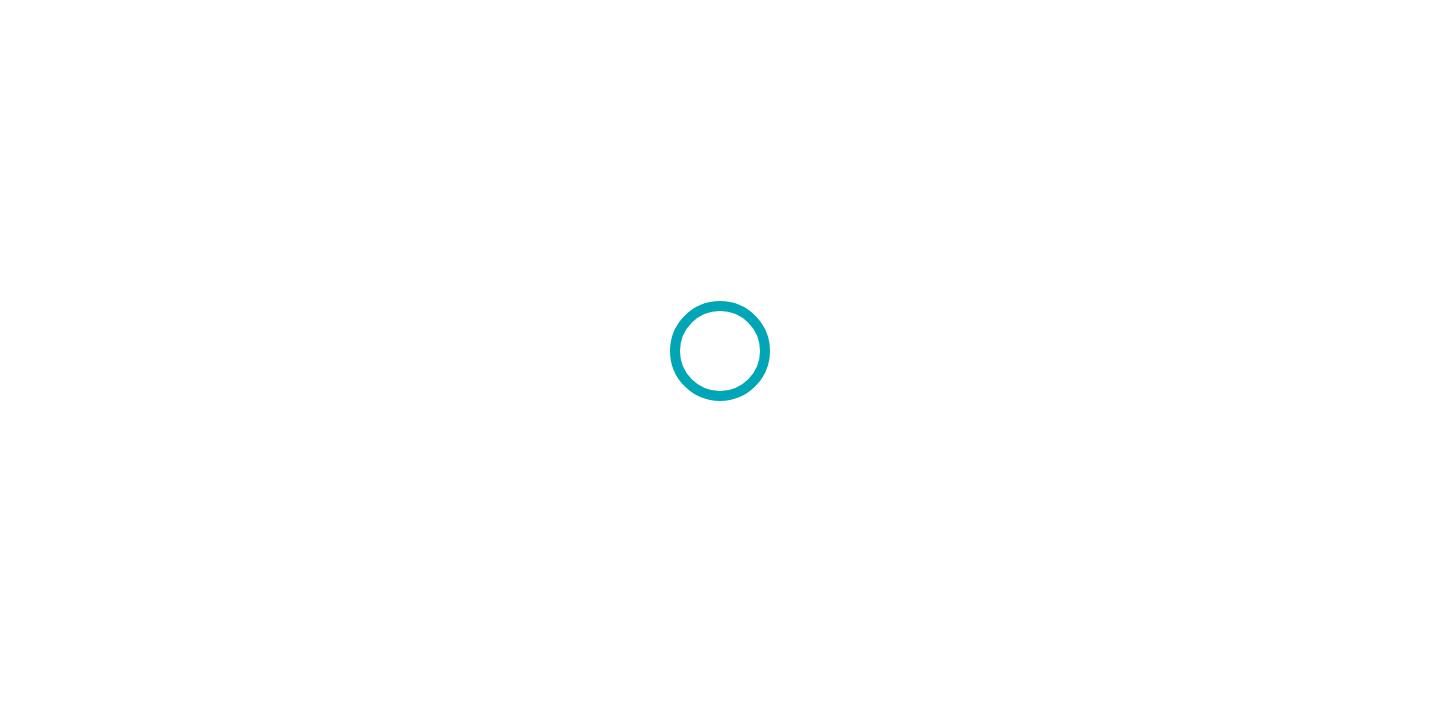 scroll, scrollTop: 0, scrollLeft: 0, axis: both 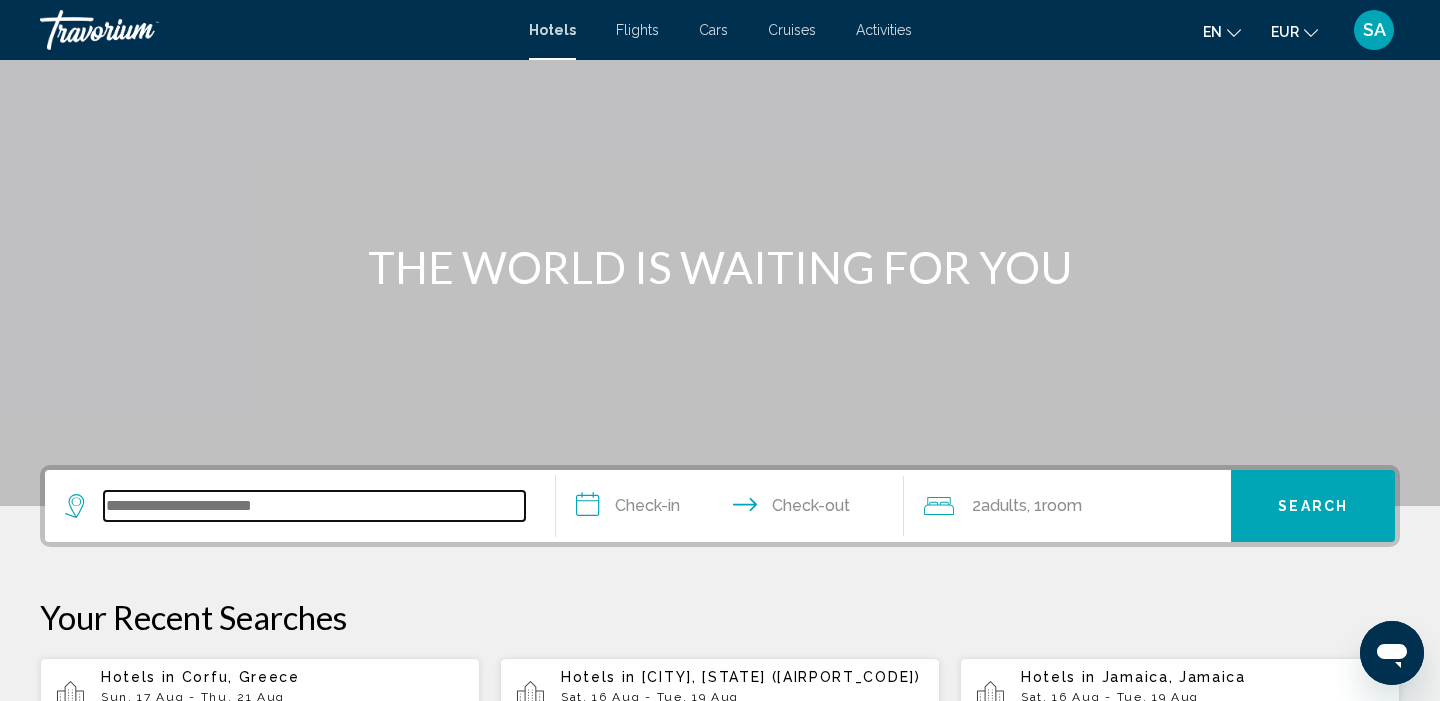 click at bounding box center [314, 506] 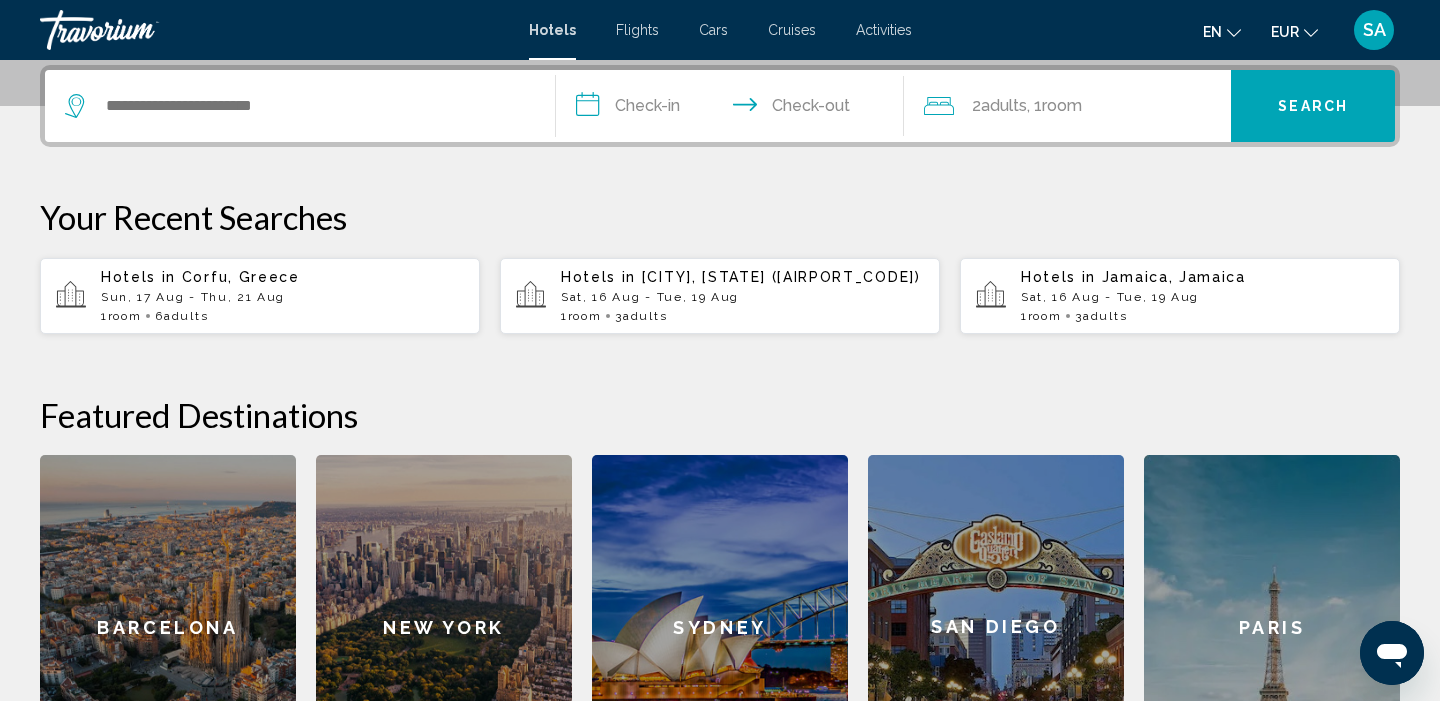 click on "Cars" at bounding box center (713, 30) 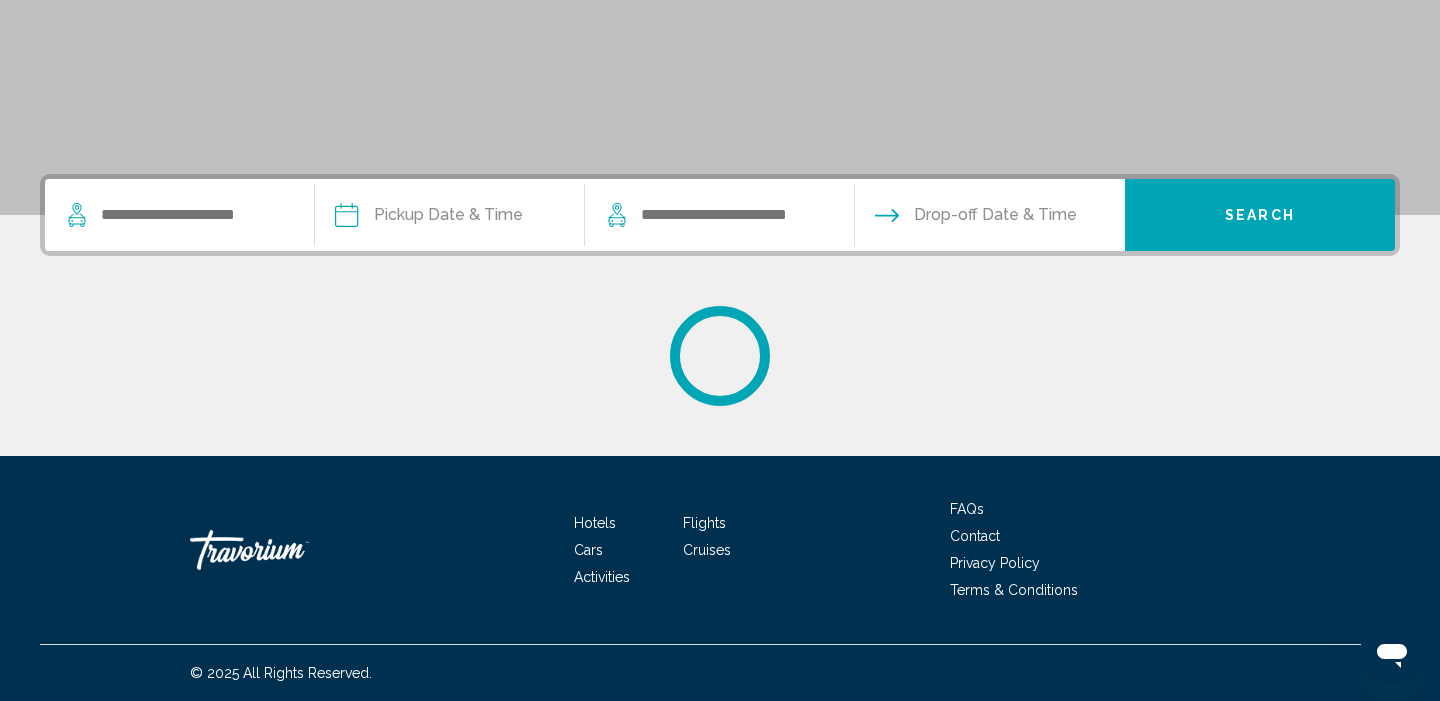 scroll, scrollTop: 0, scrollLeft: 0, axis: both 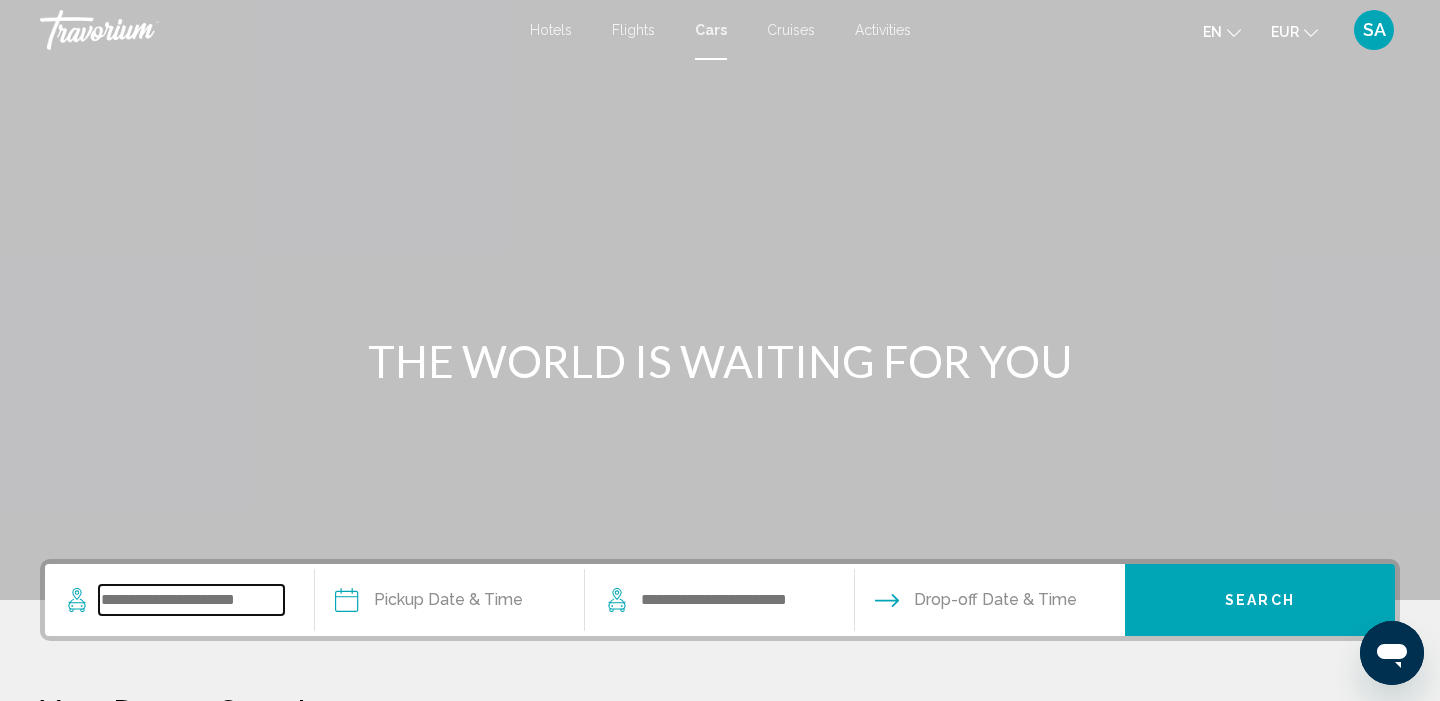click at bounding box center [191, 600] 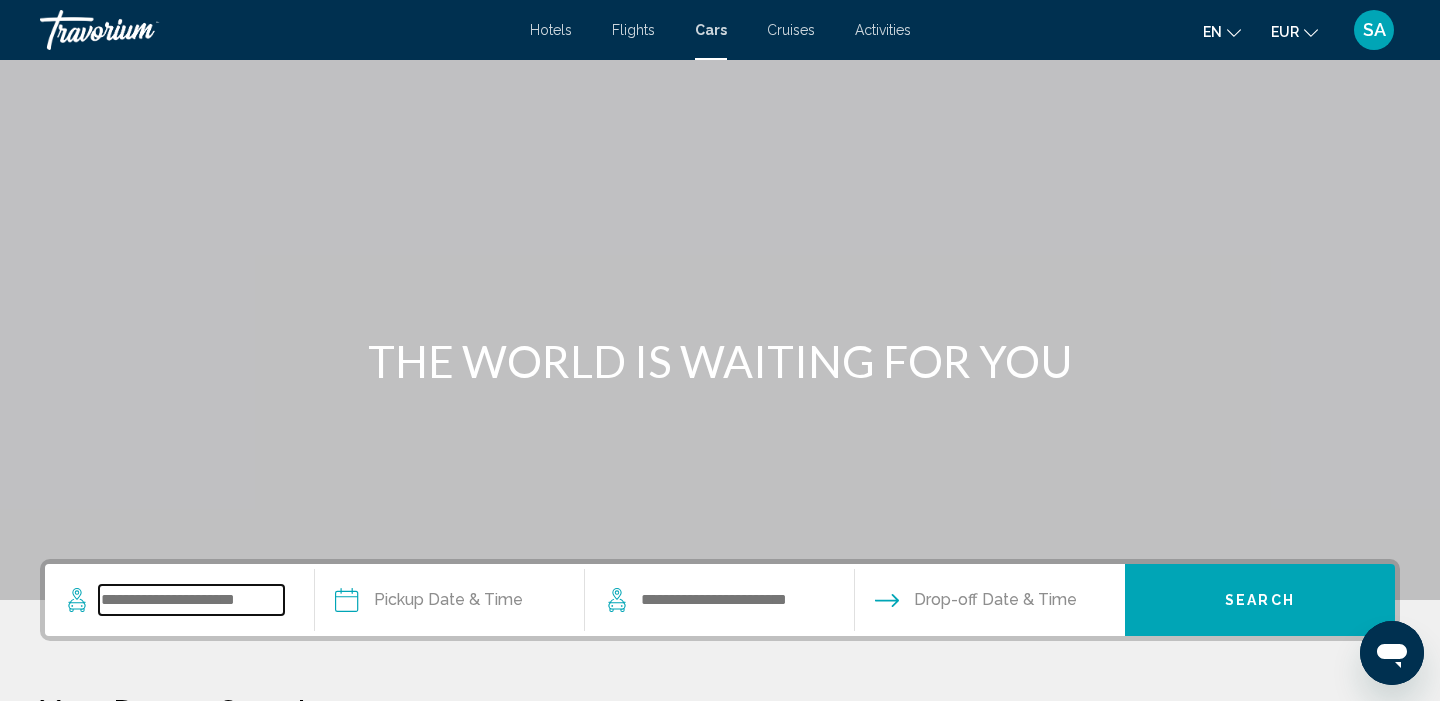 scroll, scrollTop: 417, scrollLeft: 0, axis: vertical 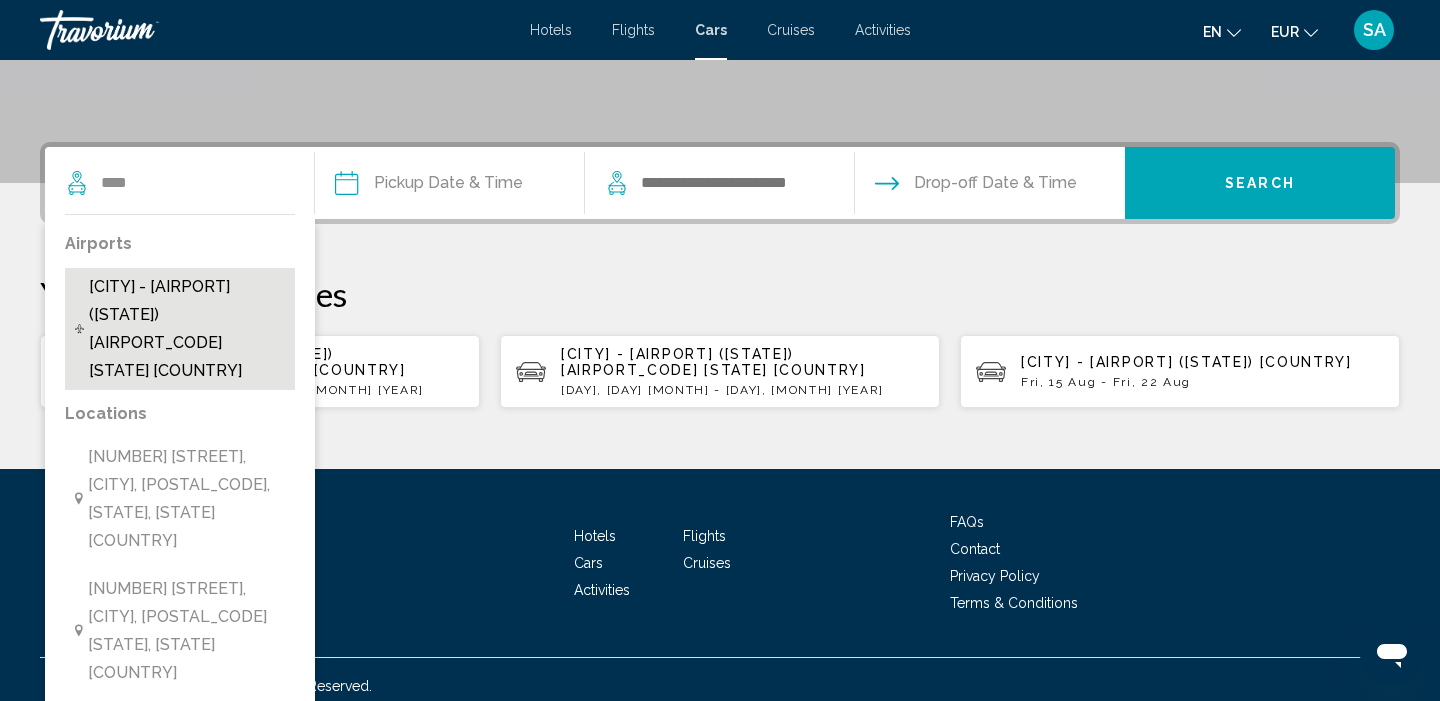 click on "[CITY] - [AIRPORT] ([STATE]) [AIRPORT_CODE] [STATE] [COUNTRY]" at bounding box center (187, 329) 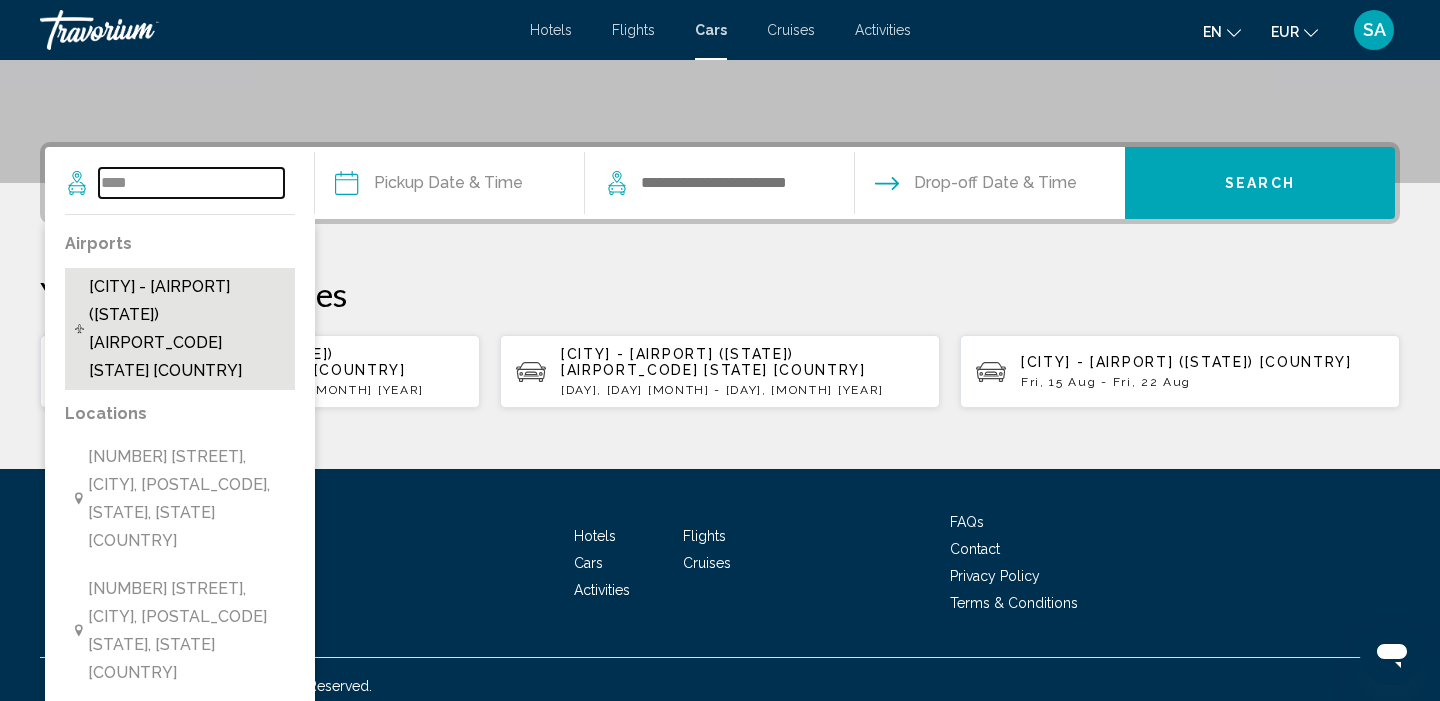 type on "**********" 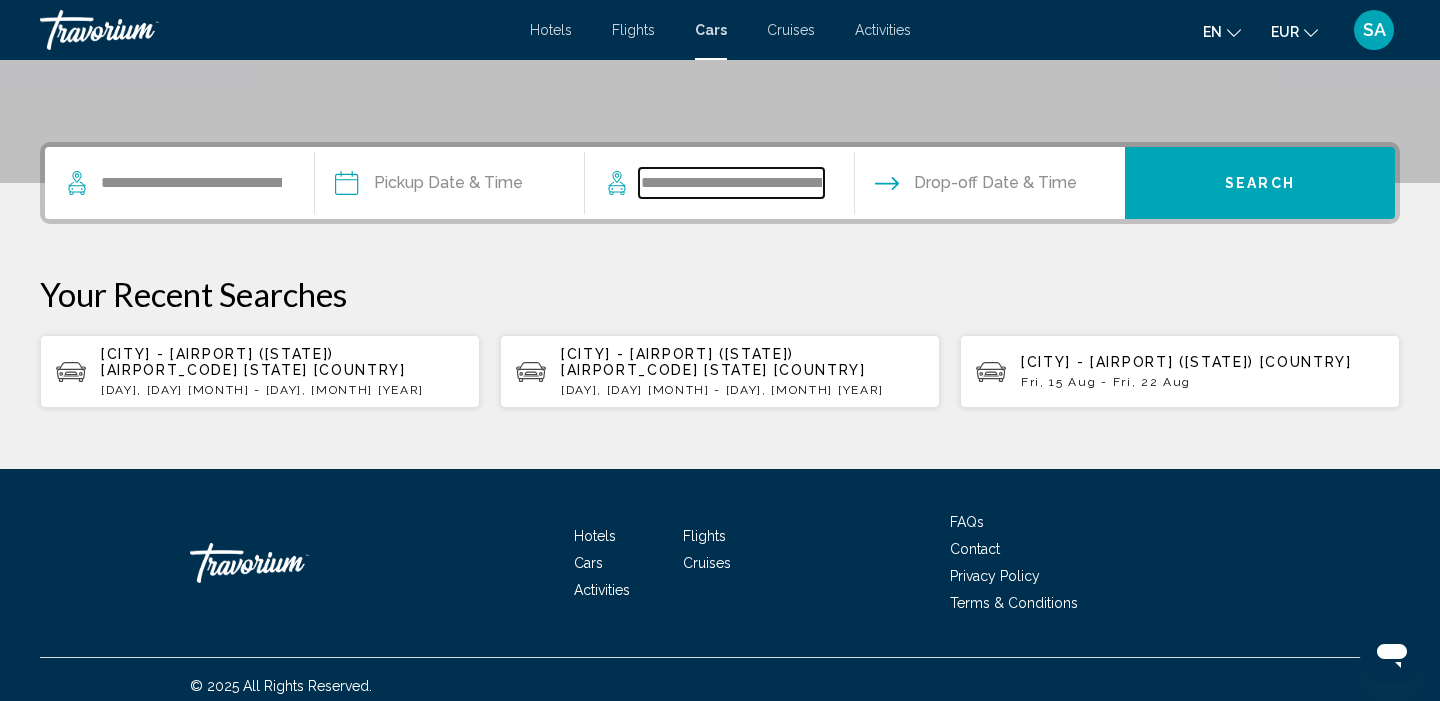 click on "**********" at bounding box center (731, 183) 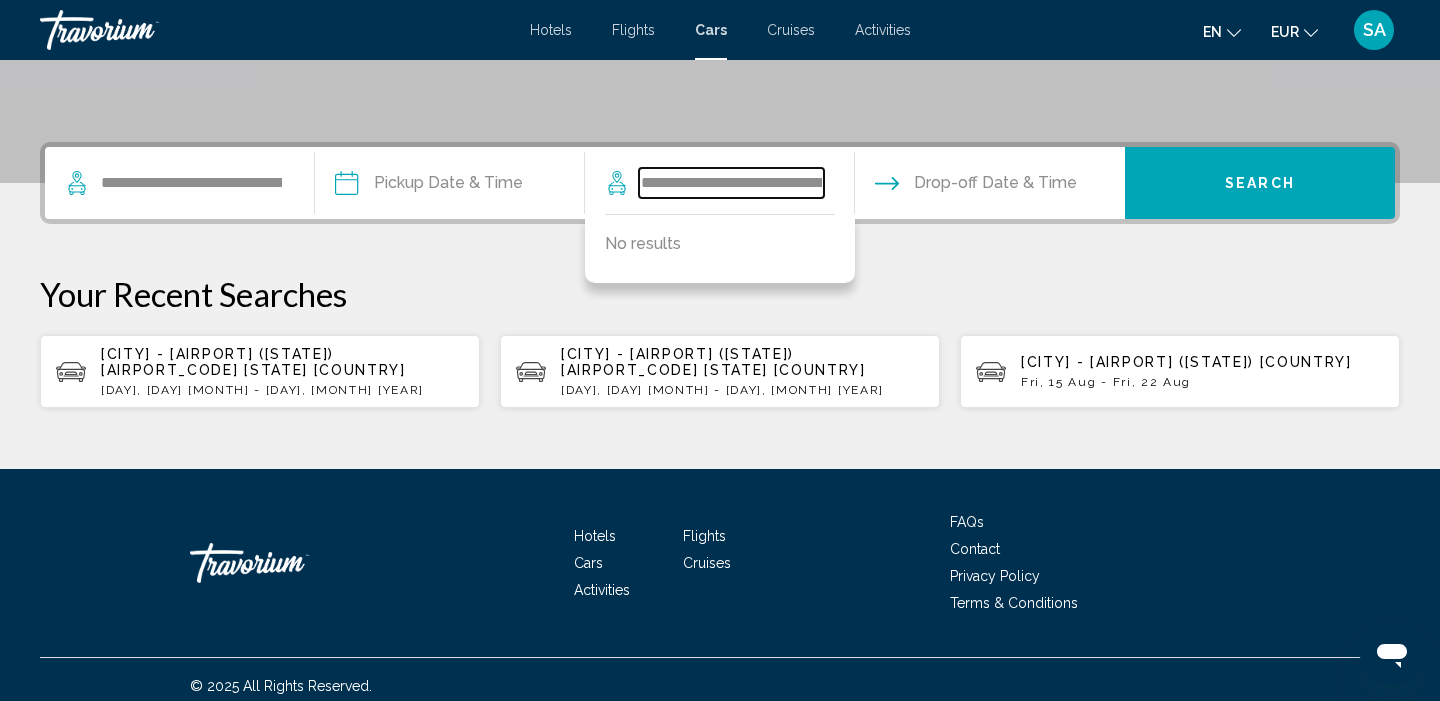 click on "**********" at bounding box center [731, 183] 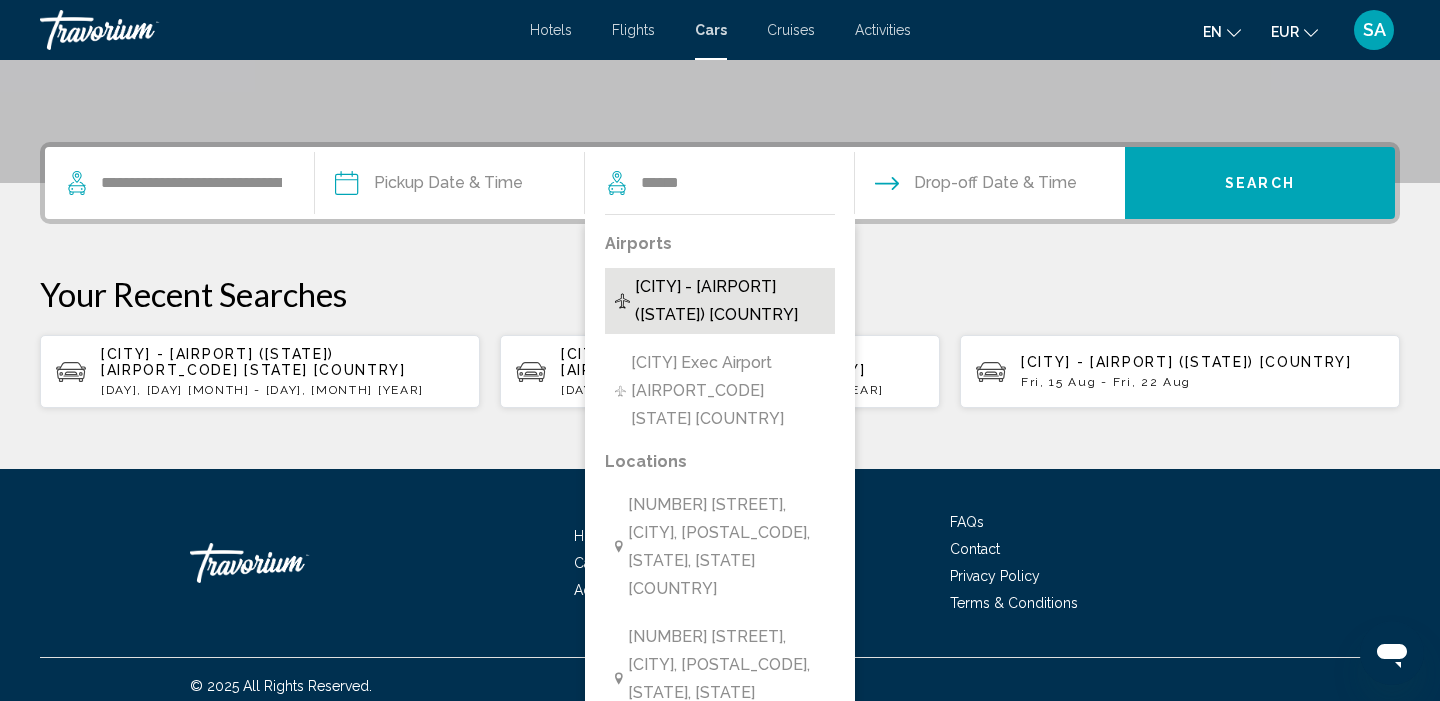 click on "[CITY] - [AIRPORT] ([STATE]) [COUNTRY]" at bounding box center [730, 301] 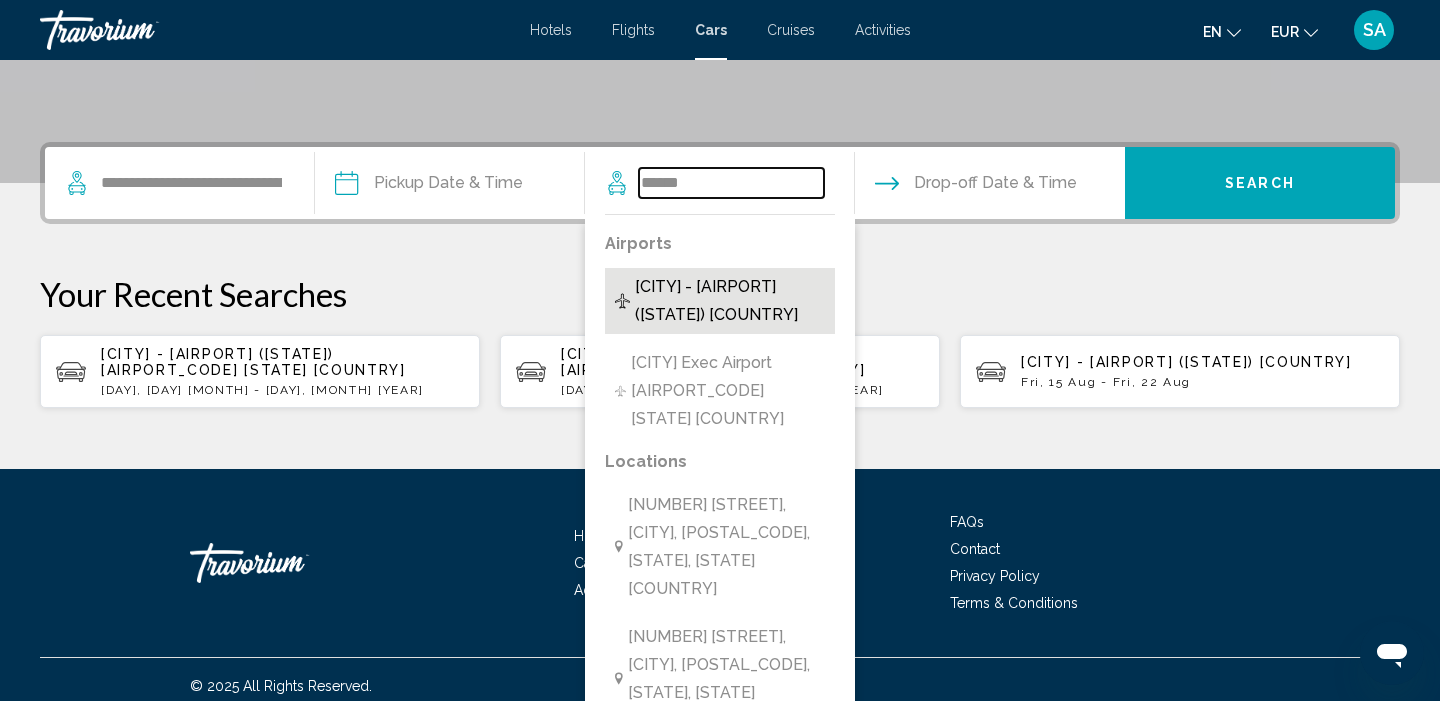 type on "**********" 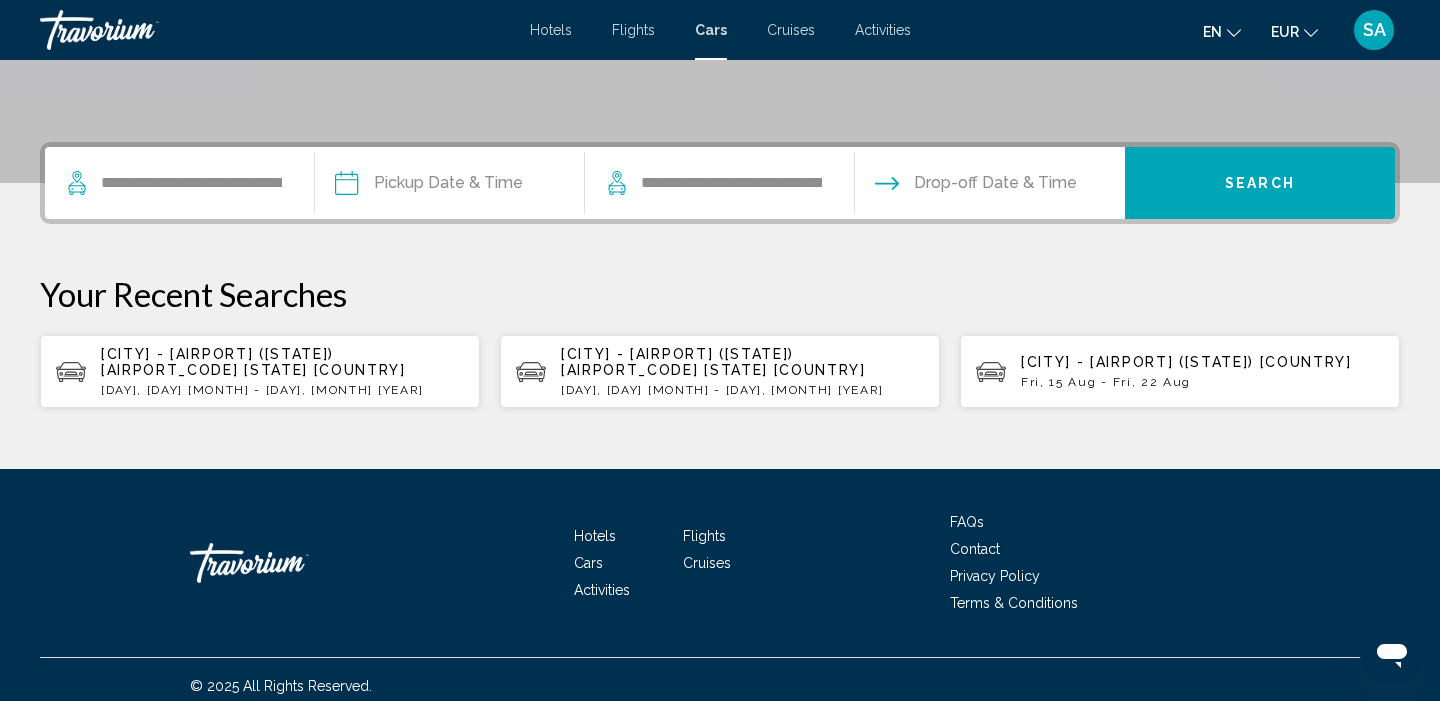 click at bounding box center (449, 186) 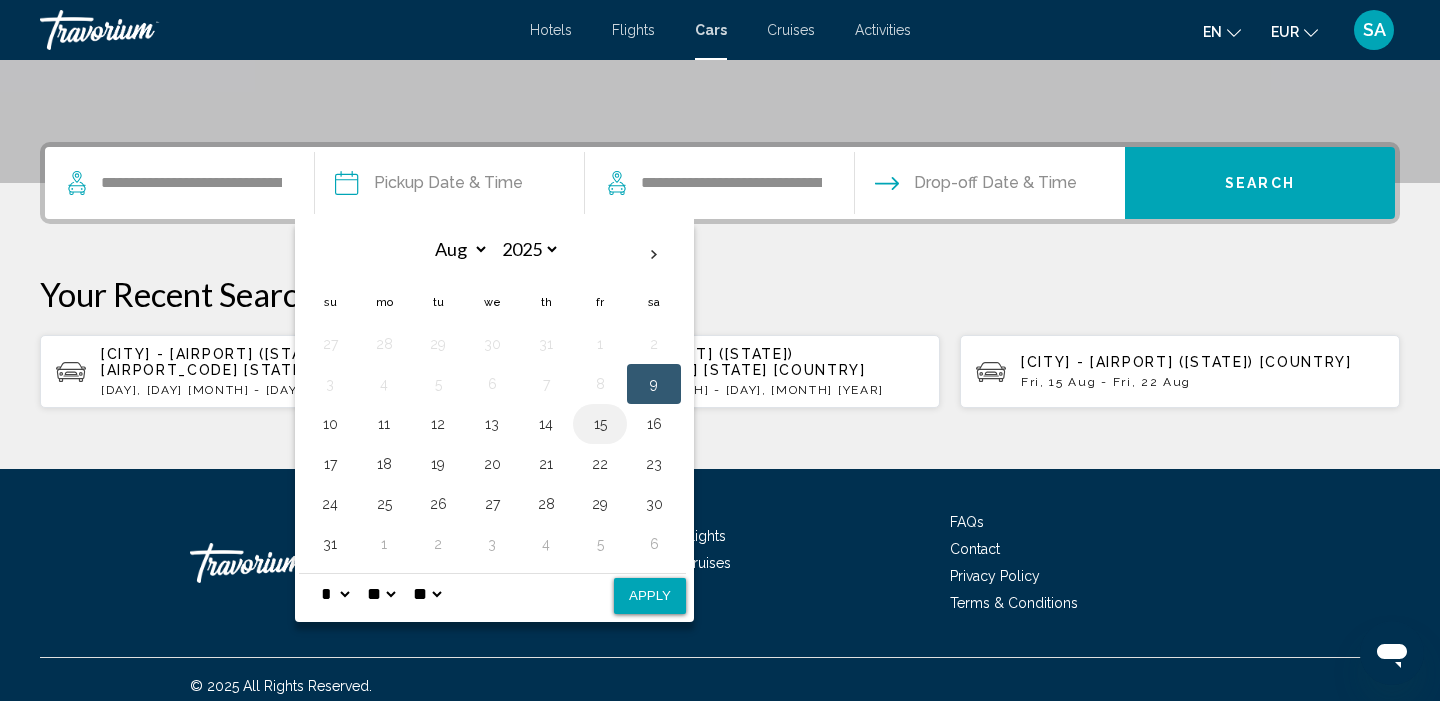 click on "15" at bounding box center (600, 424) 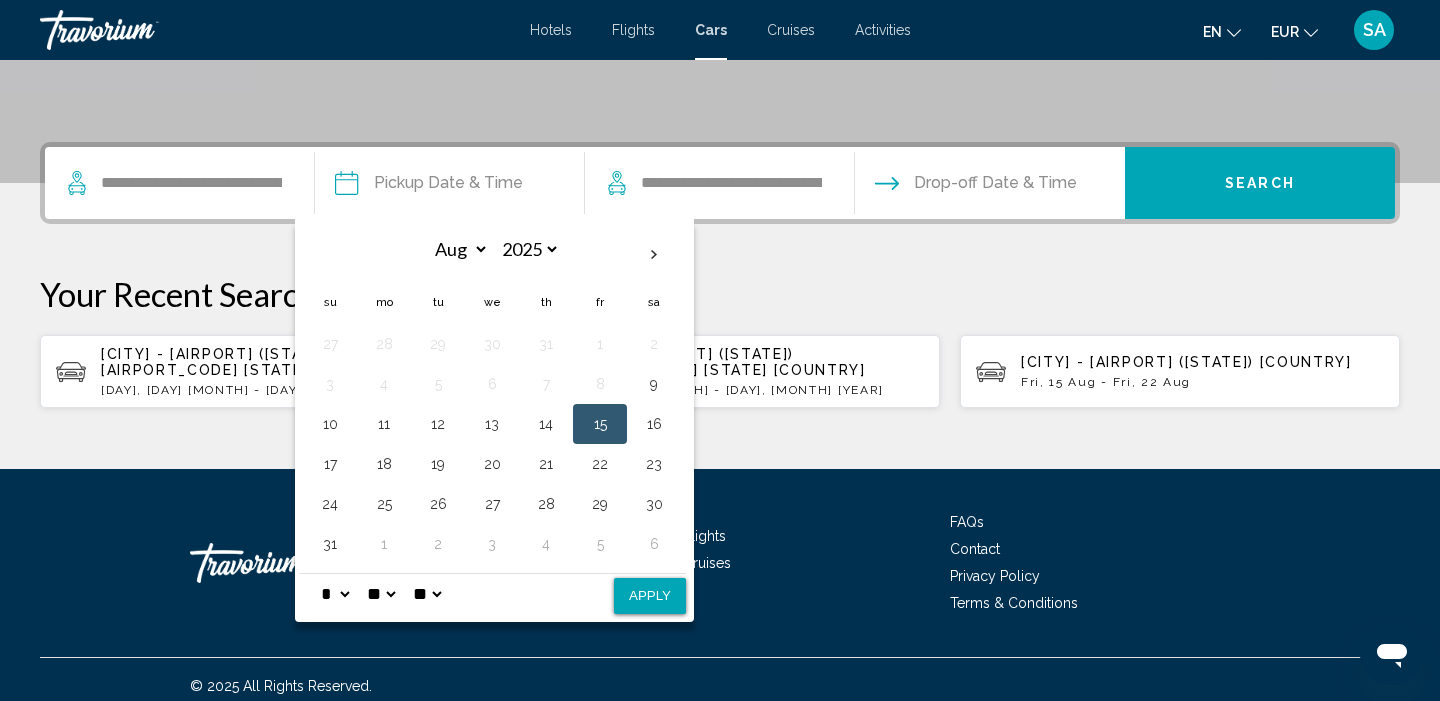 select on "**" 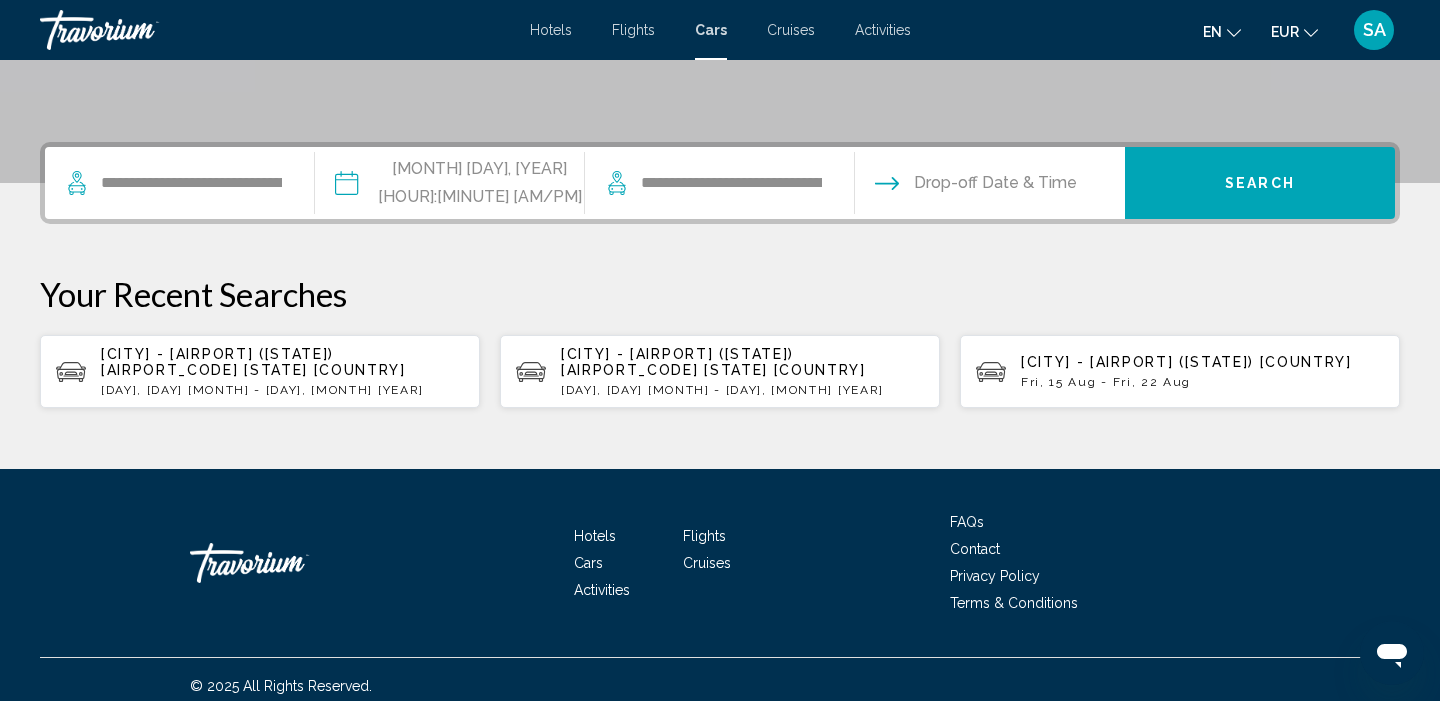 click at bounding box center [989, 186] 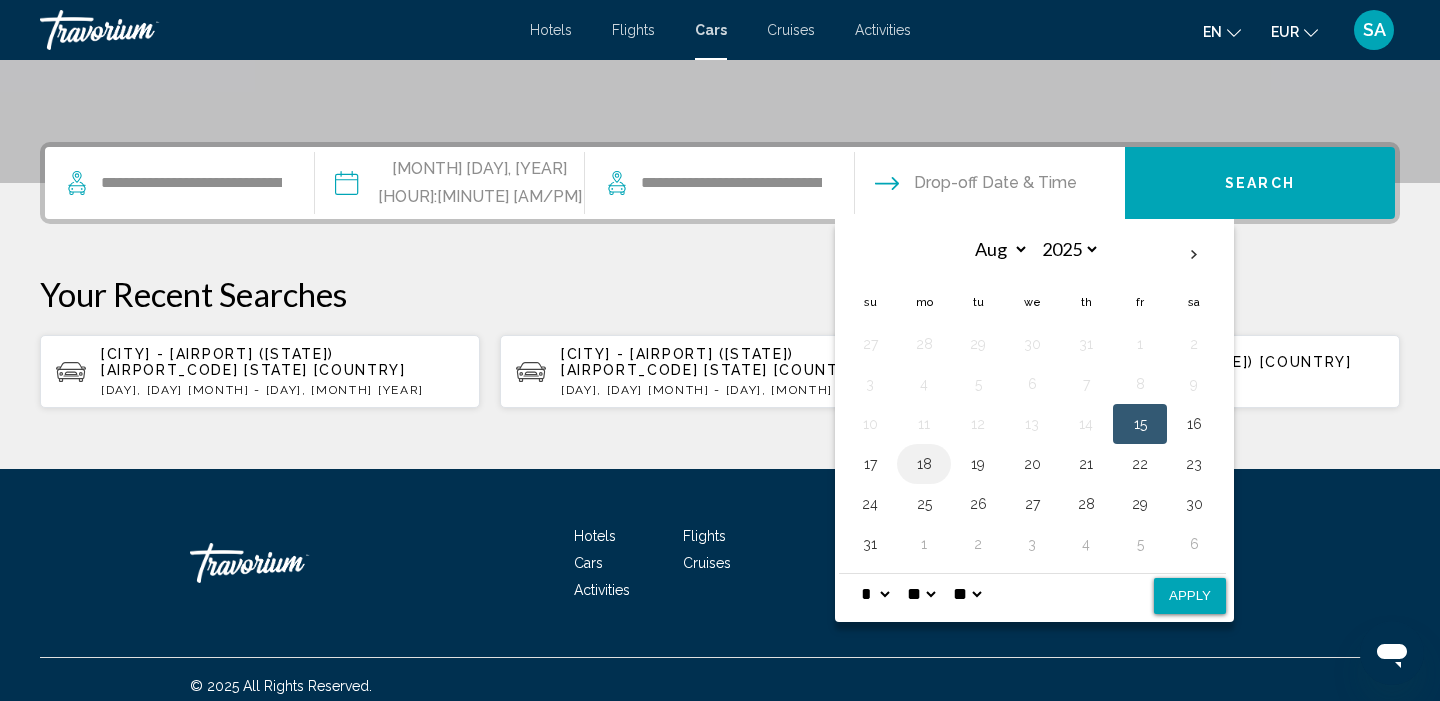 click on "18" at bounding box center (924, 464) 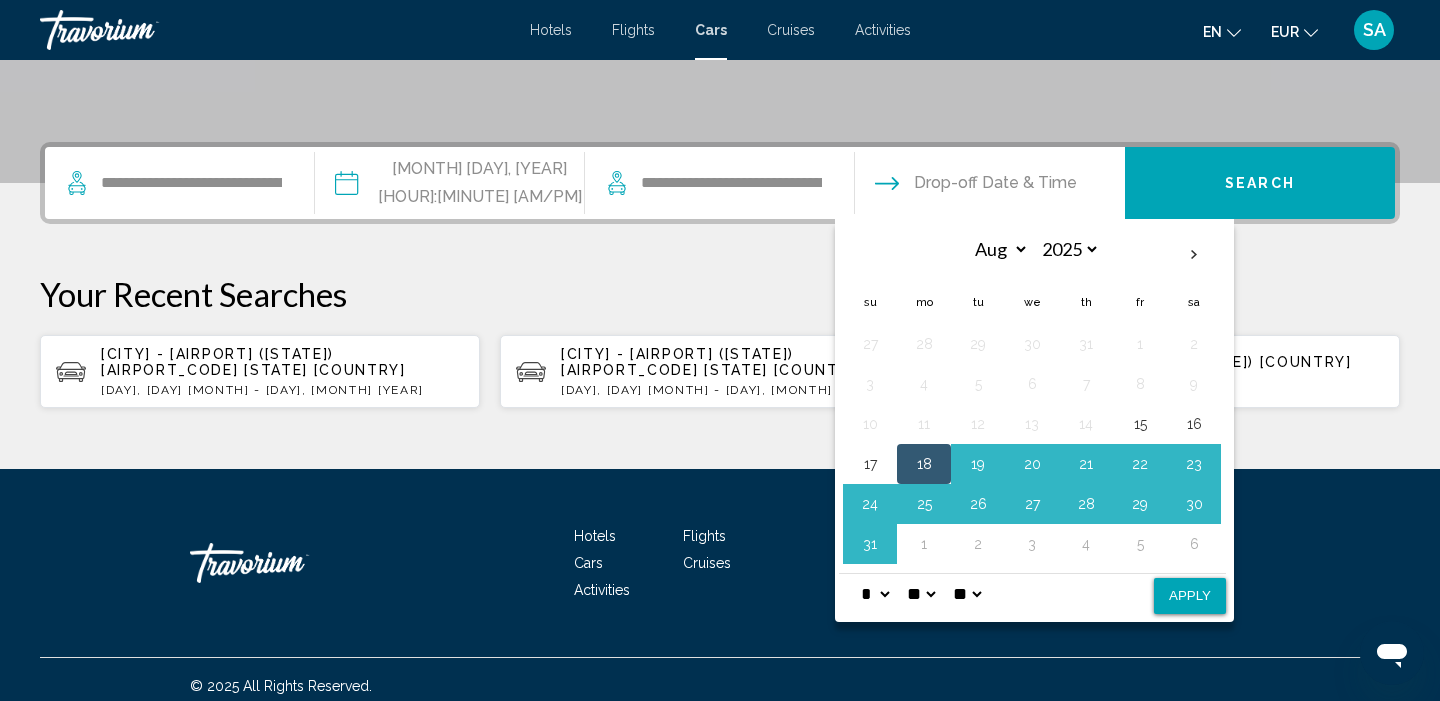 select on "**" 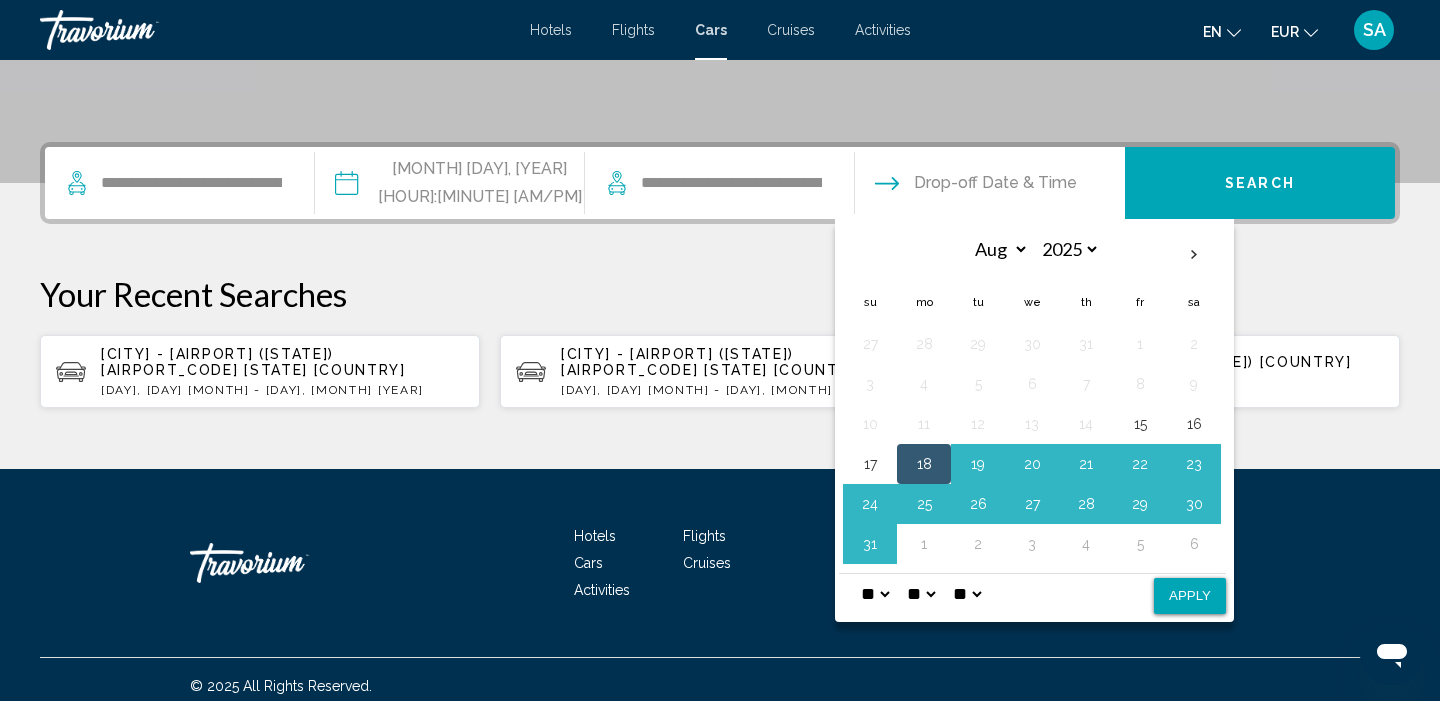 select on "**" 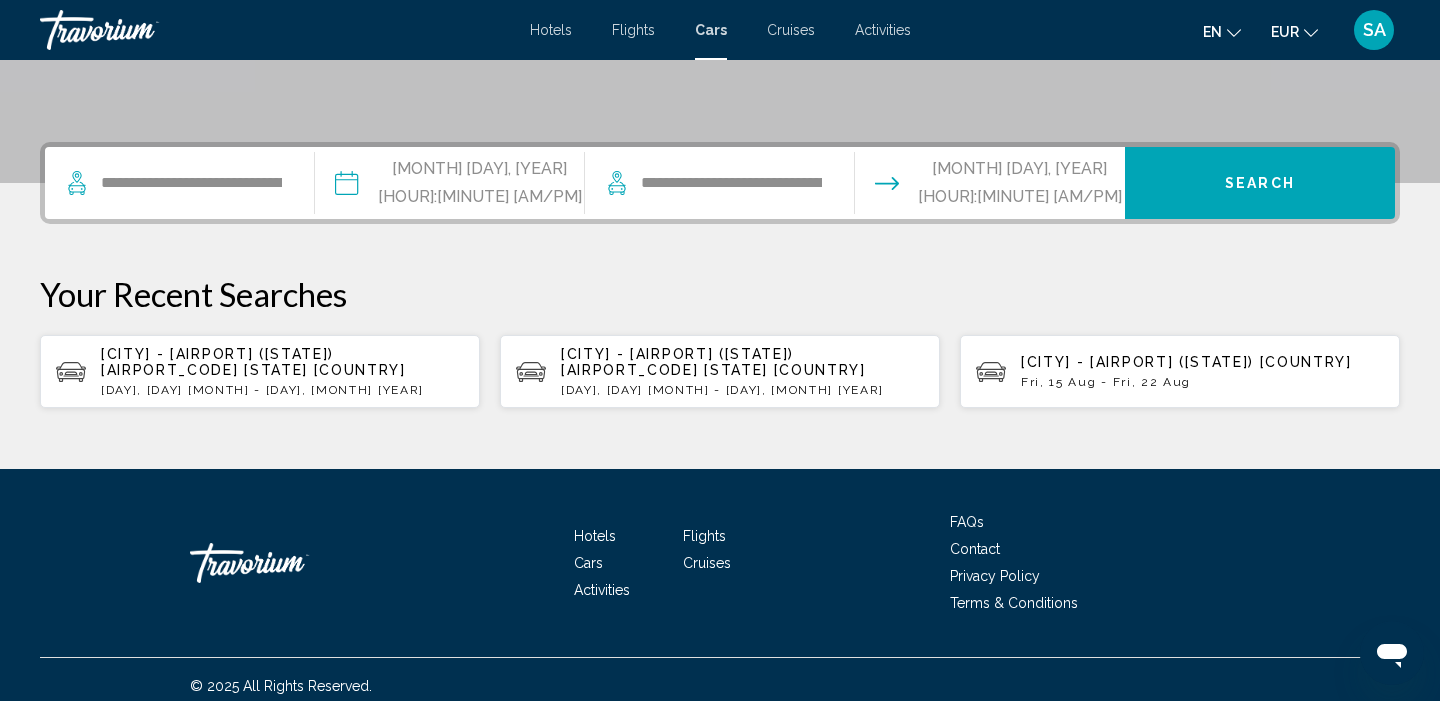 click on "Search" at bounding box center [1260, 183] 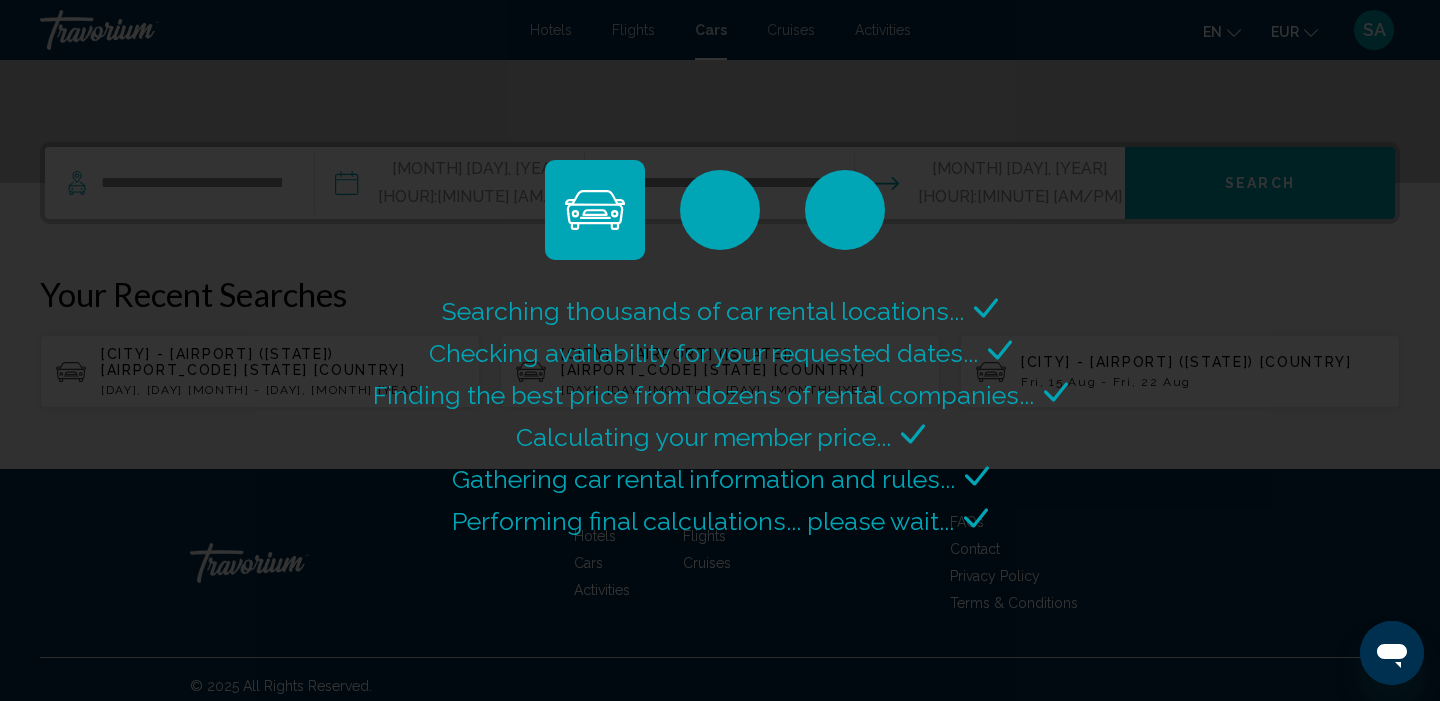 scroll, scrollTop: 0, scrollLeft: 0, axis: both 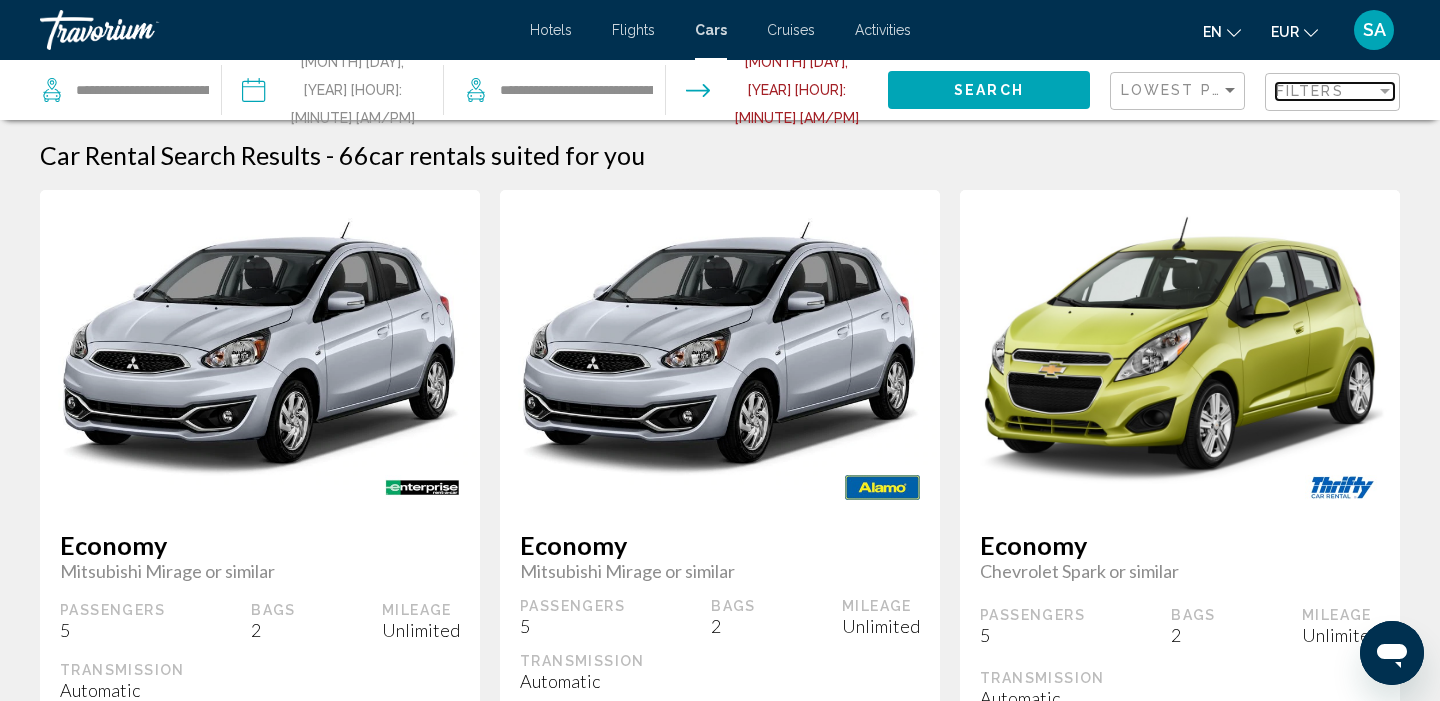 click on "Filters" at bounding box center (1310, 91) 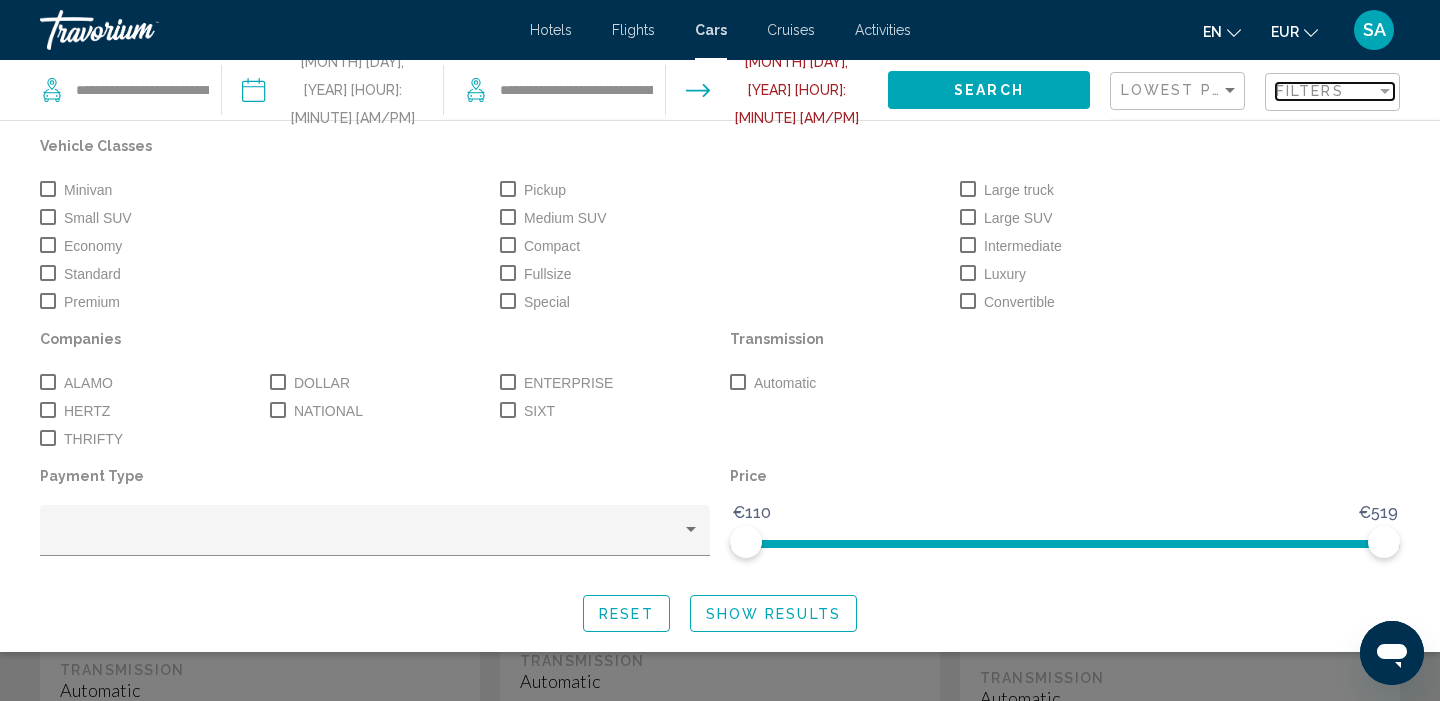 scroll, scrollTop: 100, scrollLeft: 0, axis: vertical 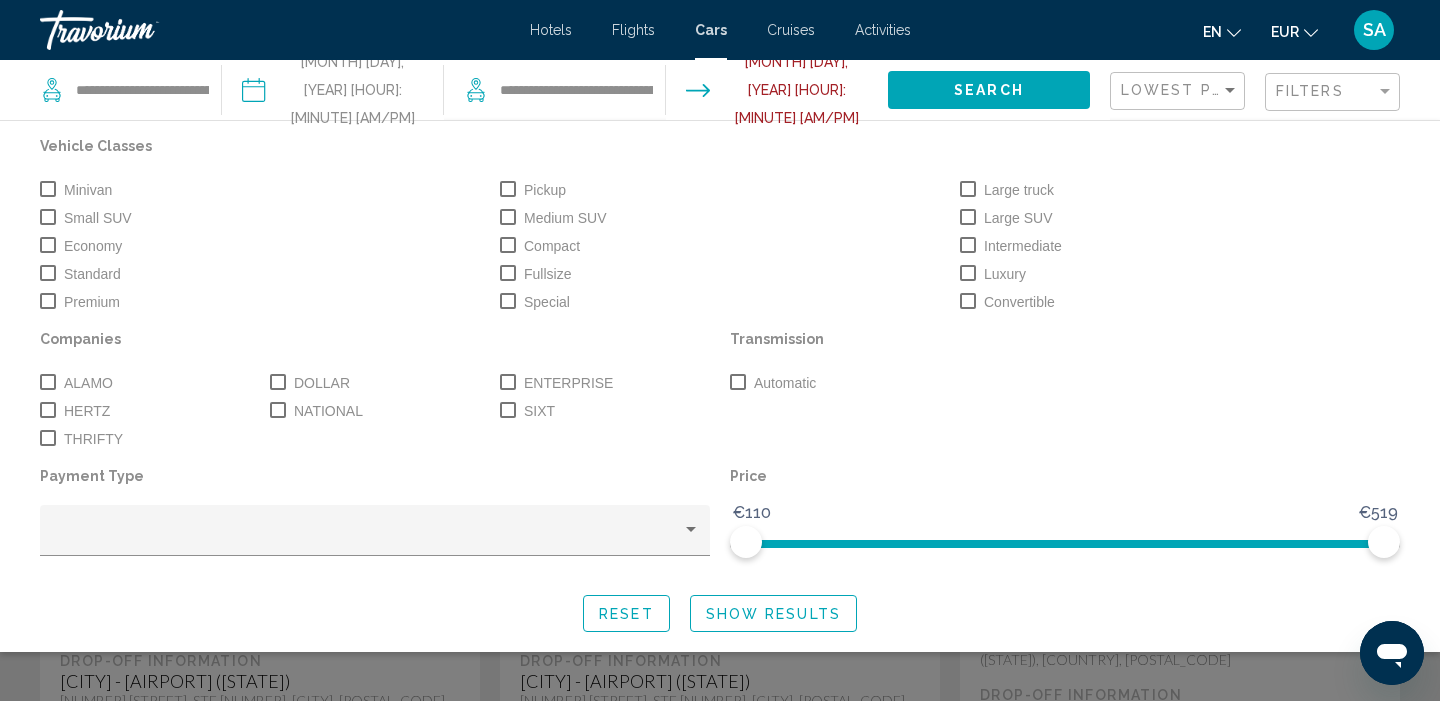 click at bounding box center (48, 382) 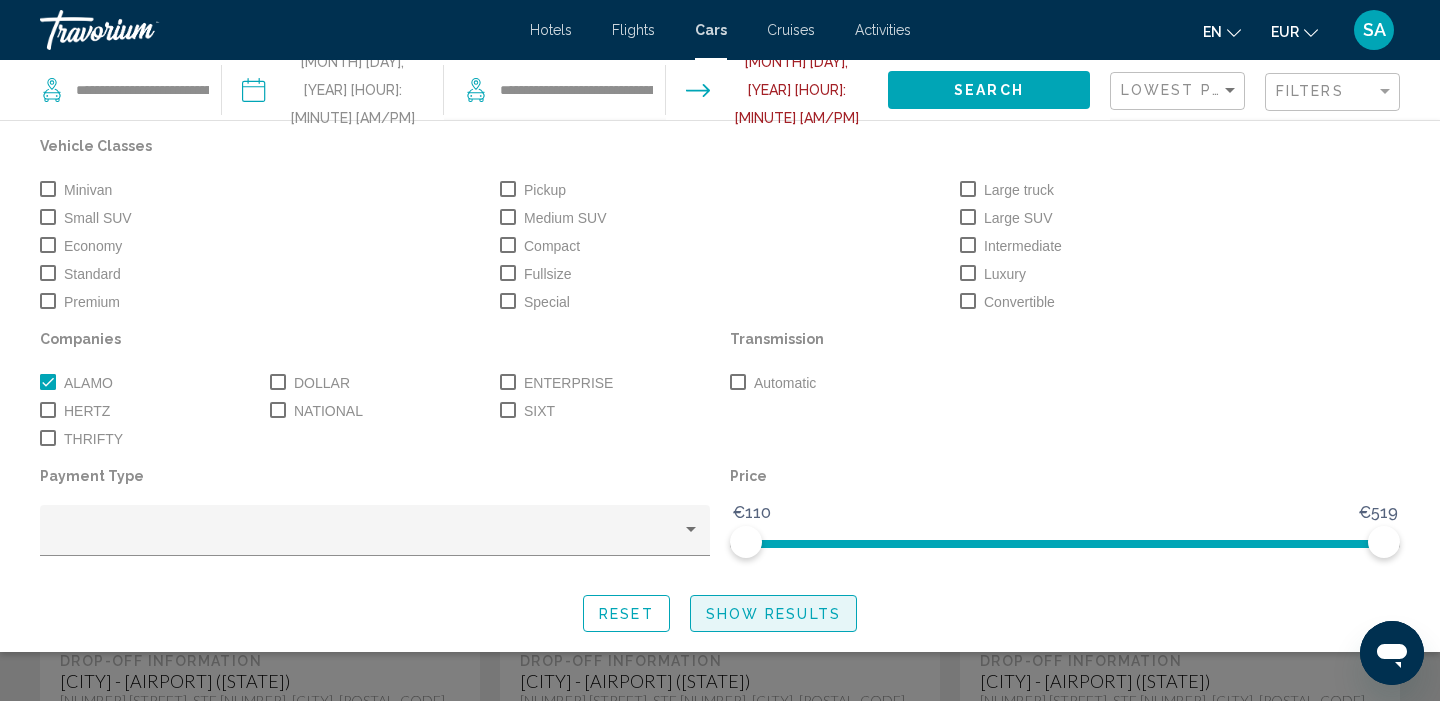 click on "Show Results" 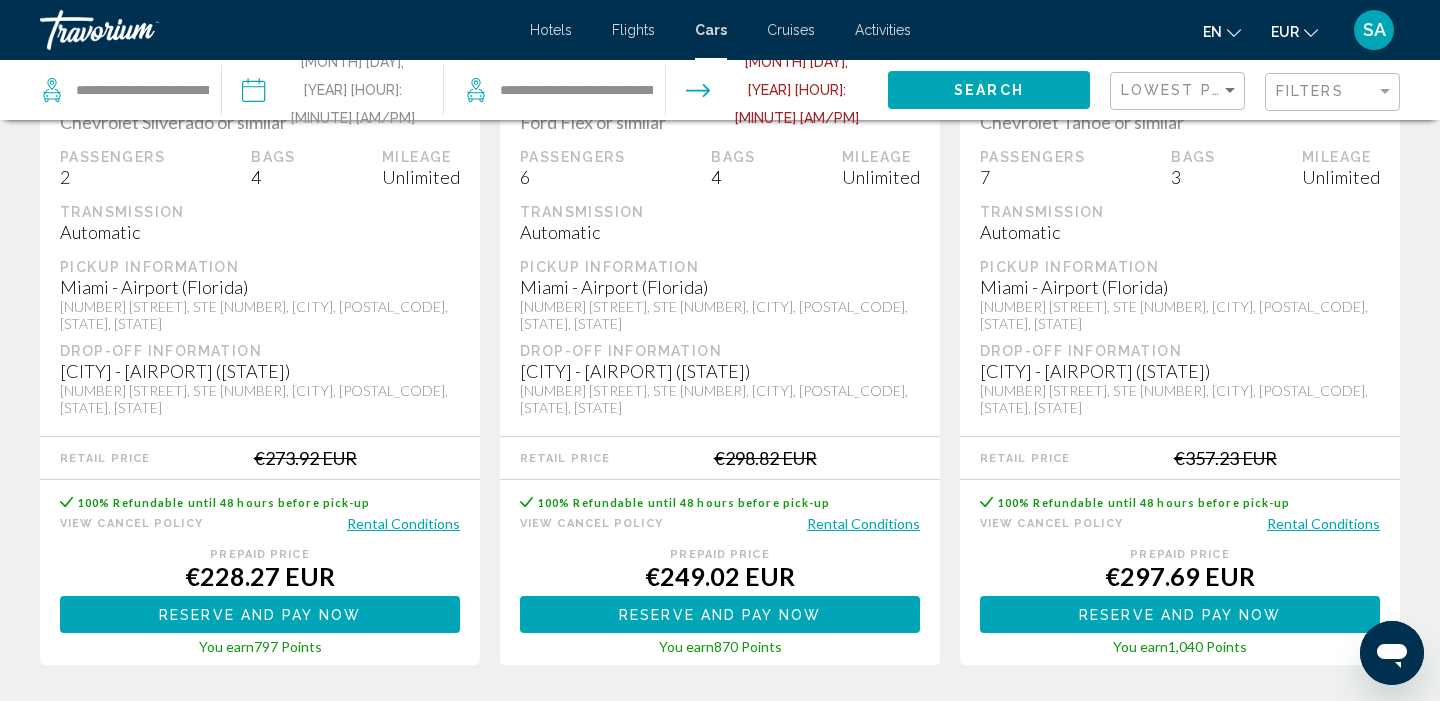 scroll, scrollTop: 3356, scrollLeft: 0, axis: vertical 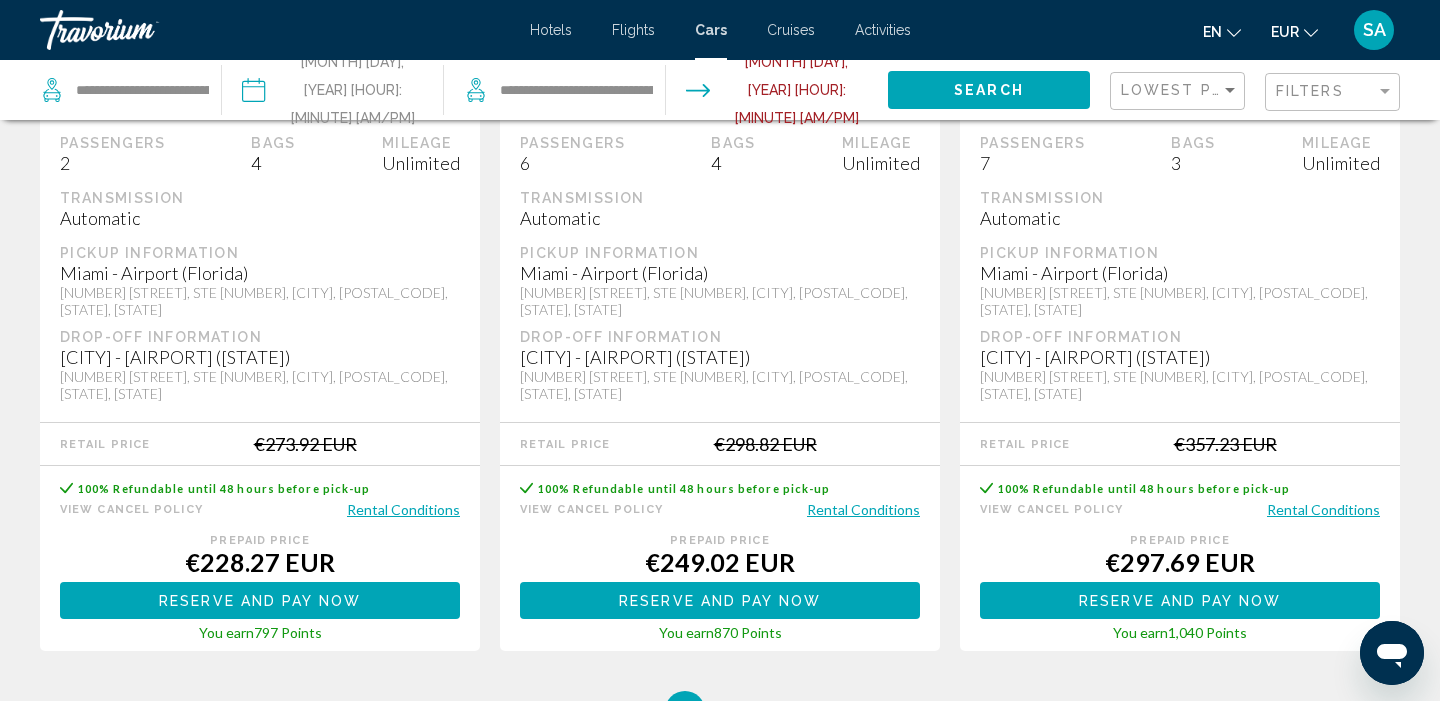 click on "Reserve and pay now" at bounding box center [260, -2292] 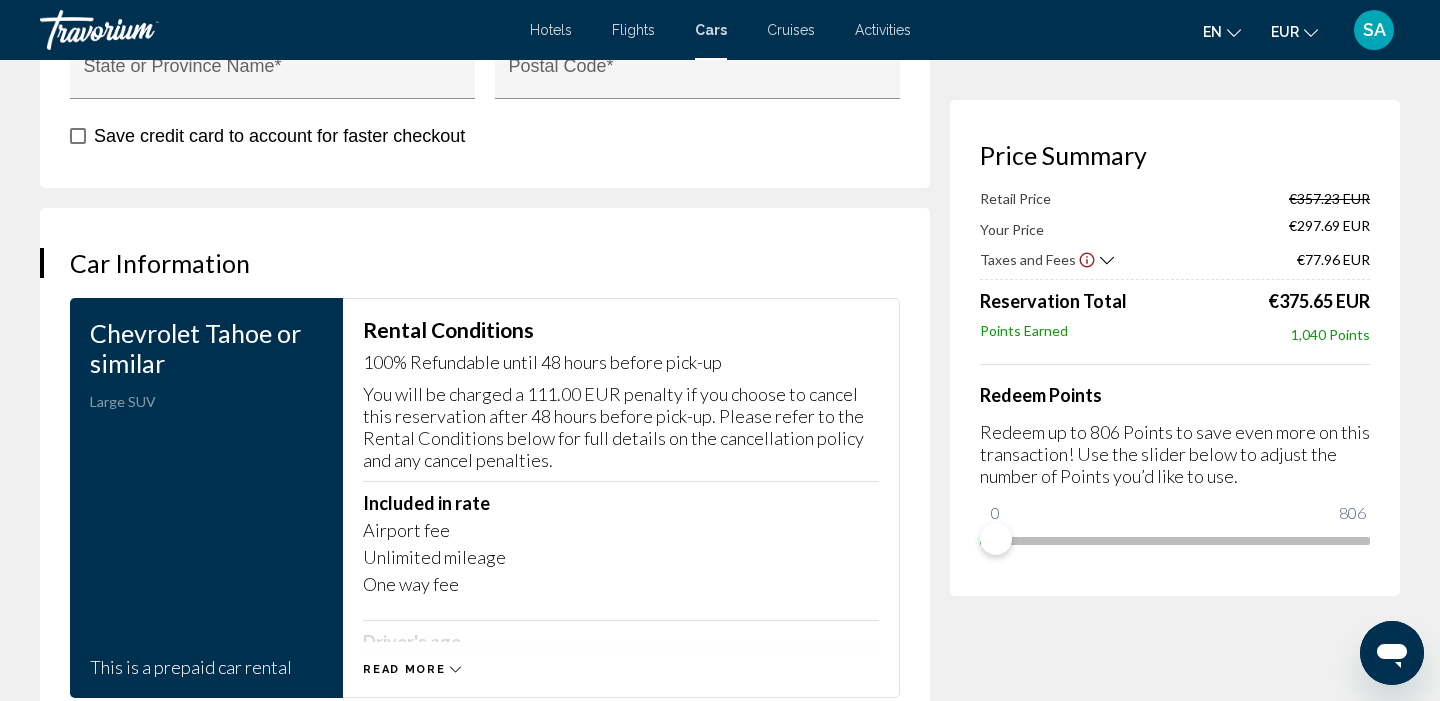 scroll, scrollTop: 3036, scrollLeft: 0, axis: vertical 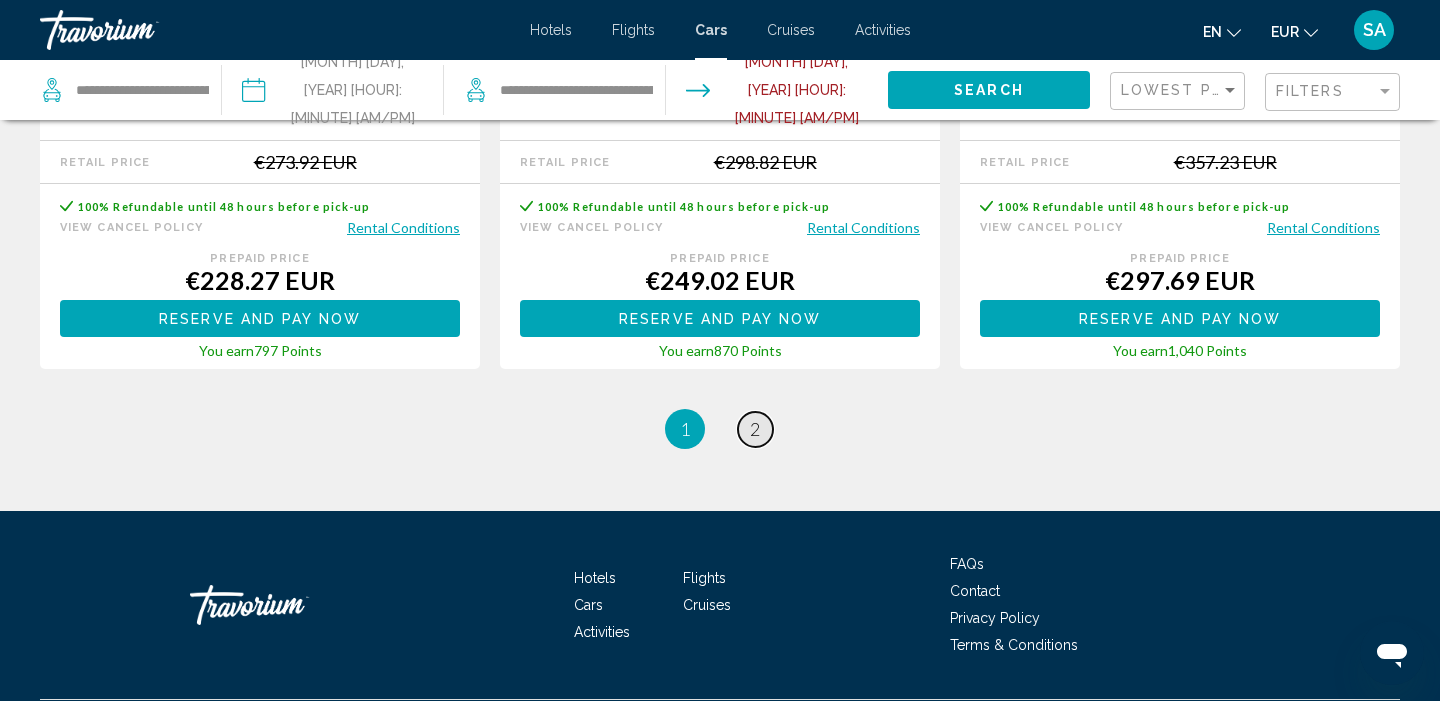 click on "2" at bounding box center (755, 429) 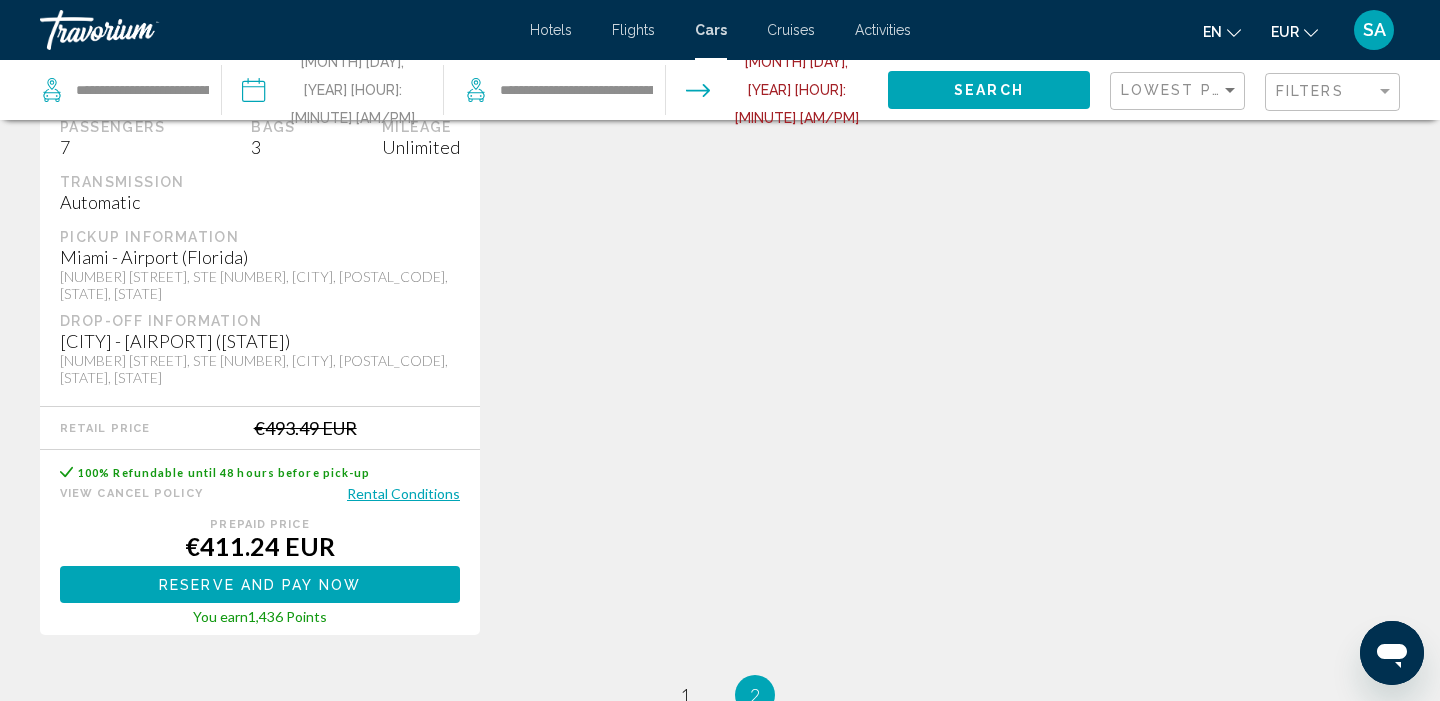 scroll, scrollTop: 480, scrollLeft: 0, axis: vertical 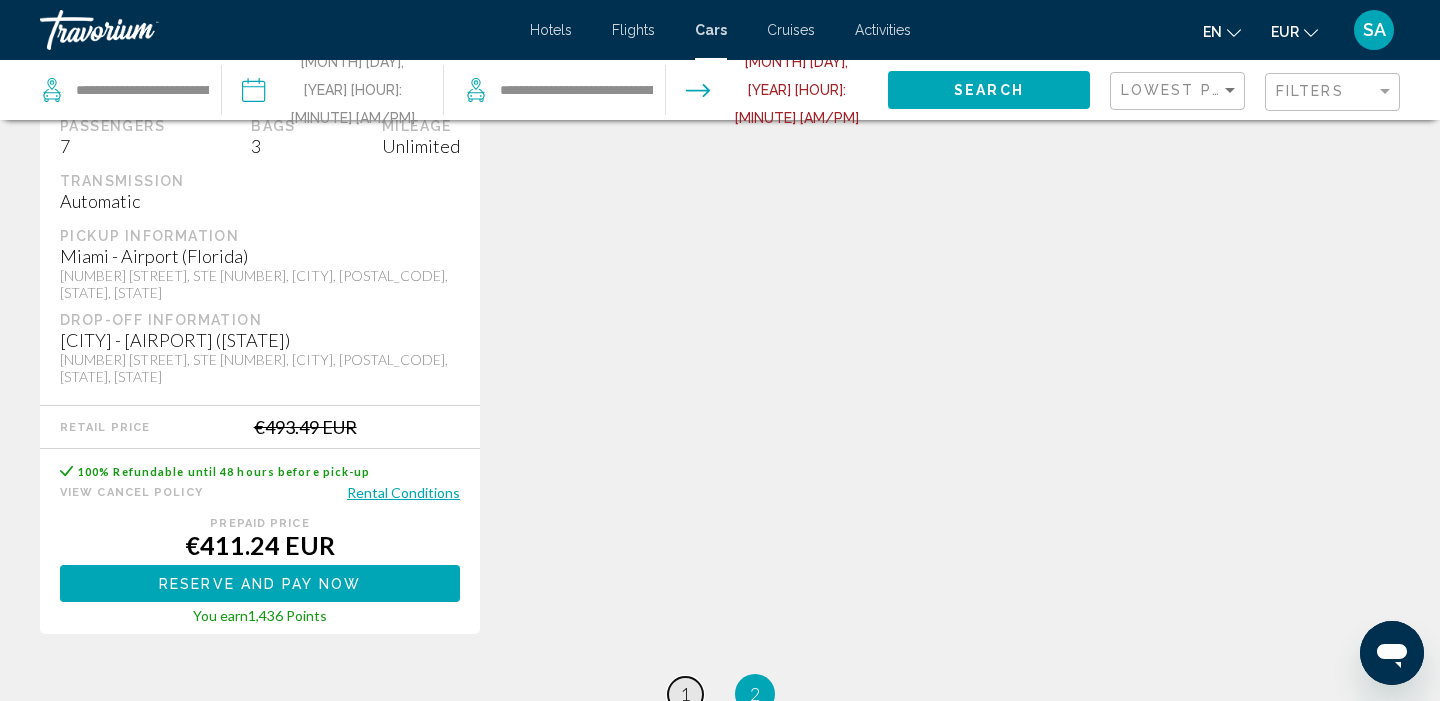 click on "1" at bounding box center (685, 694) 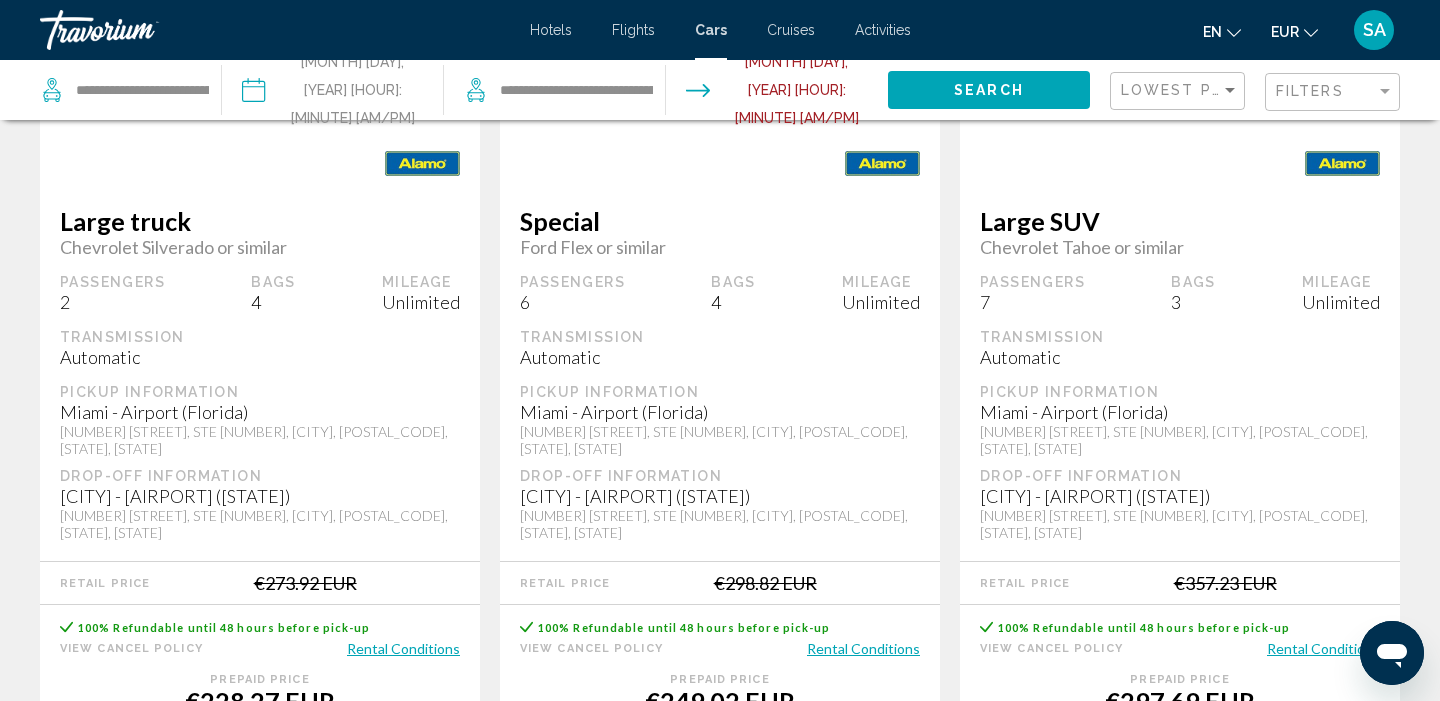 scroll, scrollTop: 3248, scrollLeft: 0, axis: vertical 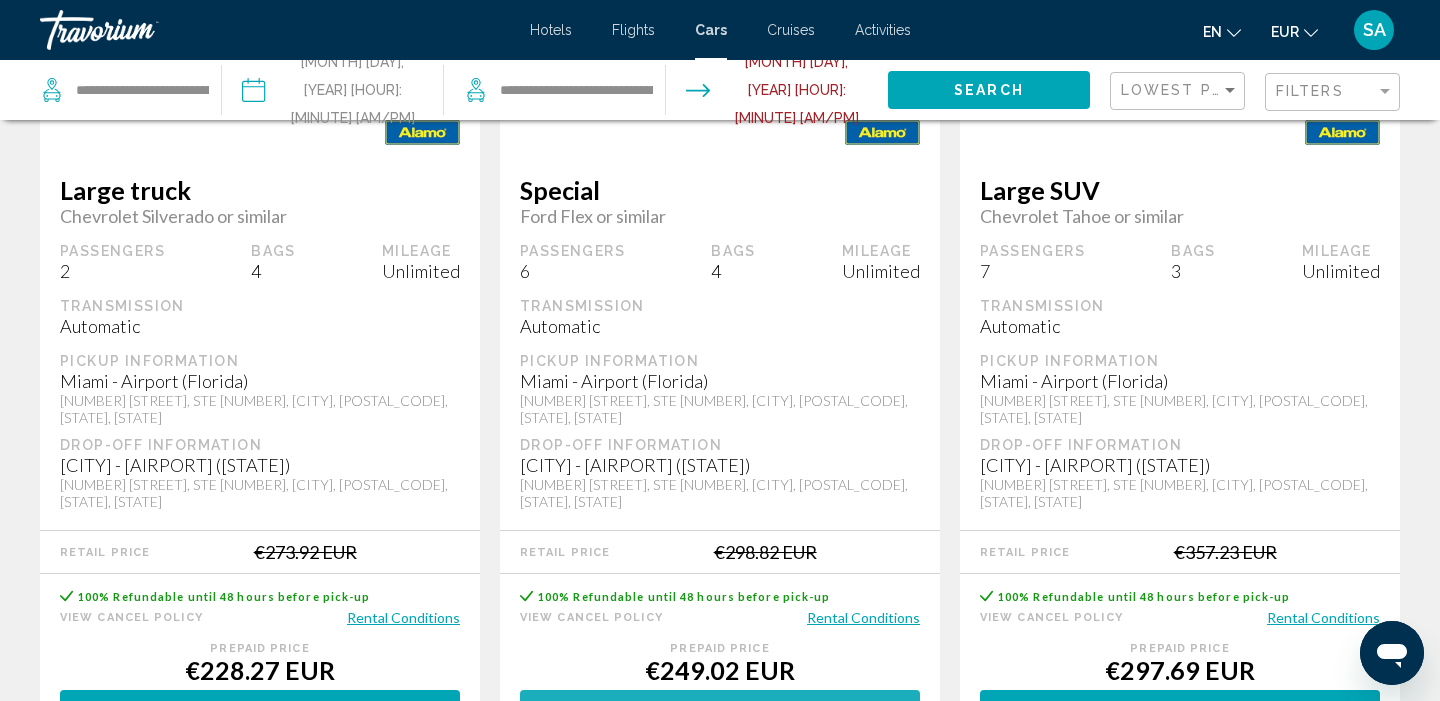click on "Reserve and pay now" at bounding box center (260, -2184) 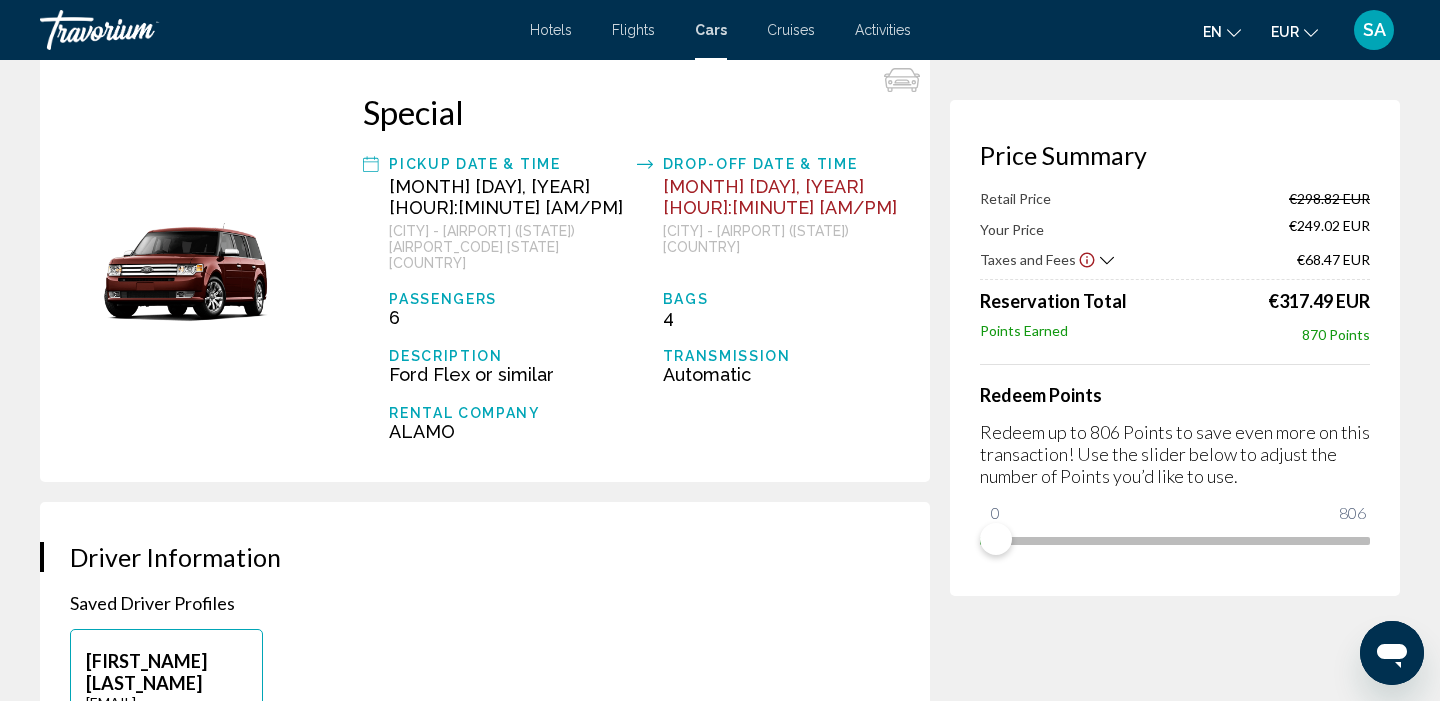 scroll, scrollTop: 99, scrollLeft: 0, axis: vertical 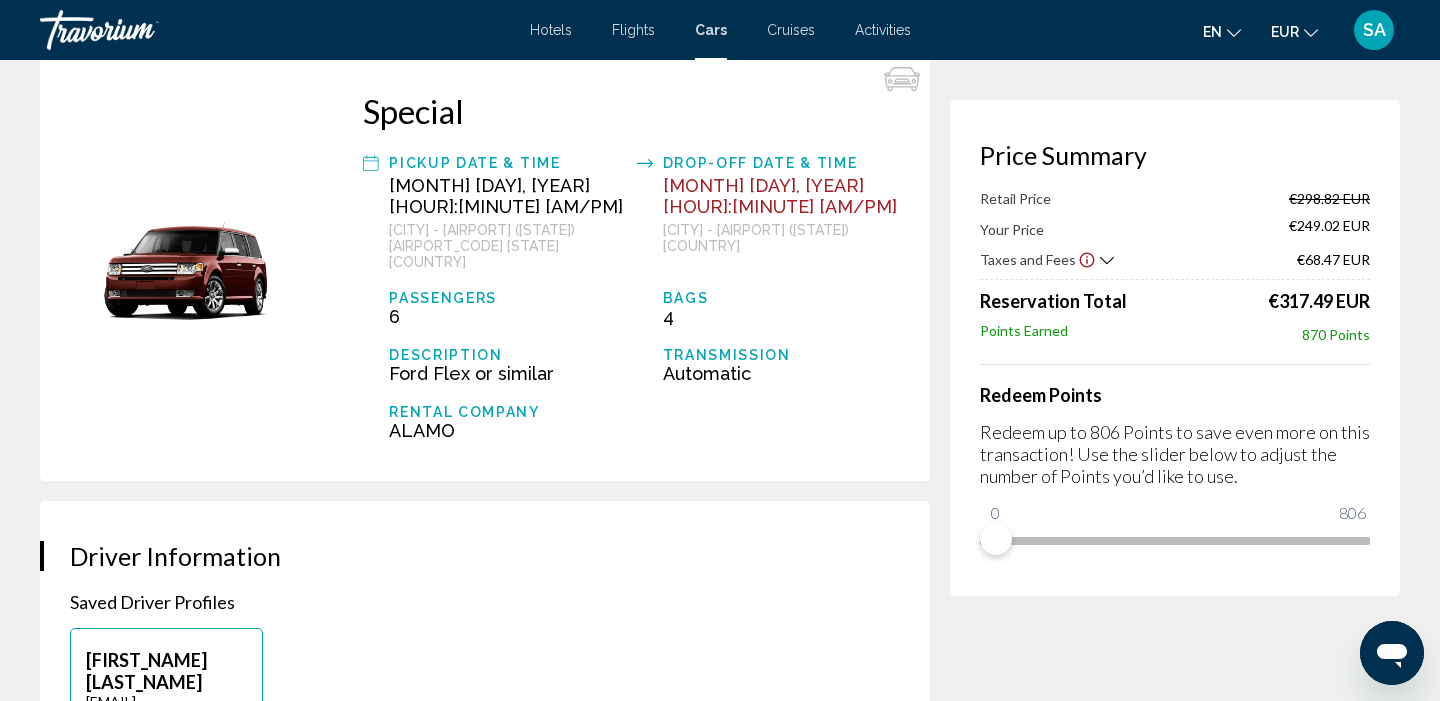 click on "[FIRST_NAME] [LAST_NAME] [EMAIL]" at bounding box center [485, 689] 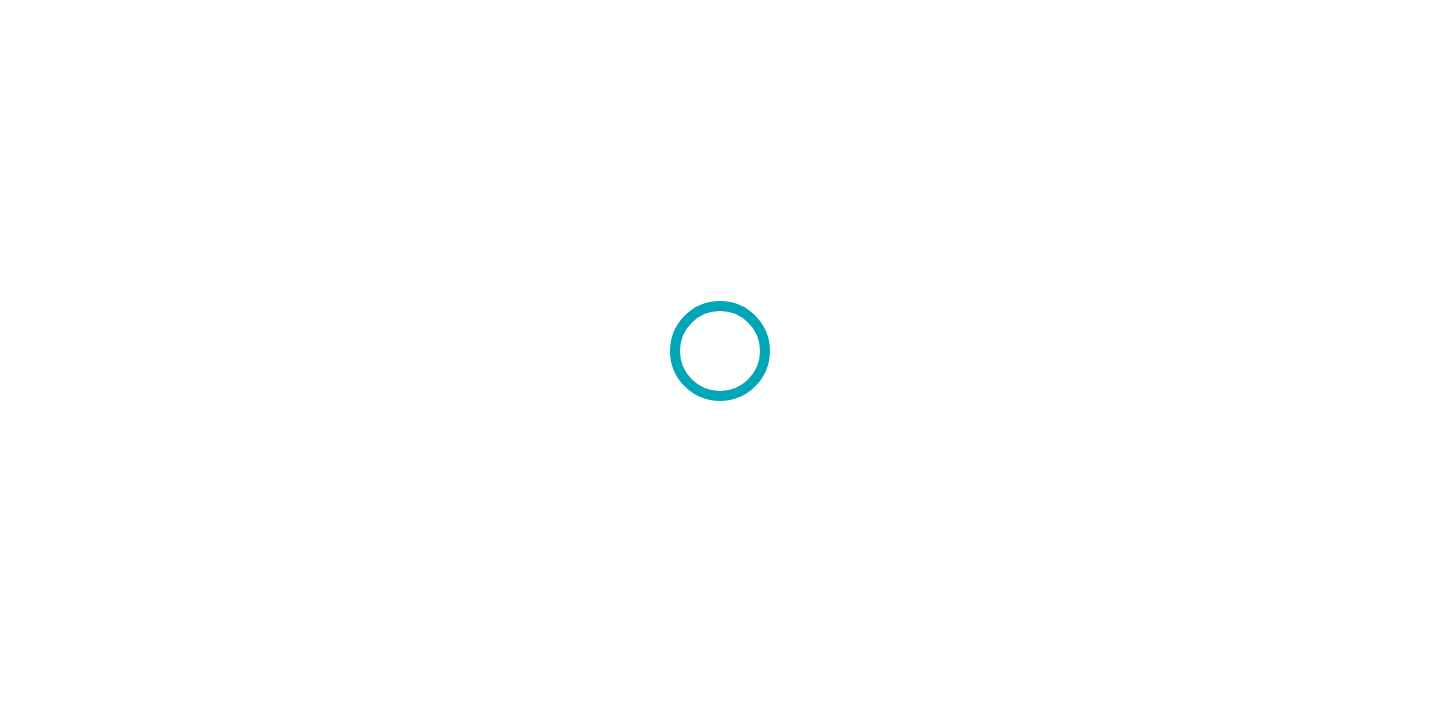 scroll, scrollTop: 0, scrollLeft: 0, axis: both 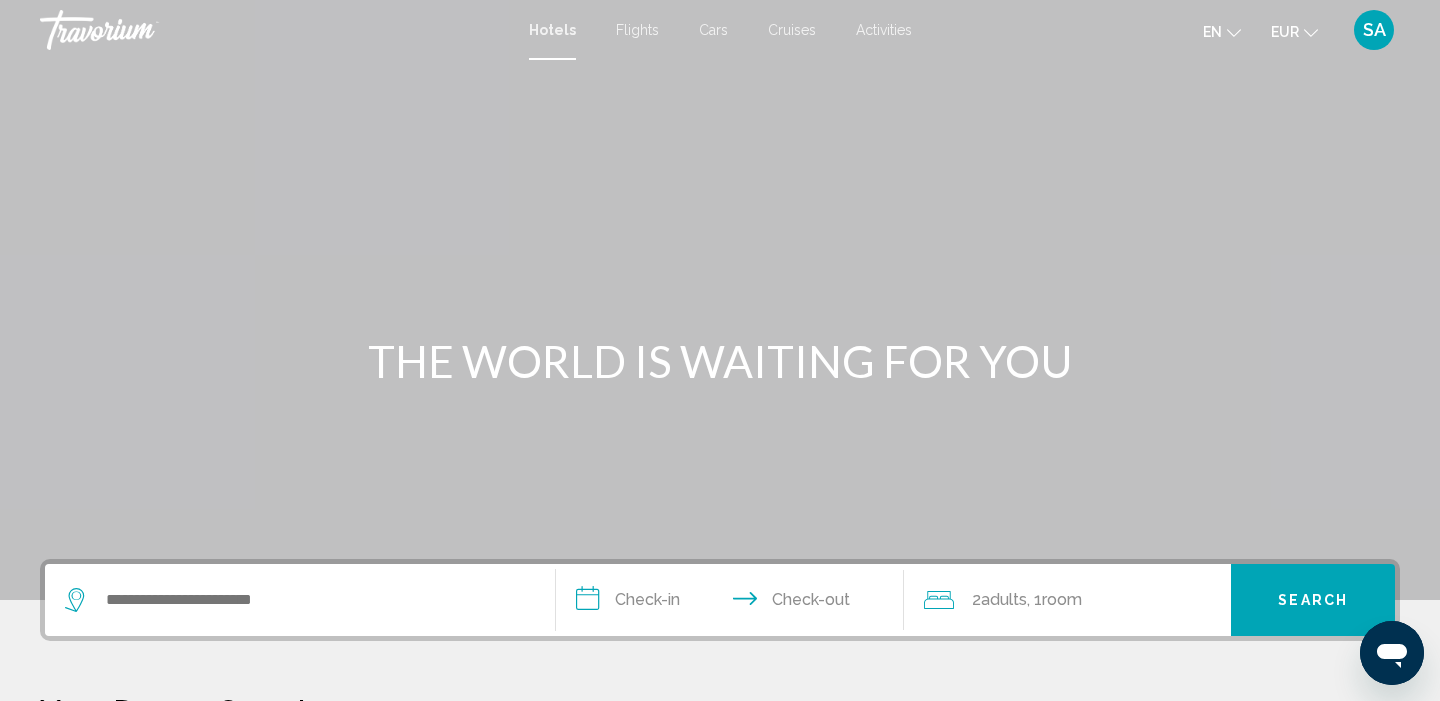 click at bounding box center [300, 600] 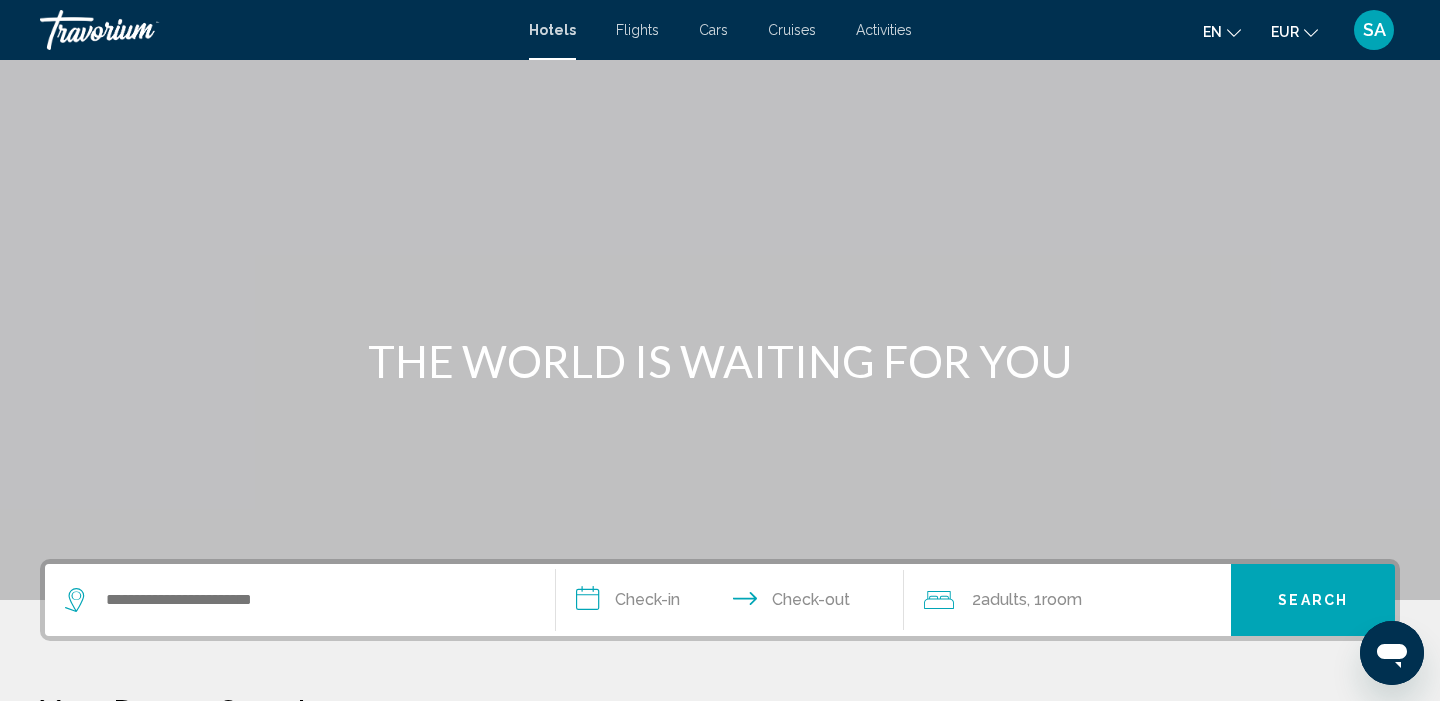 scroll, scrollTop: 494, scrollLeft: 0, axis: vertical 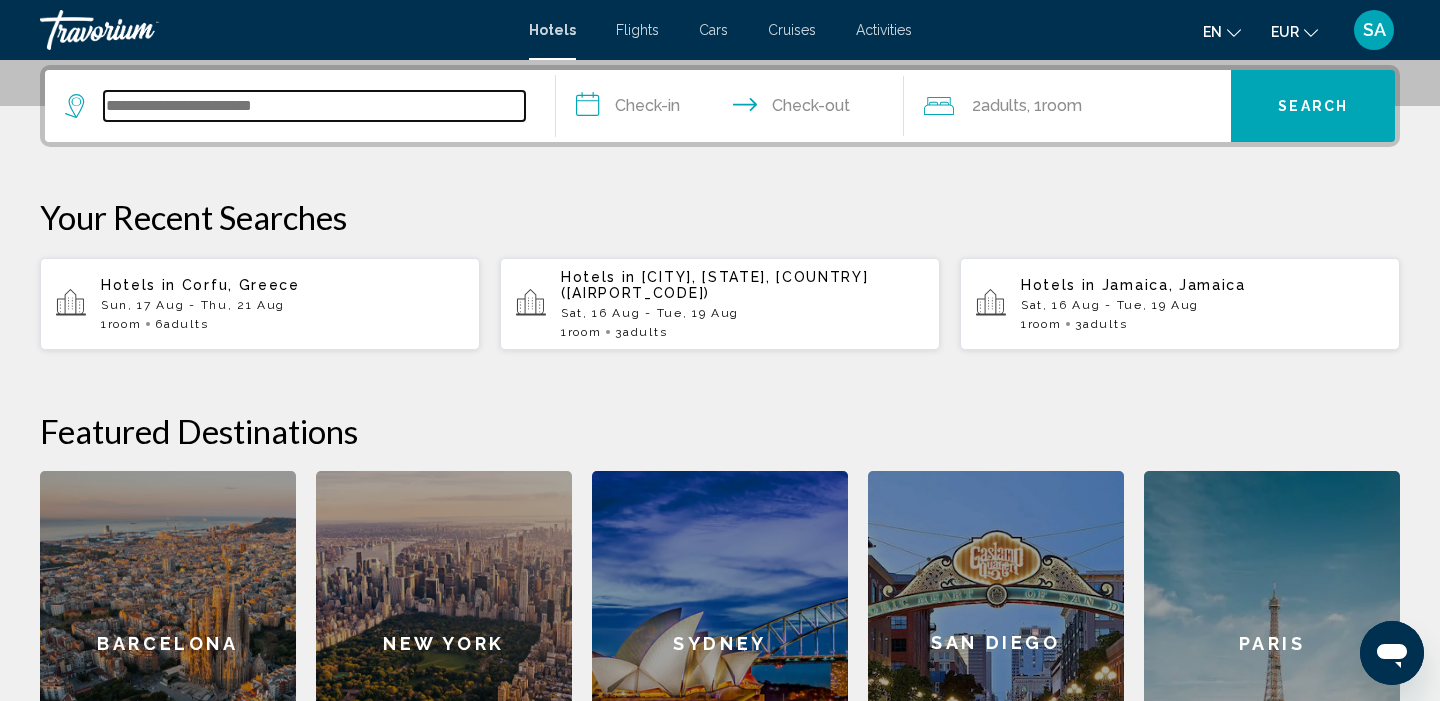 click at bounding box center [314, 106] 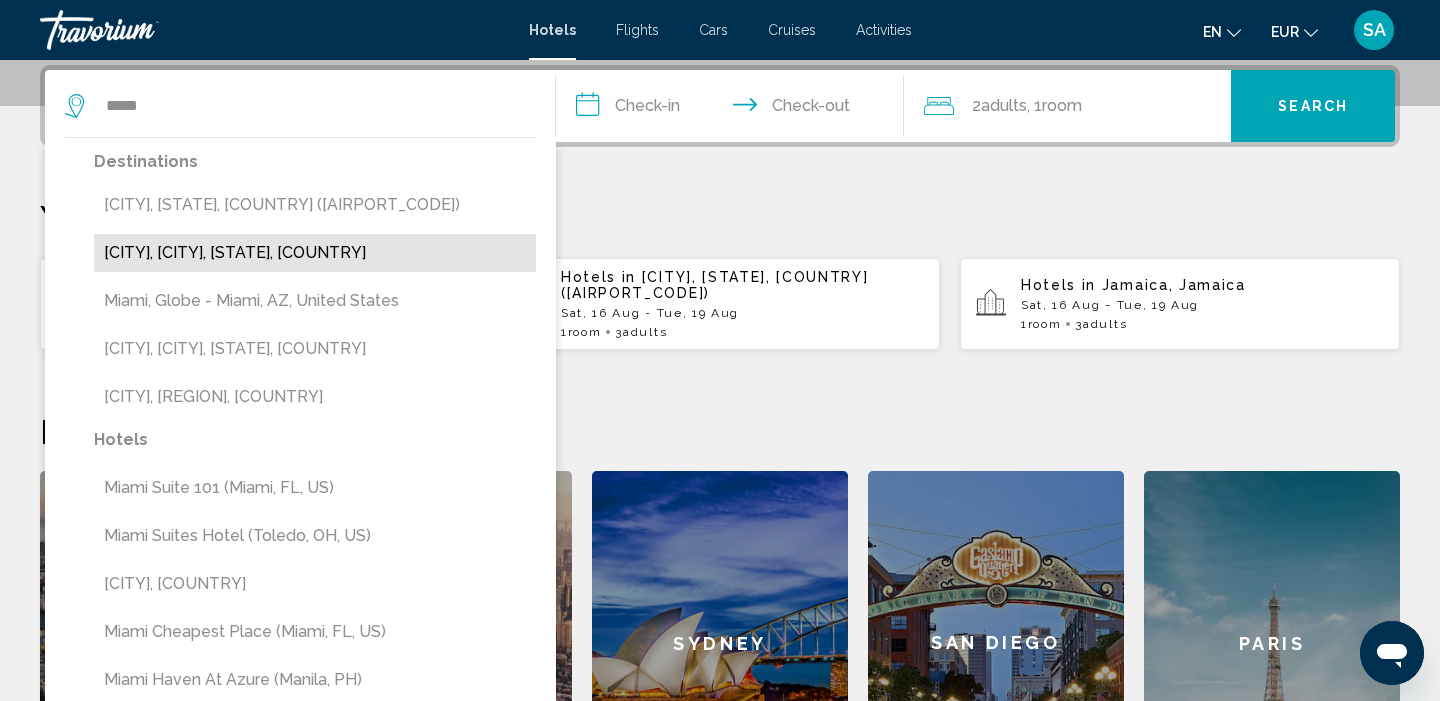 click on "Miami Beach, Miami, FL, United States" at bounding box center [315, 253] 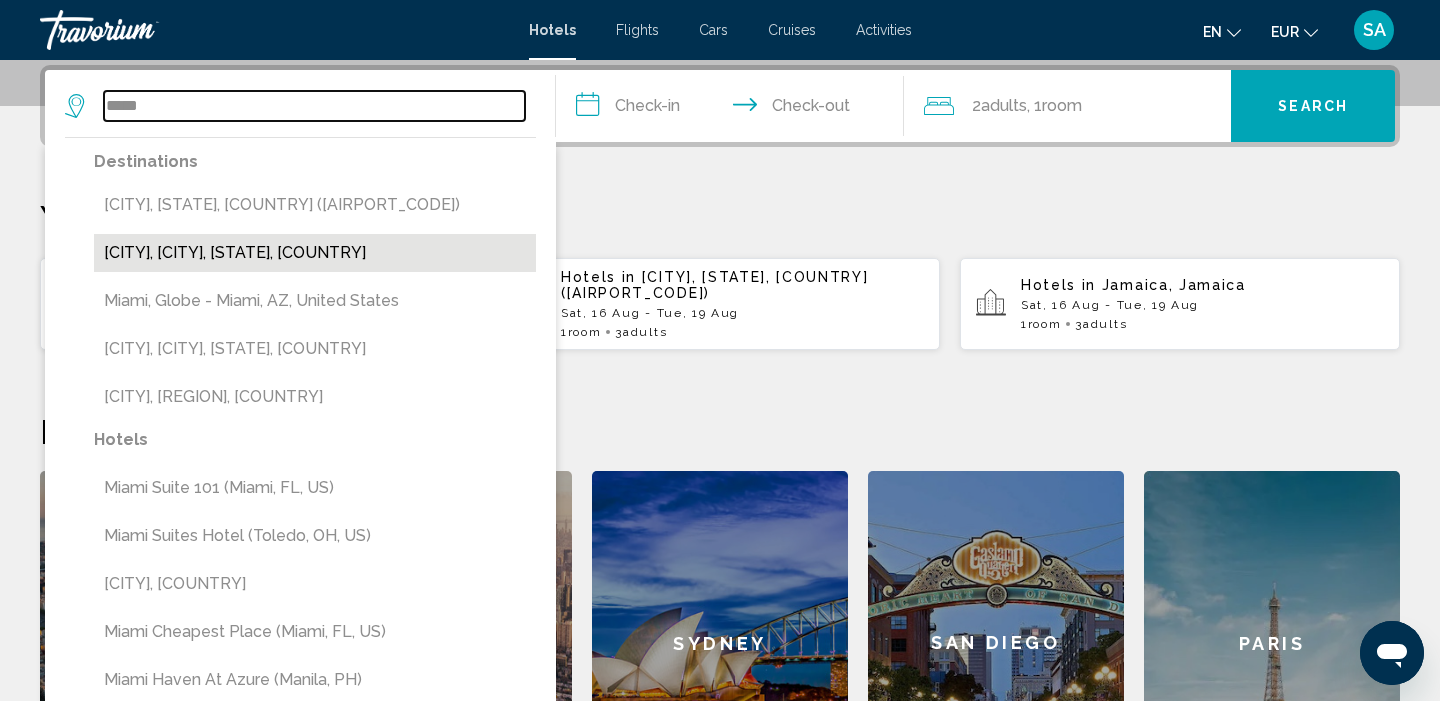 type on "**********" 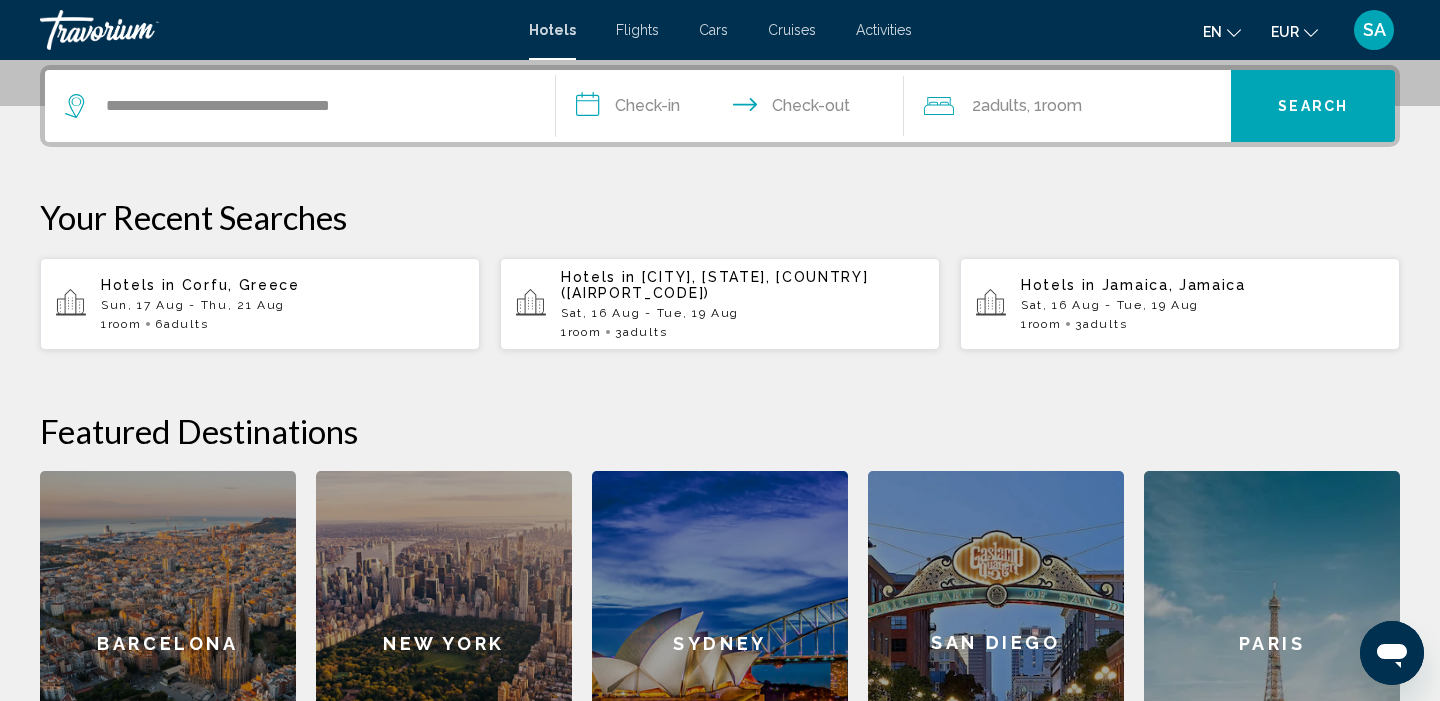 click on "**********" at bounding box center (734, 109) 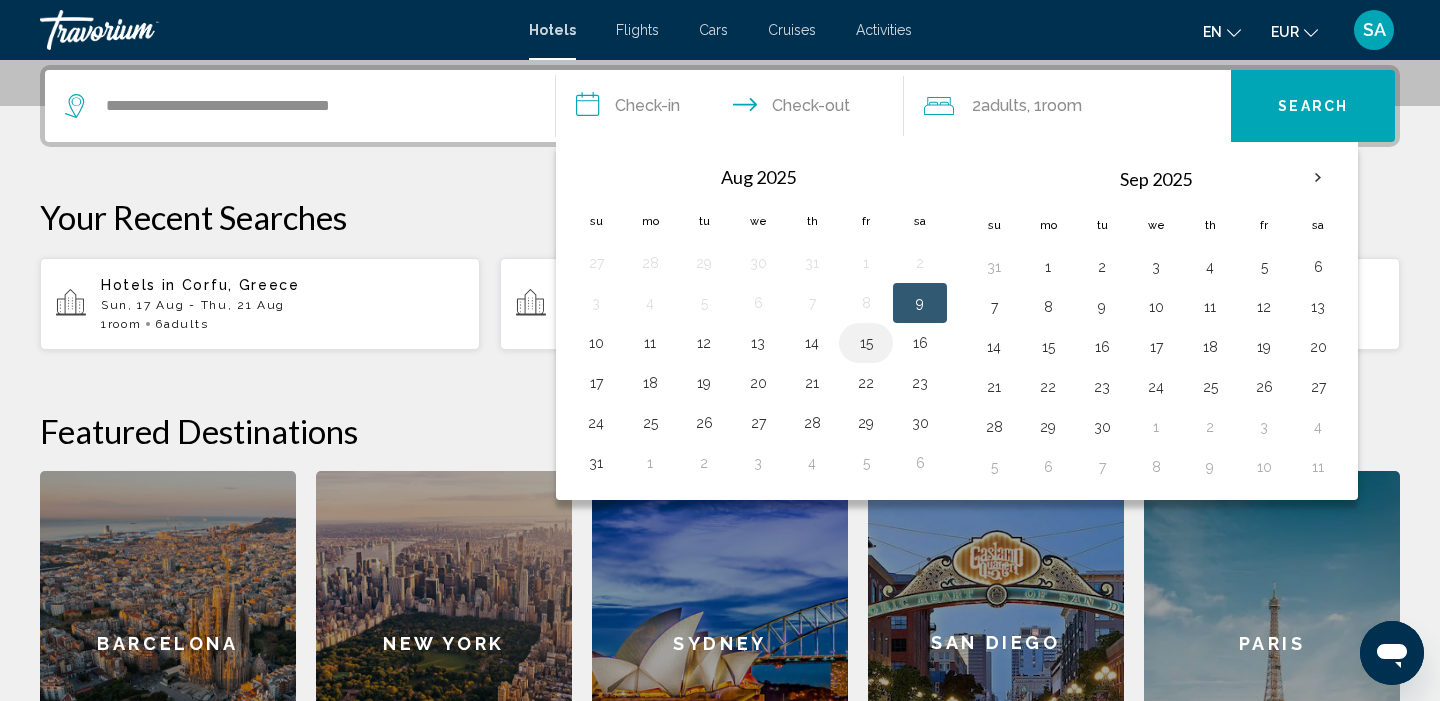 click on "15" at bounding box center [866, 343] 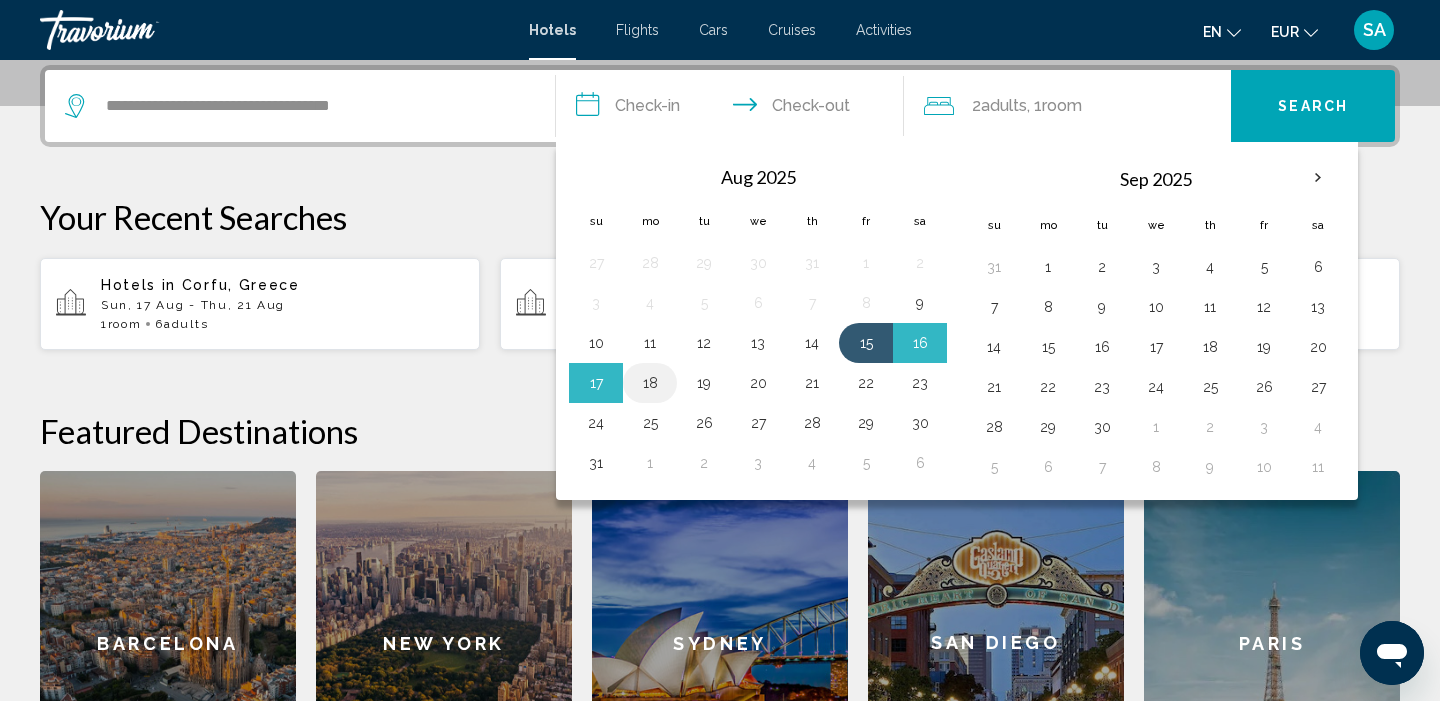 click on "18" at bounding box center [650, 383] 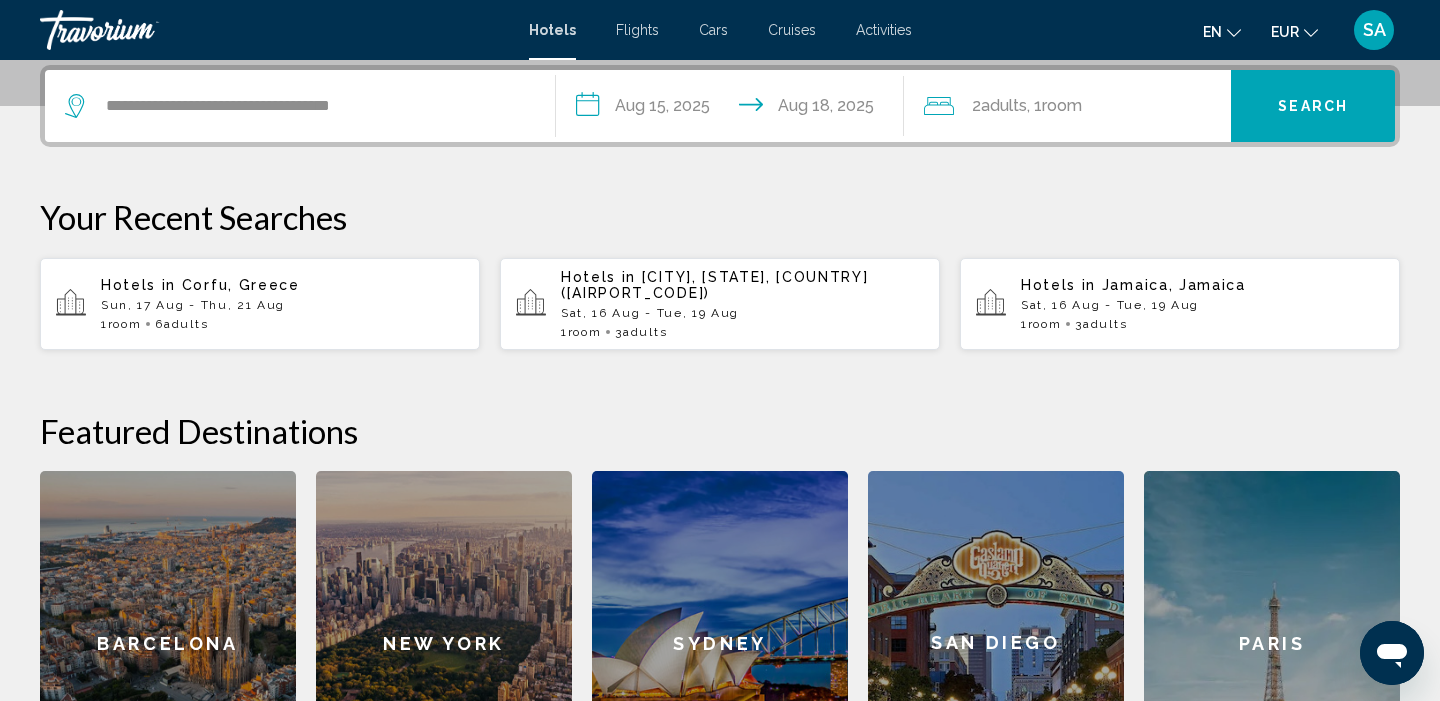 click on "Search" at bounding box center (1313, 106) 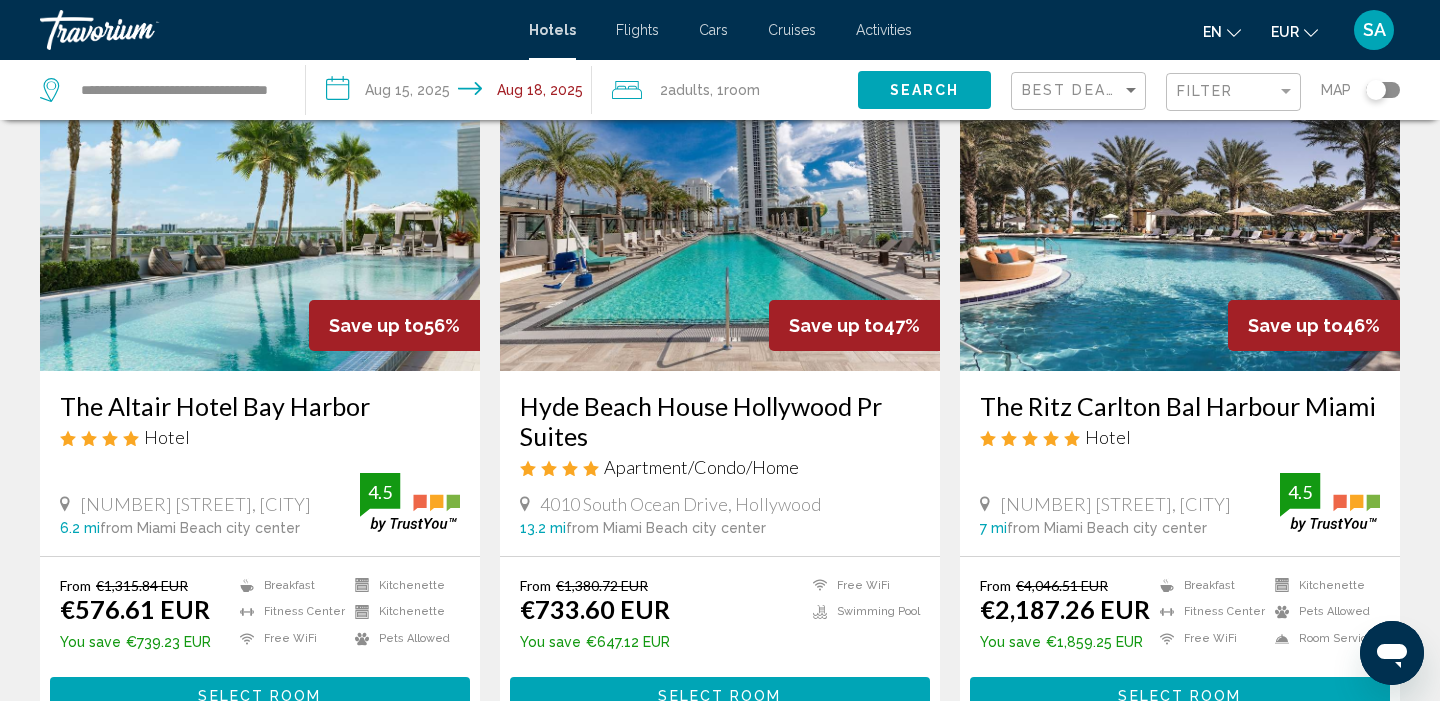 scroll, scrollTop: 143, scrollLeft: 0, axis: vertical 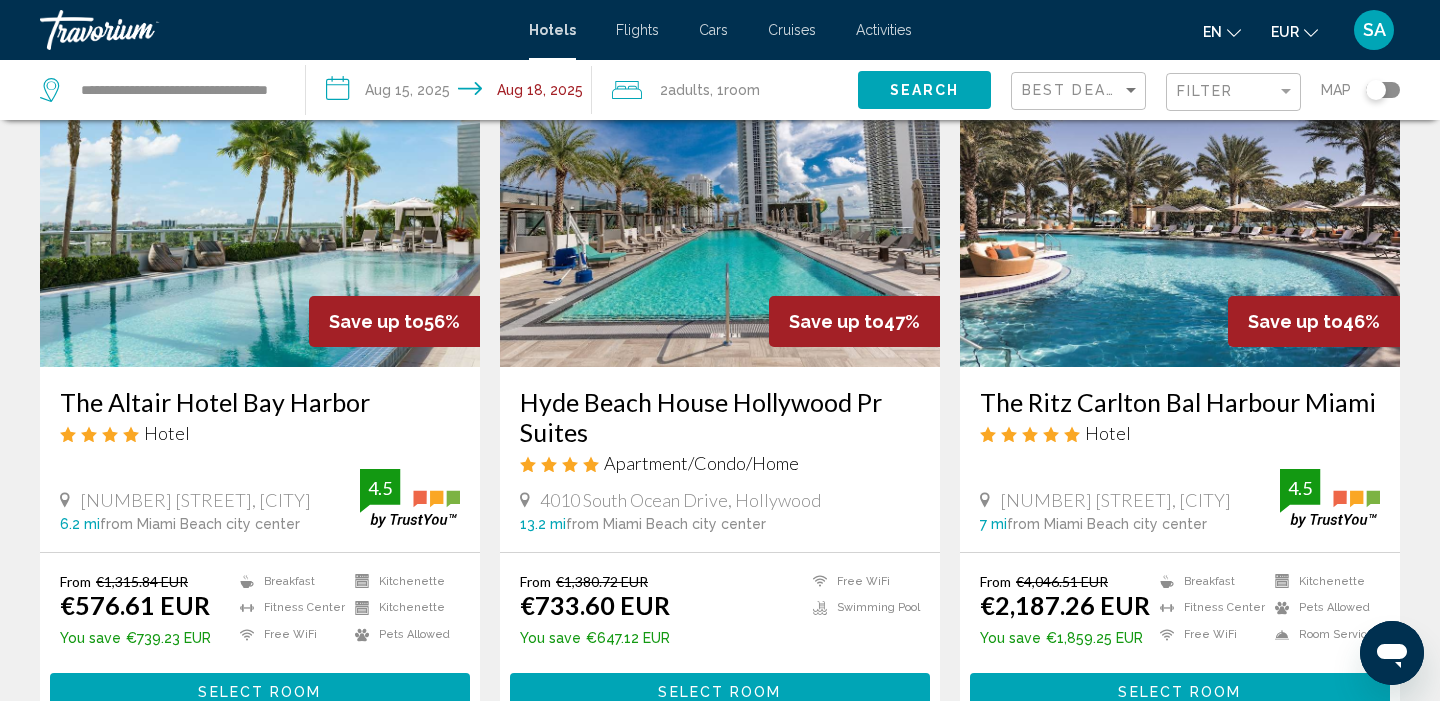 click on "Filter" 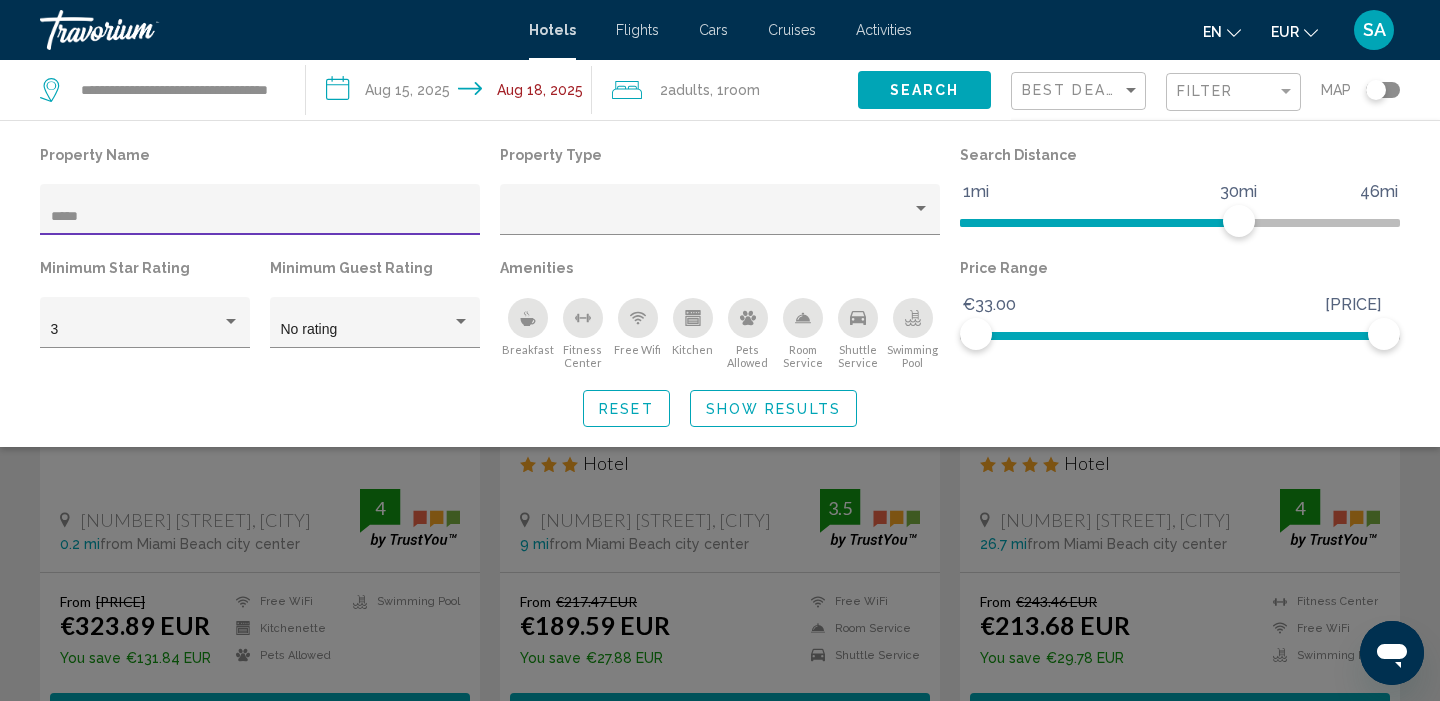 type on "*****" 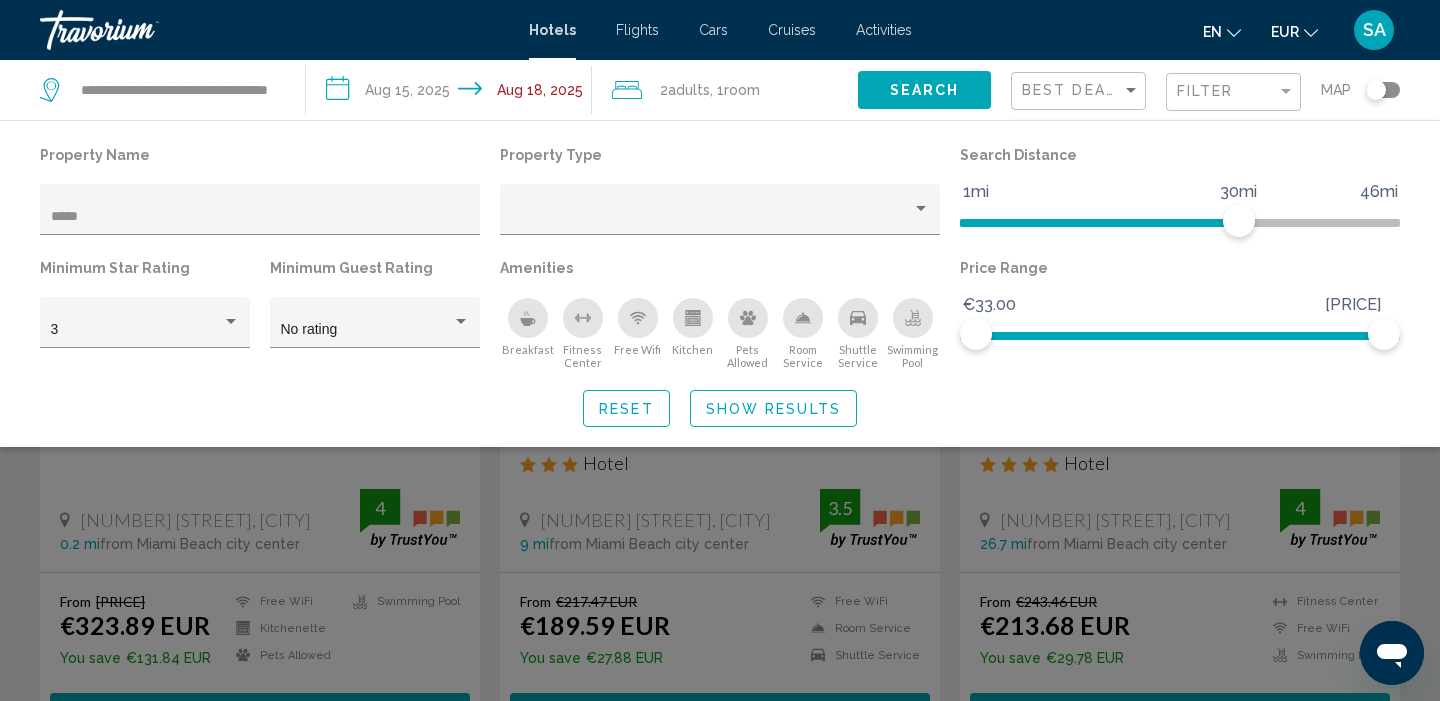 click 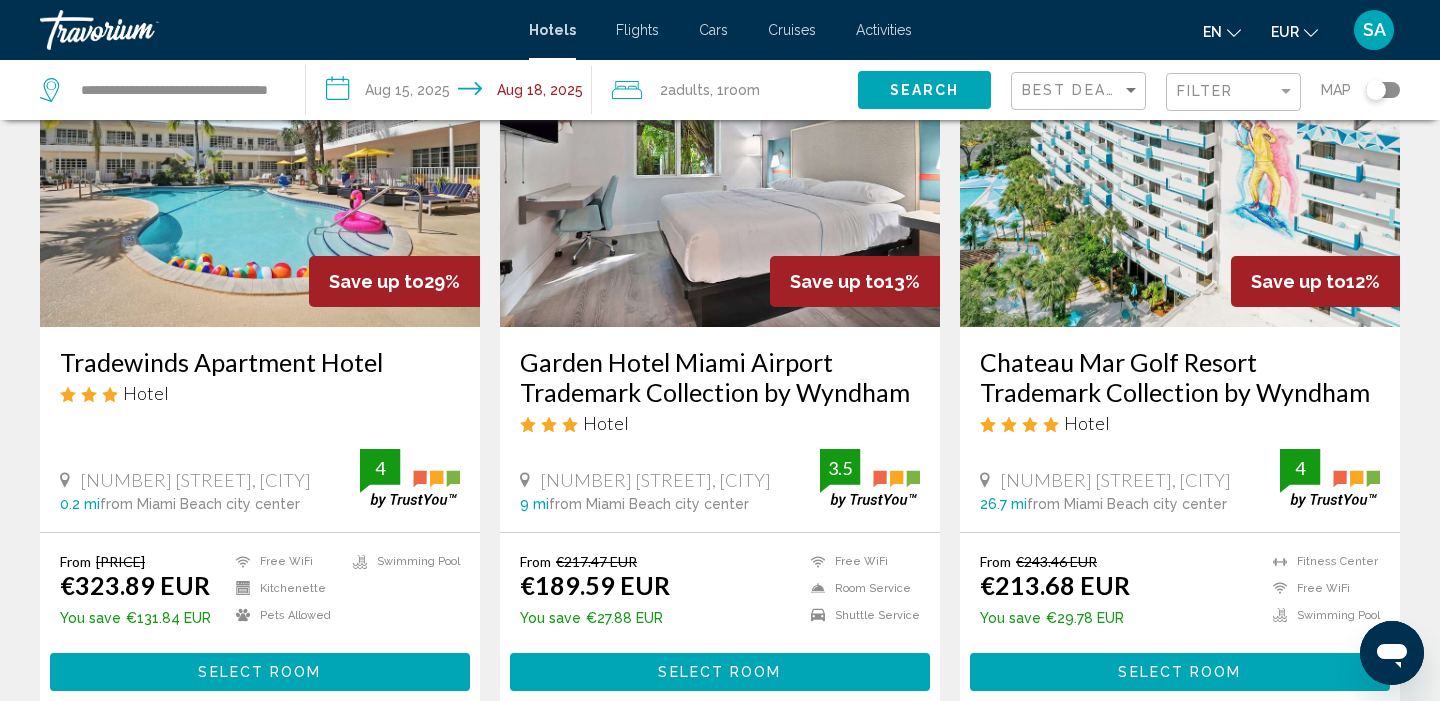 scroll, scrollTop: 225, scrollLeft: 0, axis: vertical 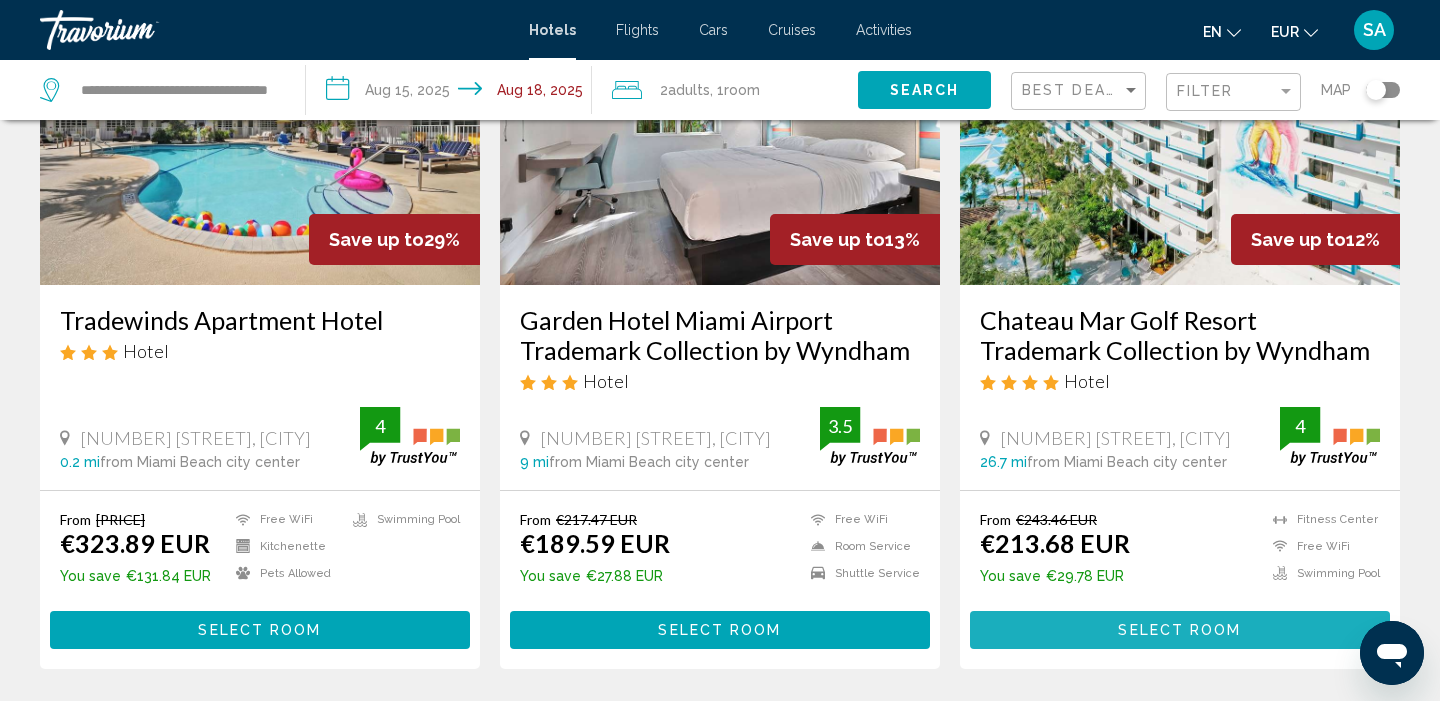 click on "Select Room" at bounding box center [1179, 631] 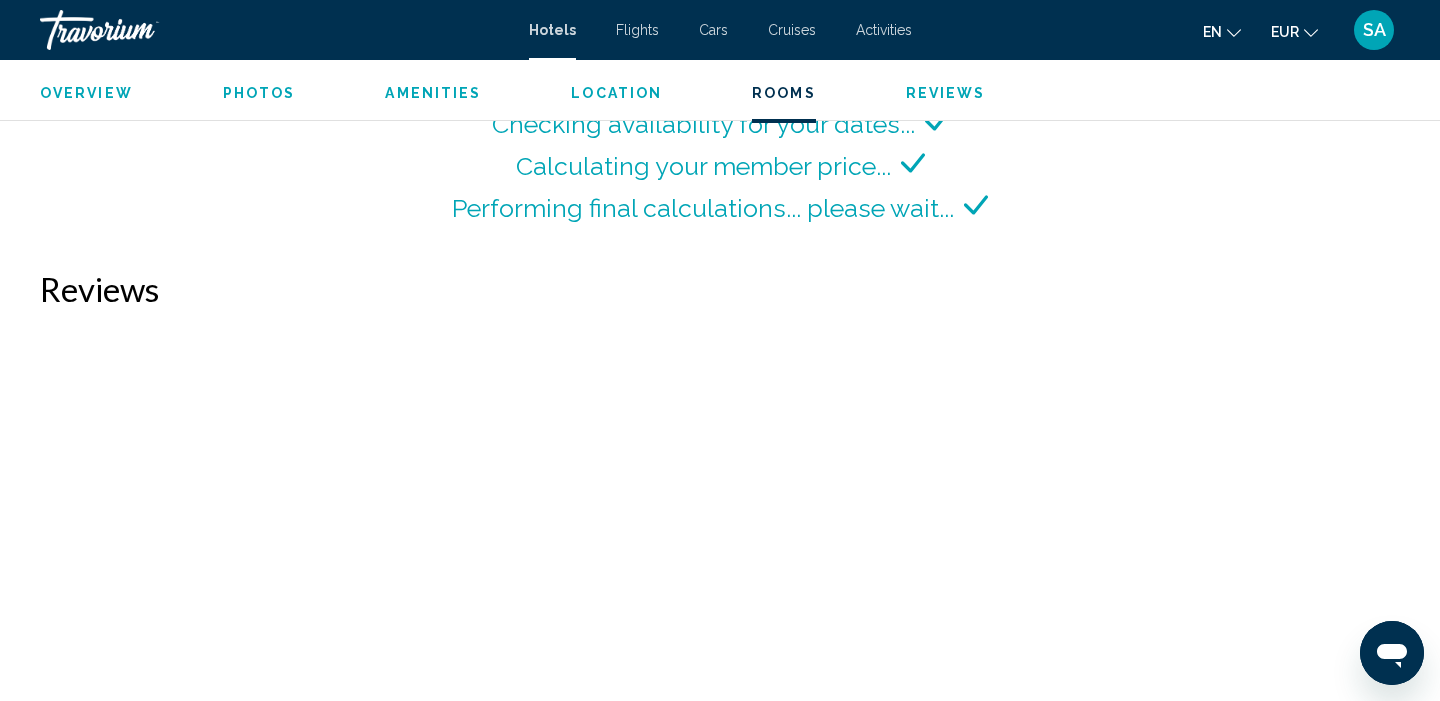 scroll, scrollTop: 2861, scrollLeft: 0, axis: vertical 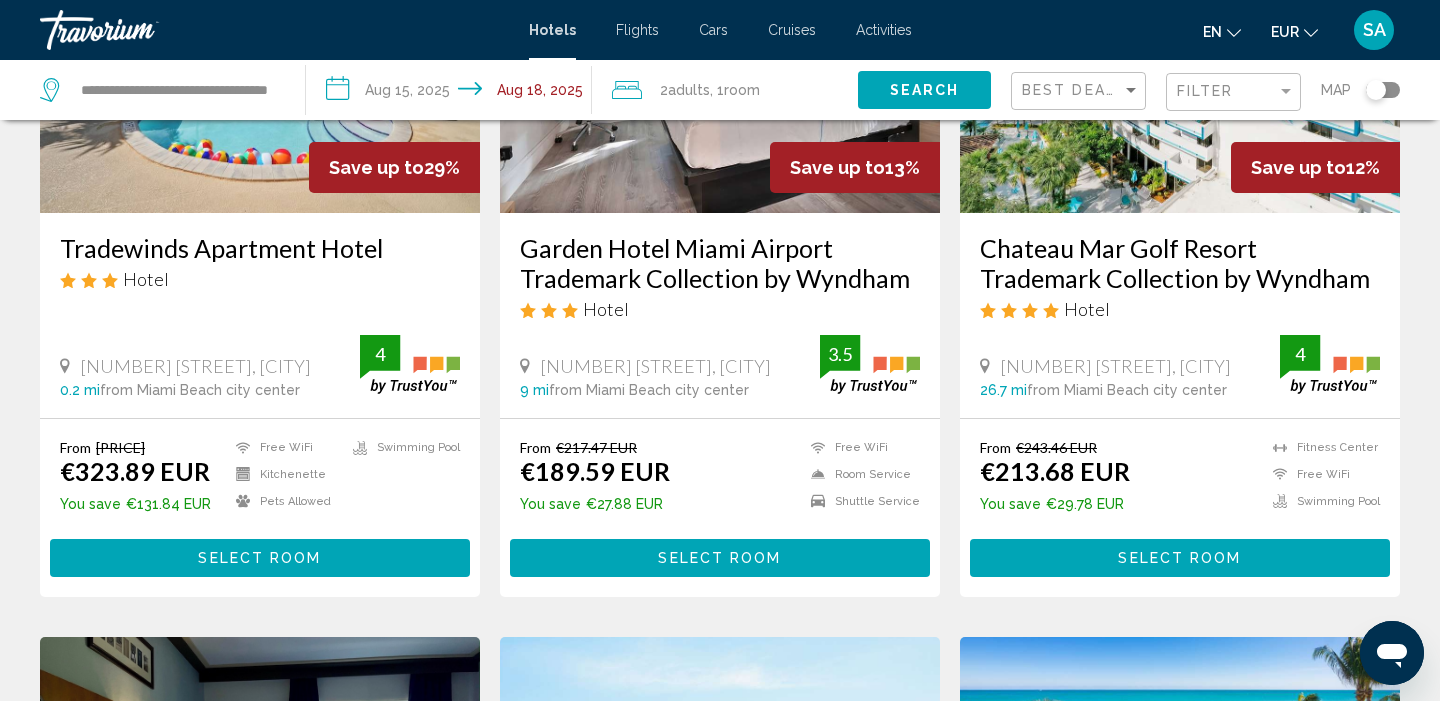 click on "Select Room" at bounding box center (259, 559) 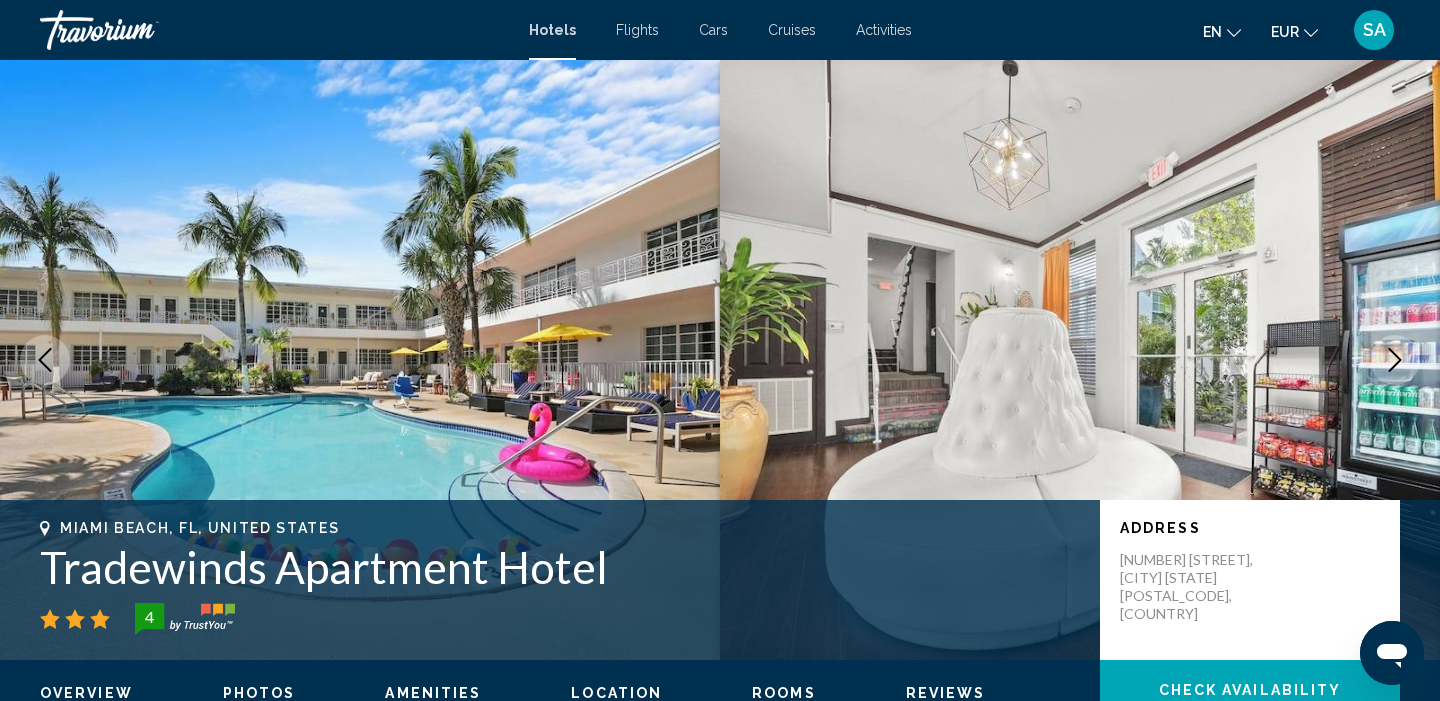 scroll, scrollTop: 0, scrollLeft: 0, axis: both 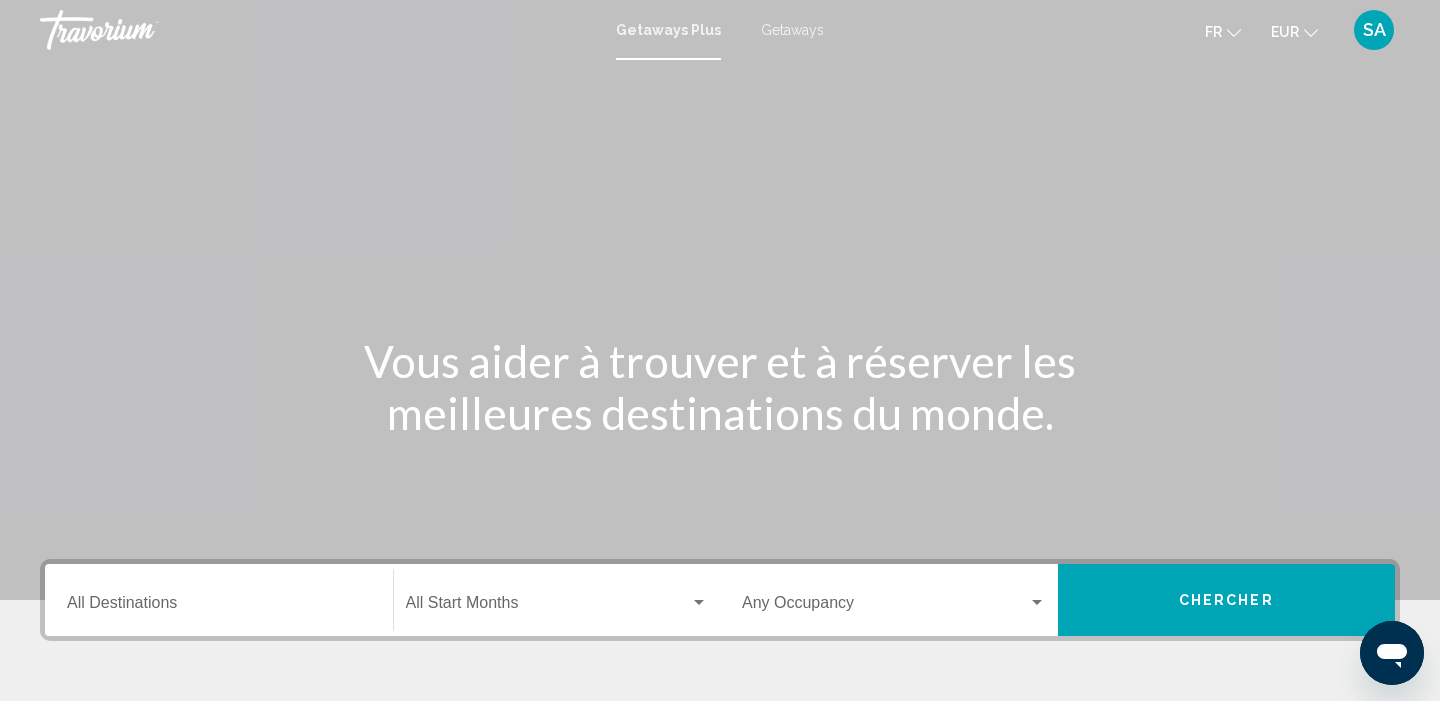 click on "Getaways" at bounding box center (792, 30) 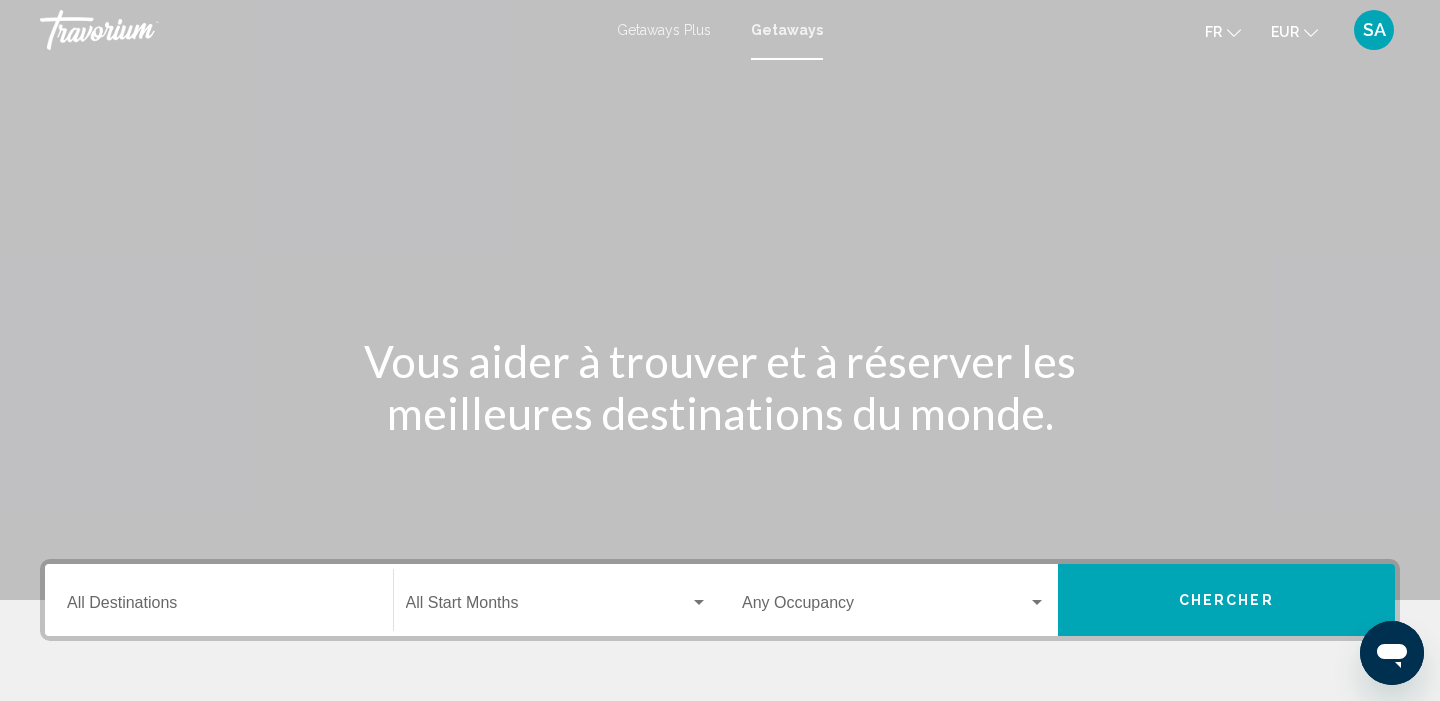 click on "Destination All Destinations" at bounding box center (219, 607) 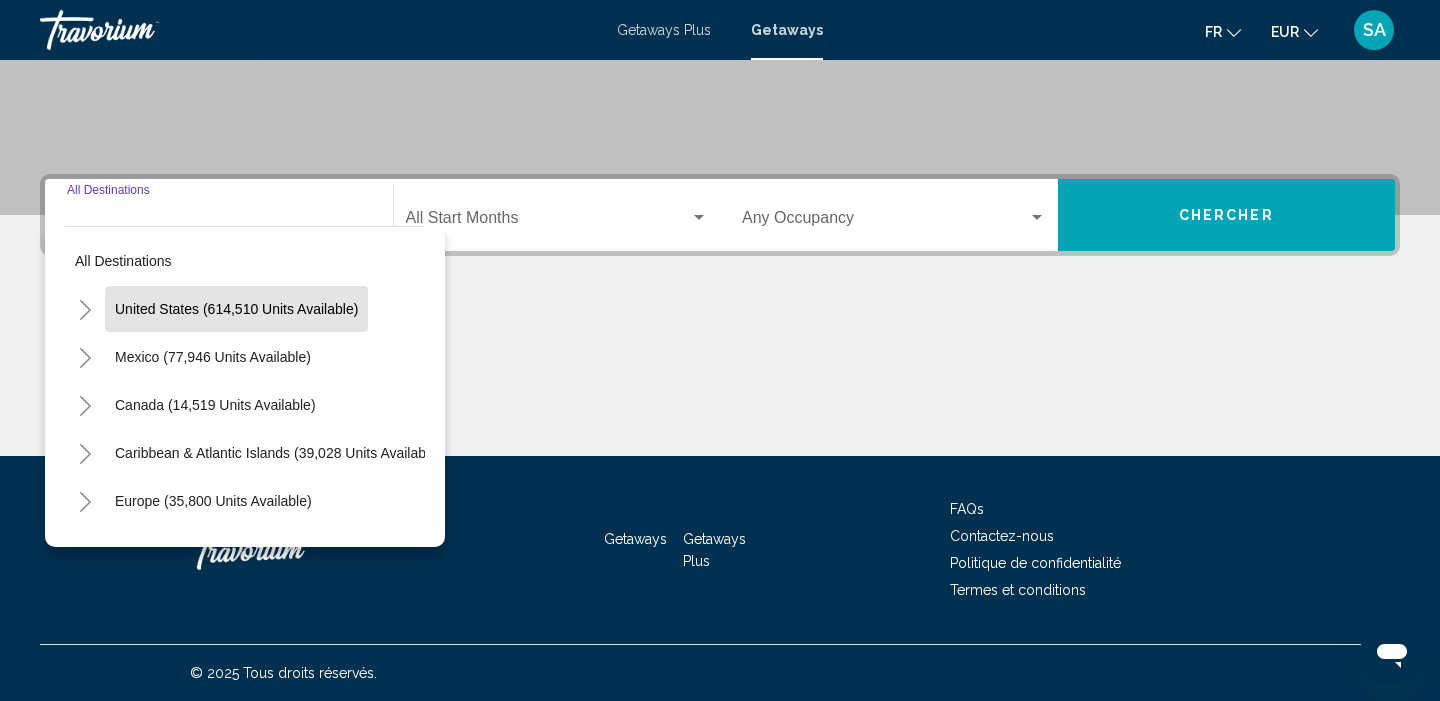 scroll, scrollTop: 0, scrollLeft: 0, axis: both 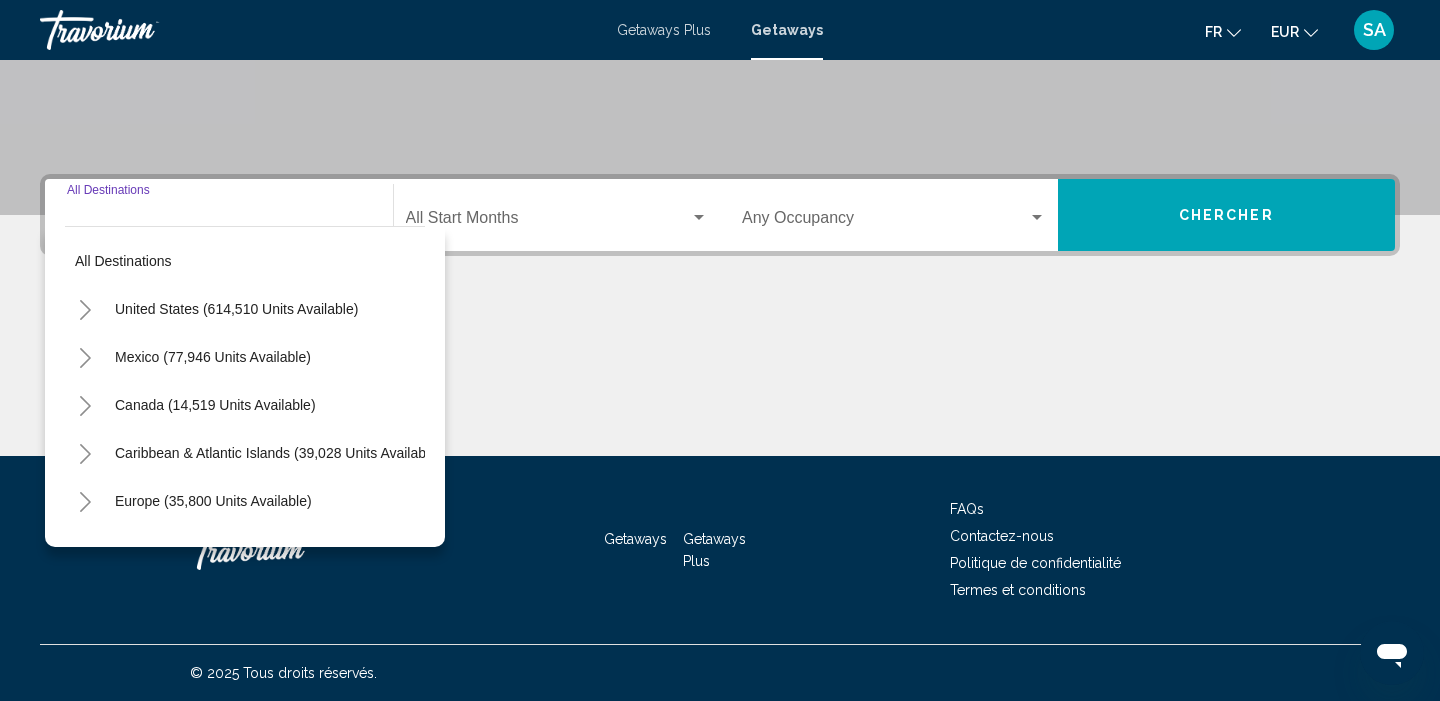 click 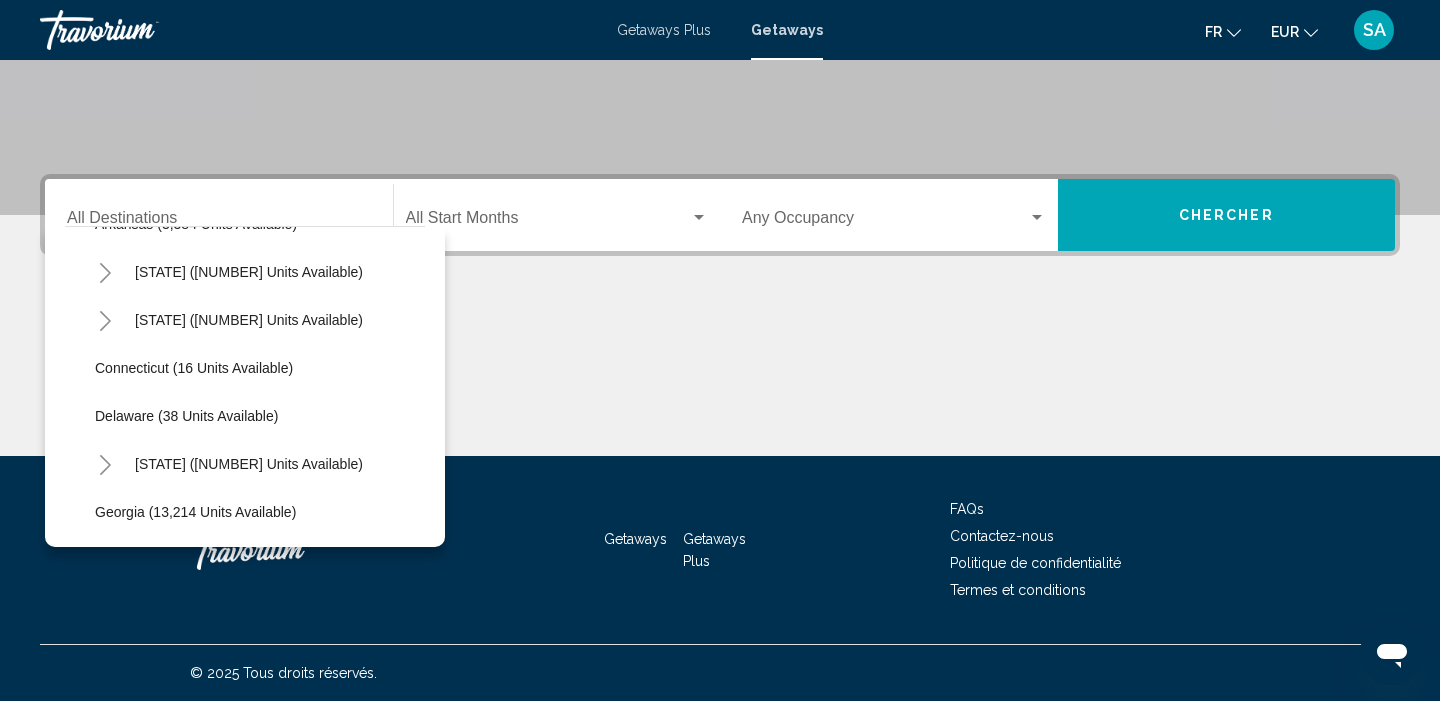 scroll, scrollTop: 241, scrollLeft: 0, axis: vertical 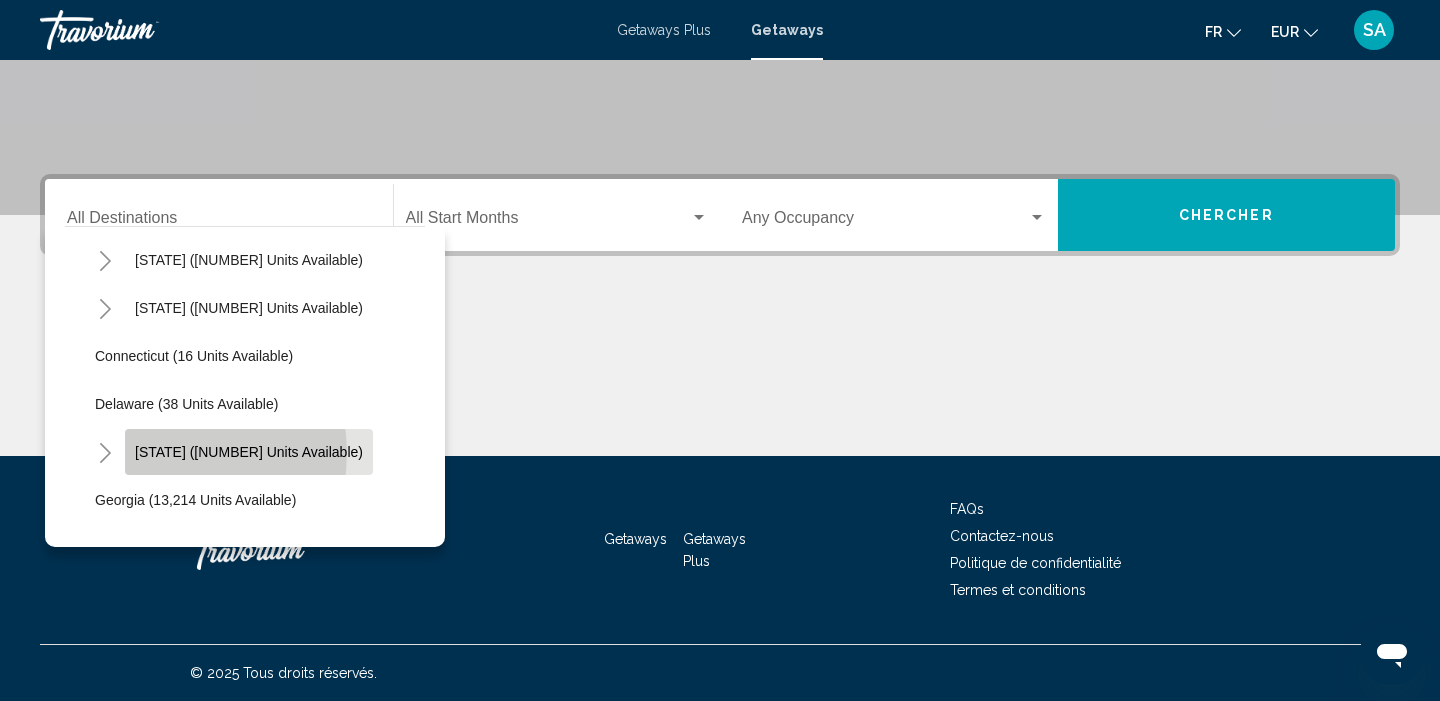 click on "Florida (187,293 units available)" 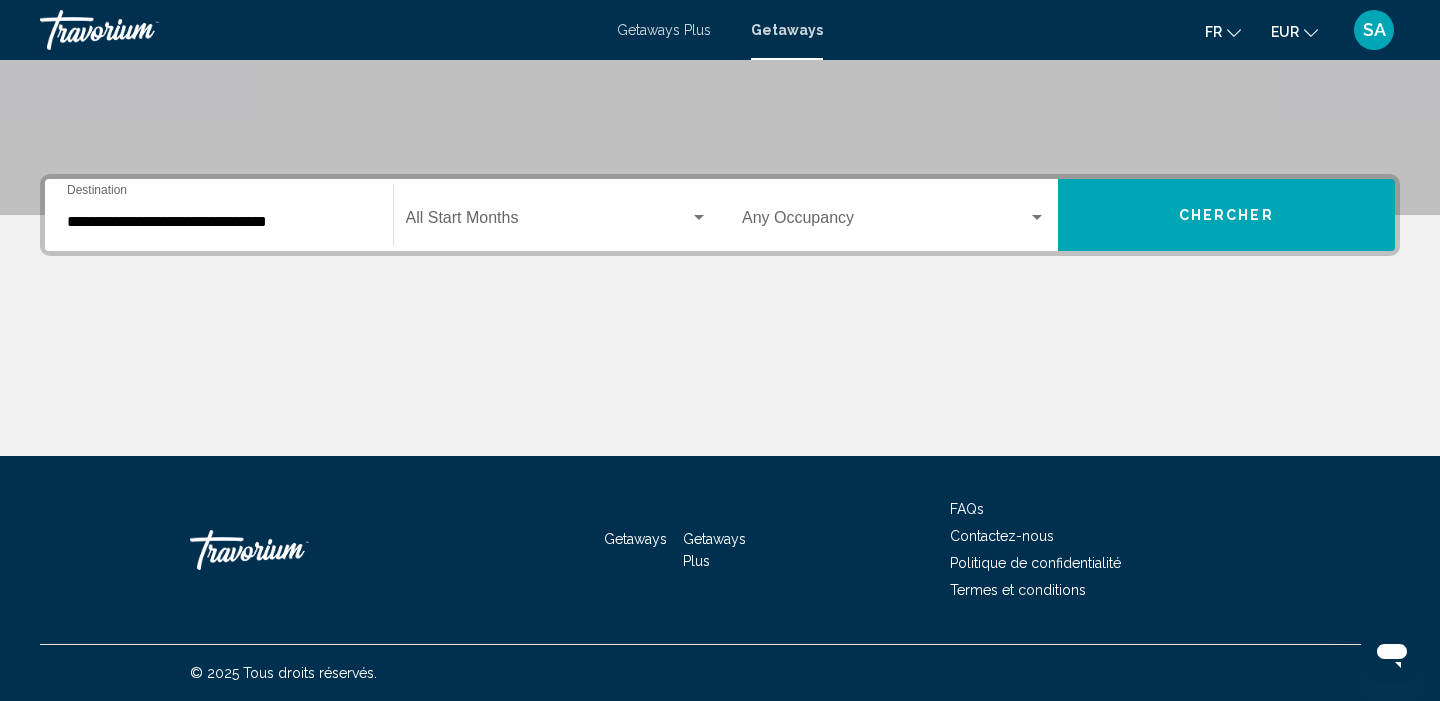 click on "Start Month All Start Months" 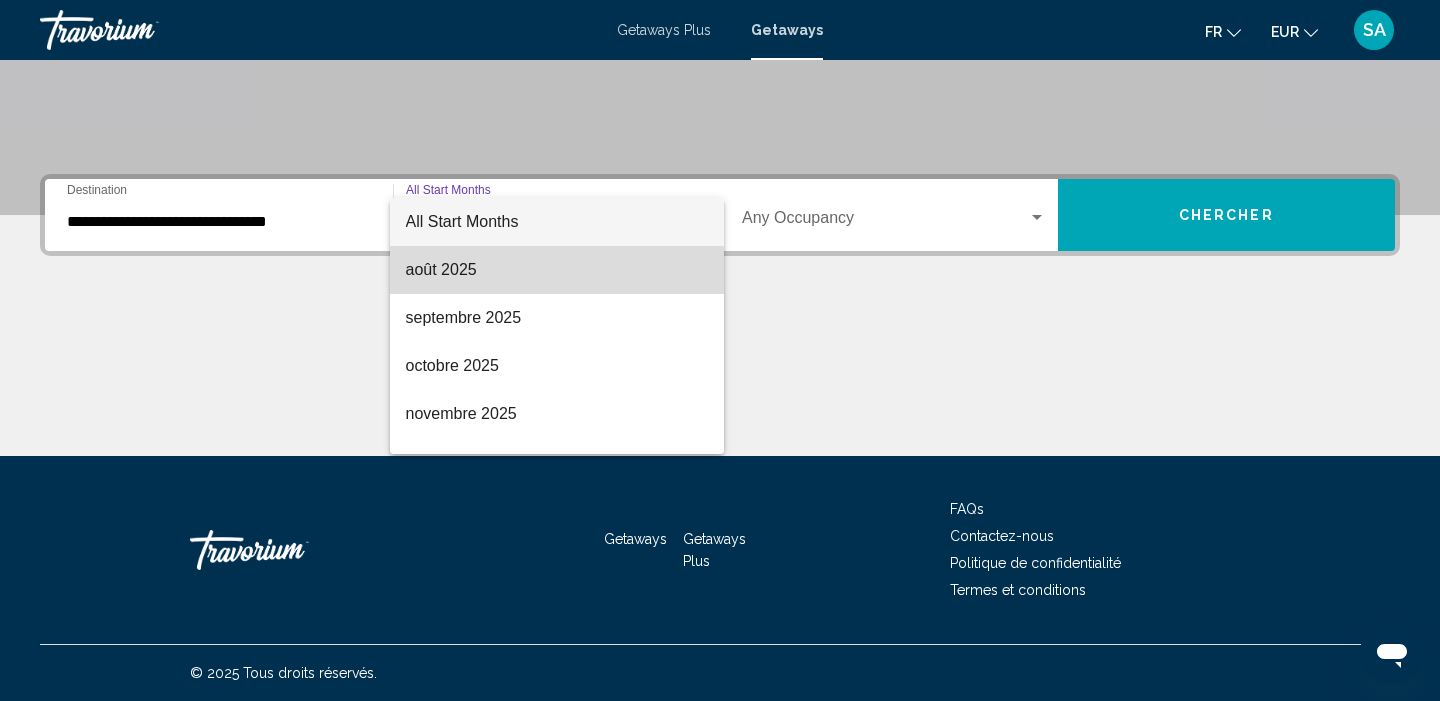 click on "août 2025" at bounding box center (557, 270) 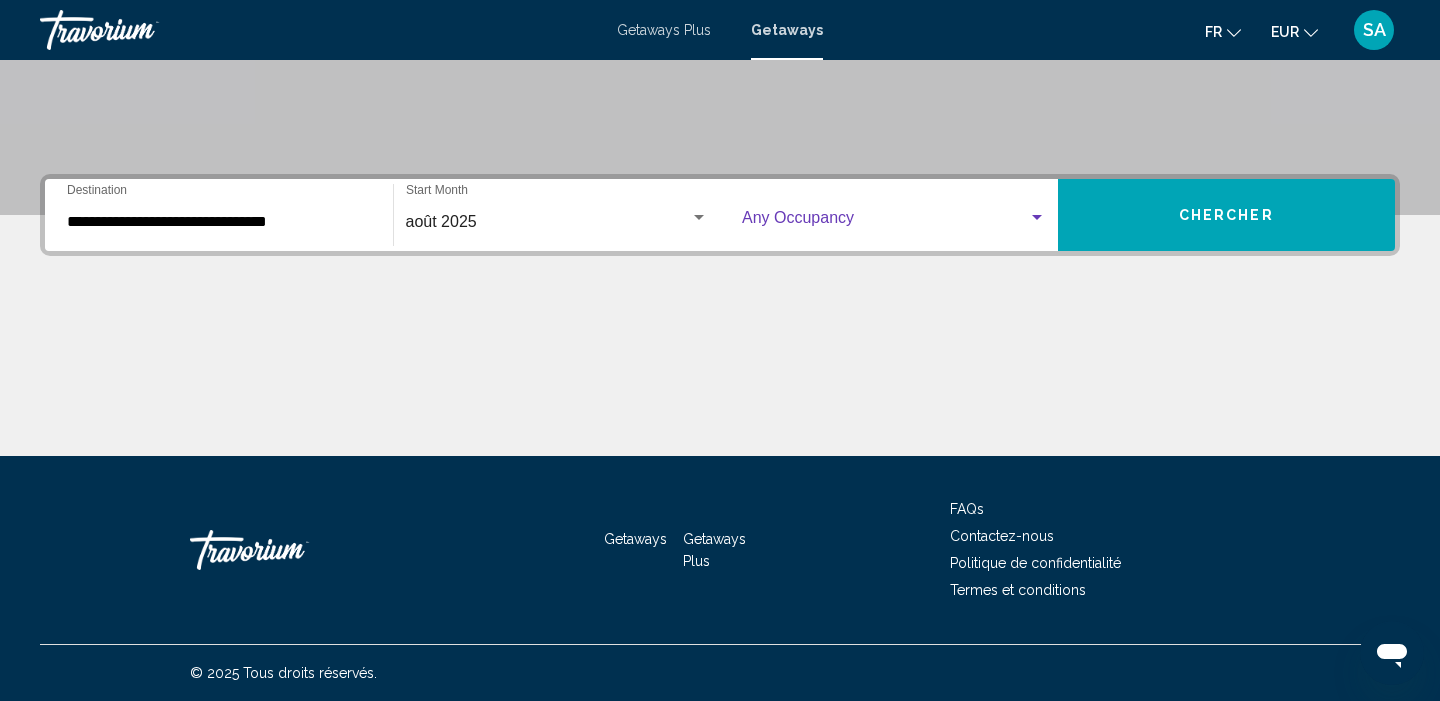 click at bounding box center [885, 222] 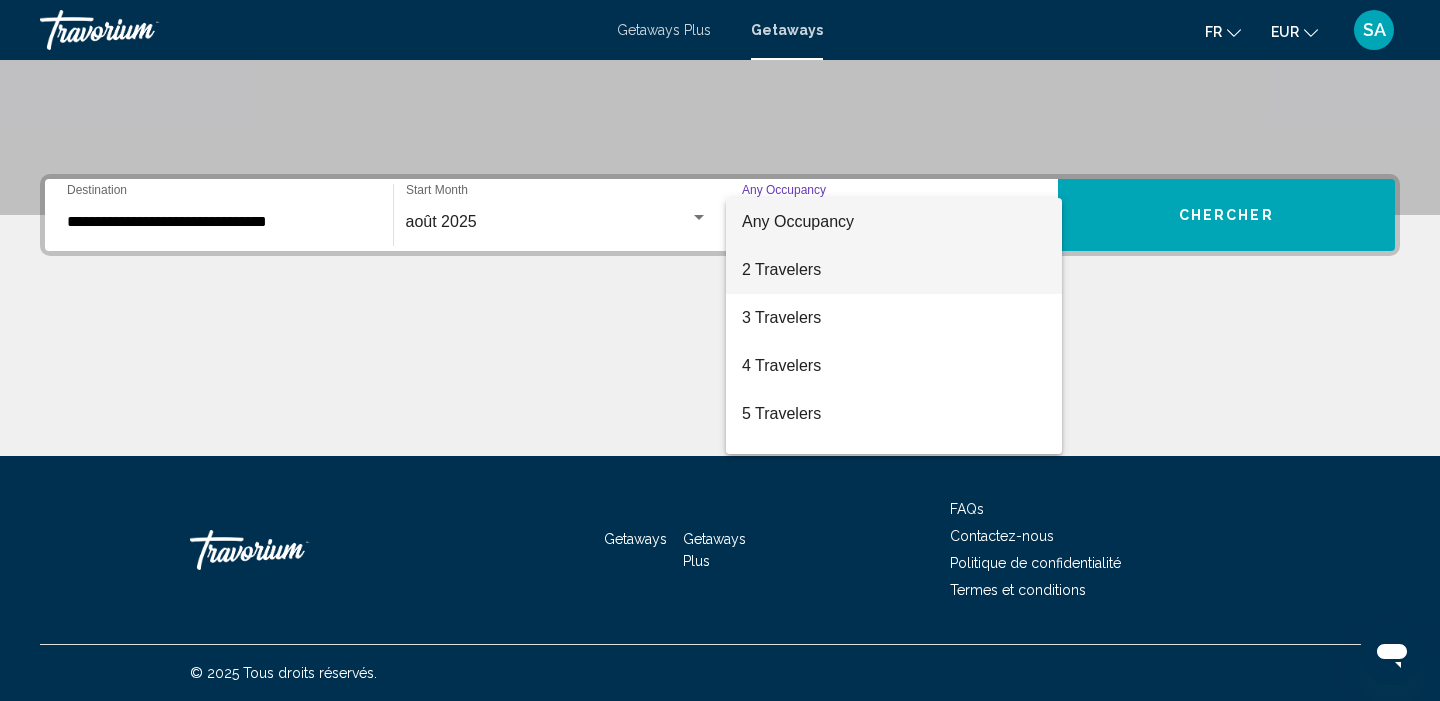 click on "2 Travelers" at bounding box center (894, 270) 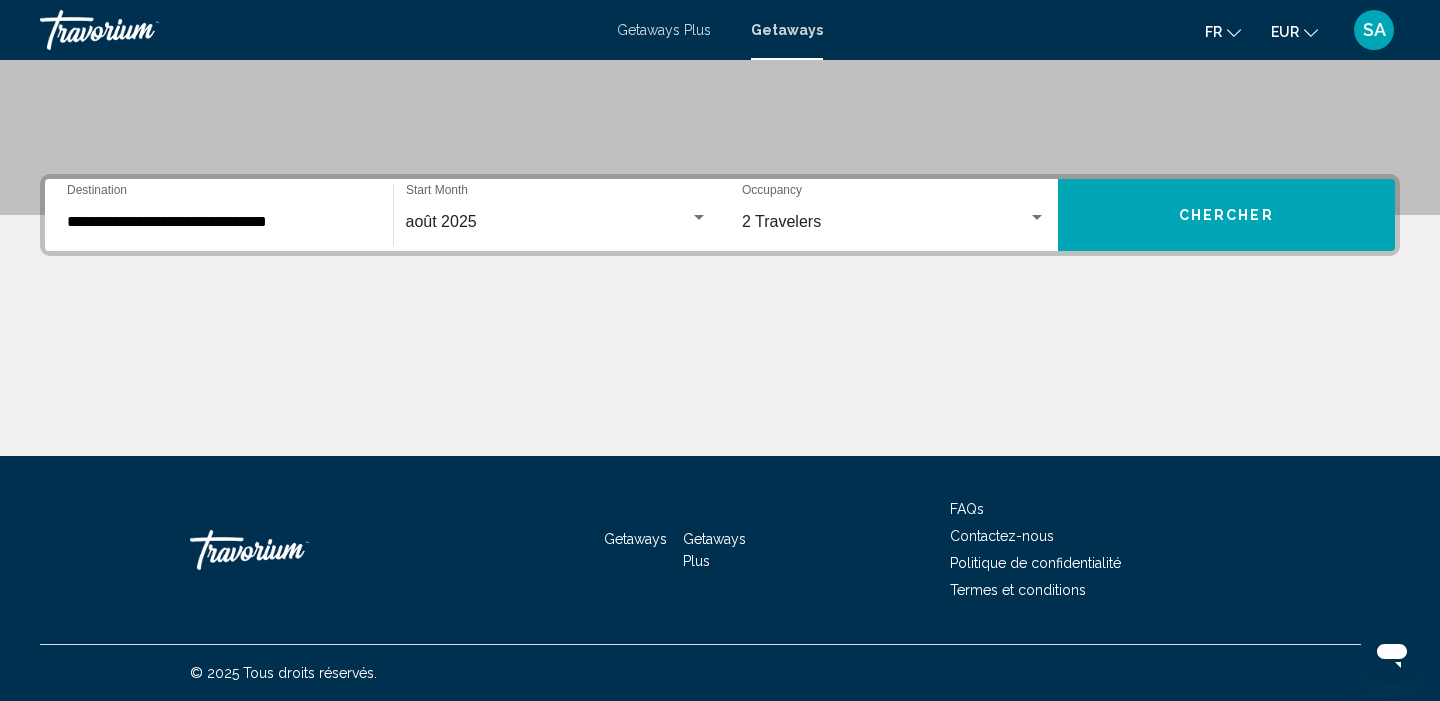 click on "2 Travelers Occupancy Any Occupancy" at bounding box center [894, 215] 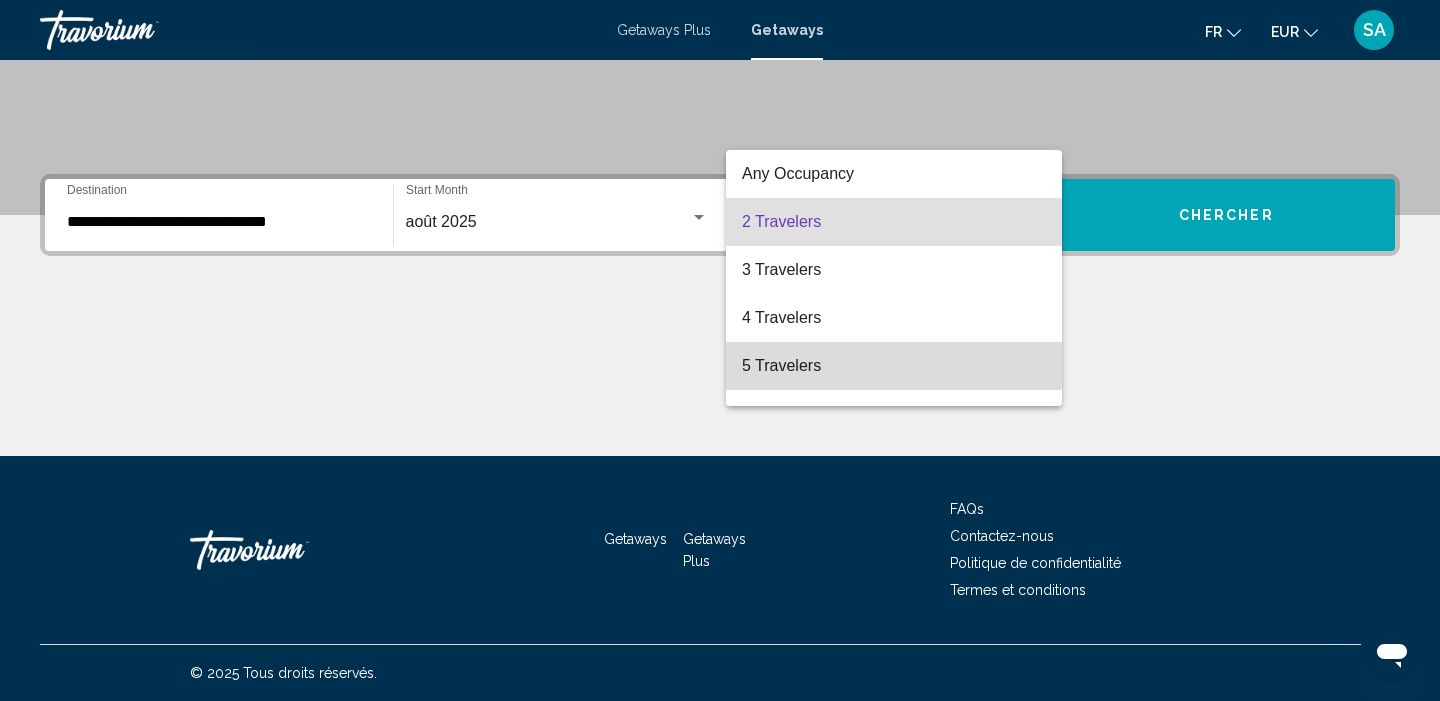 click on "5 Travelers" at bounding box center [894, 366] 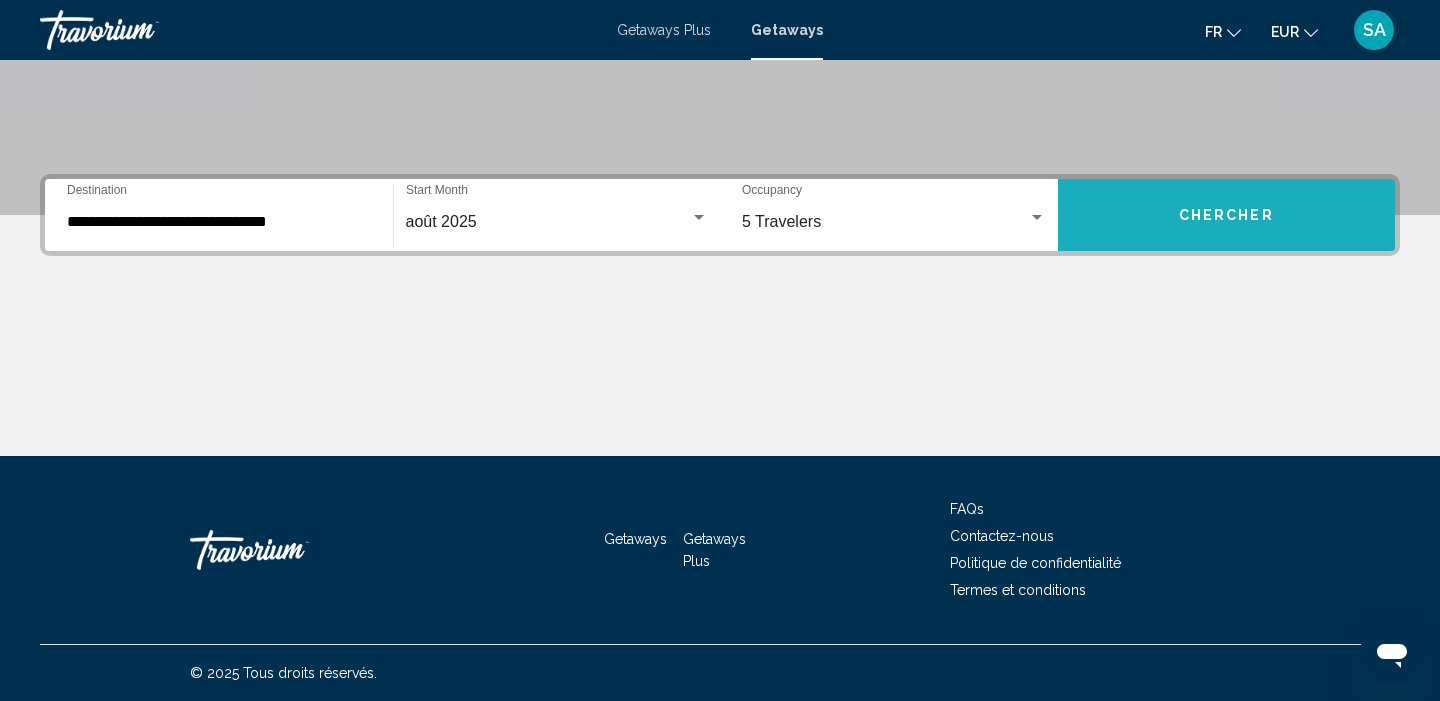 click on "Chercher" at bounding box center [1226, 216] 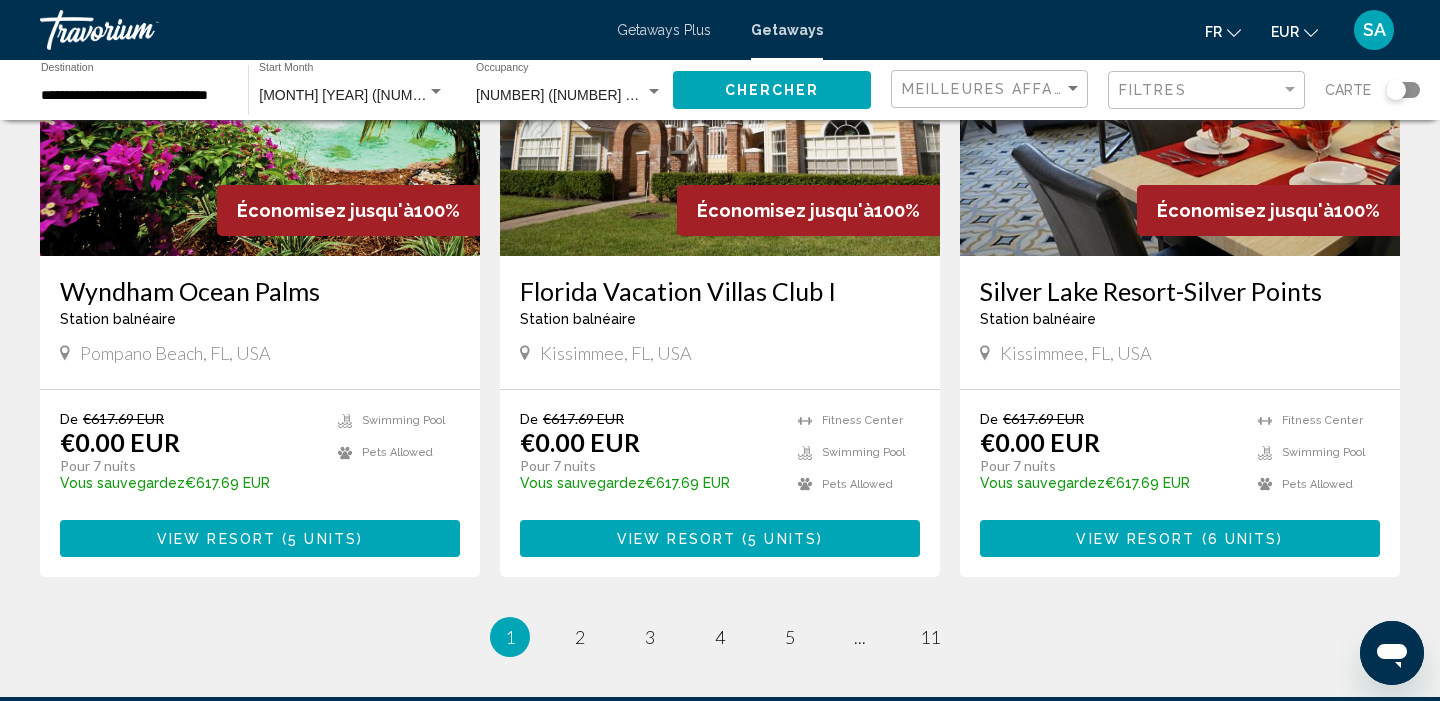 scroll, scrollTop: 2424, scrollLeft: 0, axis: vertical 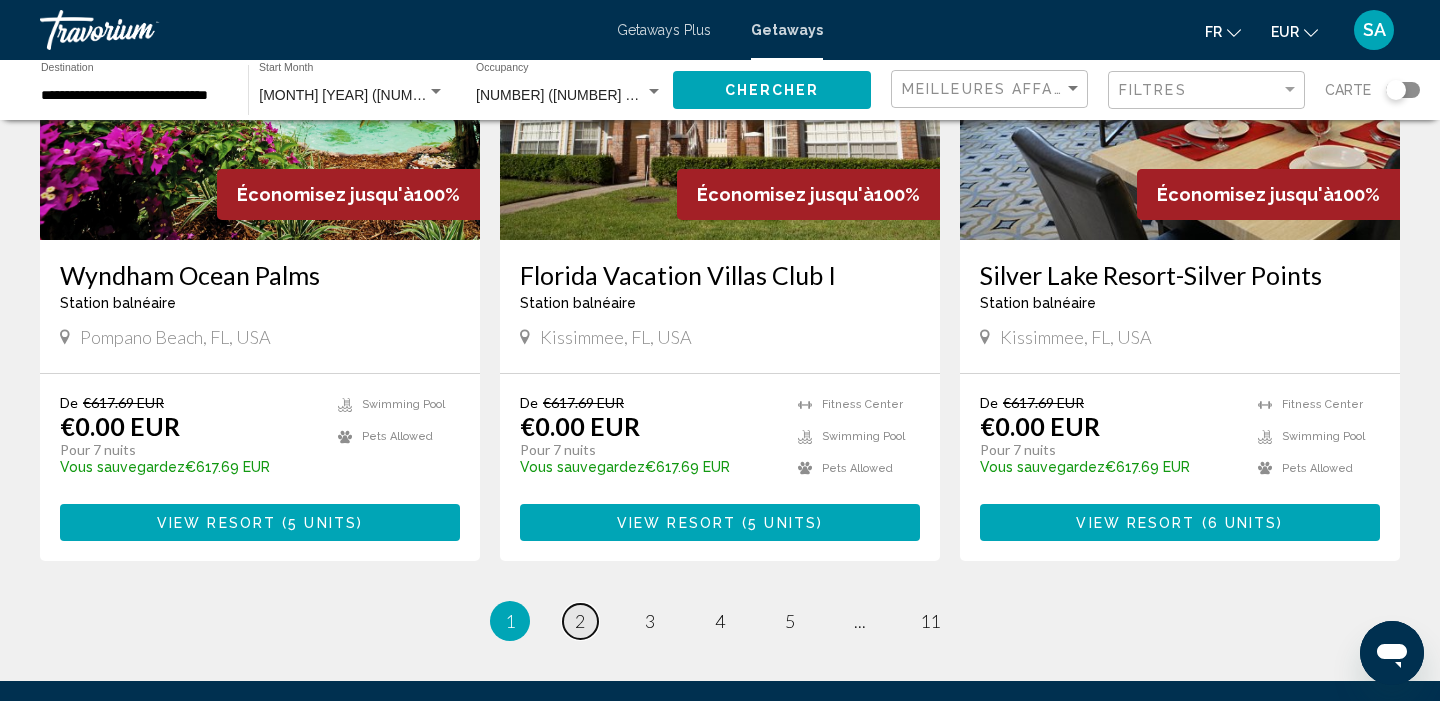 click on "2" at bounding box center [580, 621] 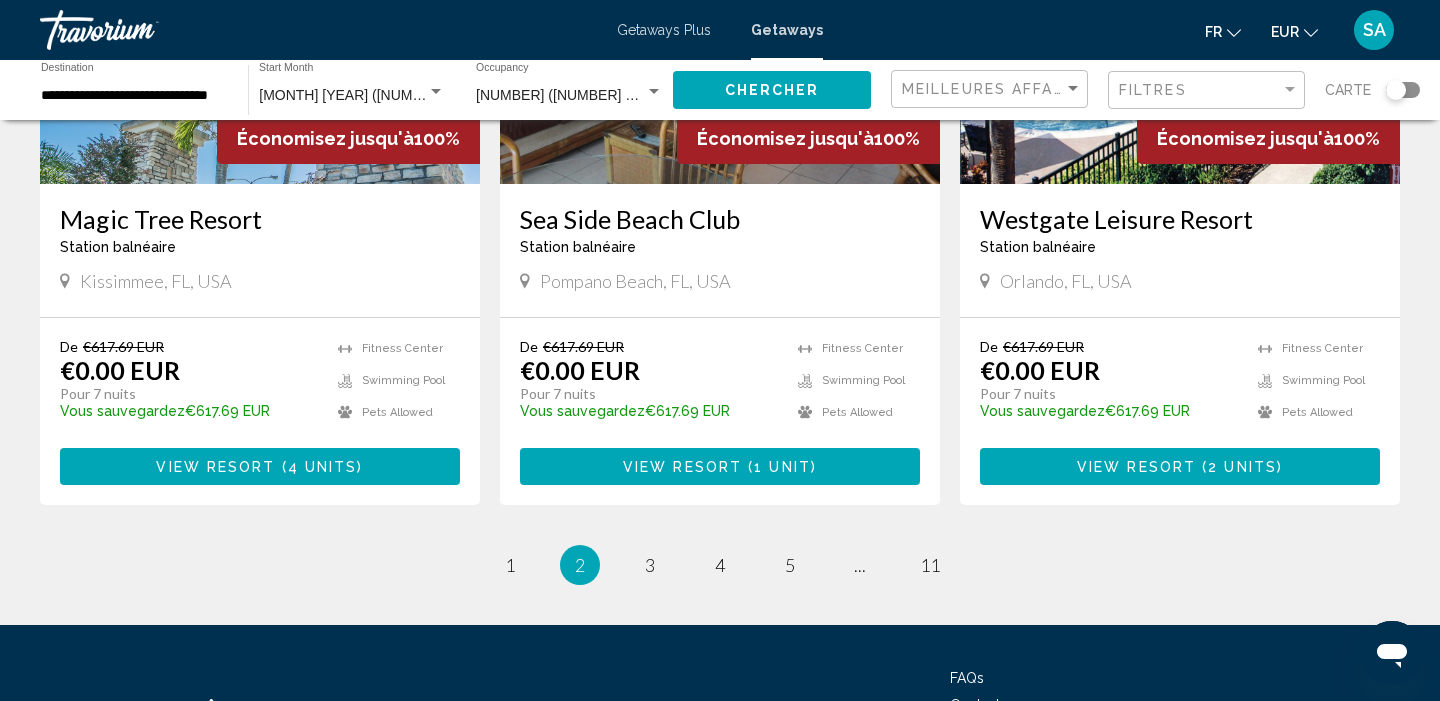 scroll, scrollTop: 2423, scrollLeft: 0, axis: vertical 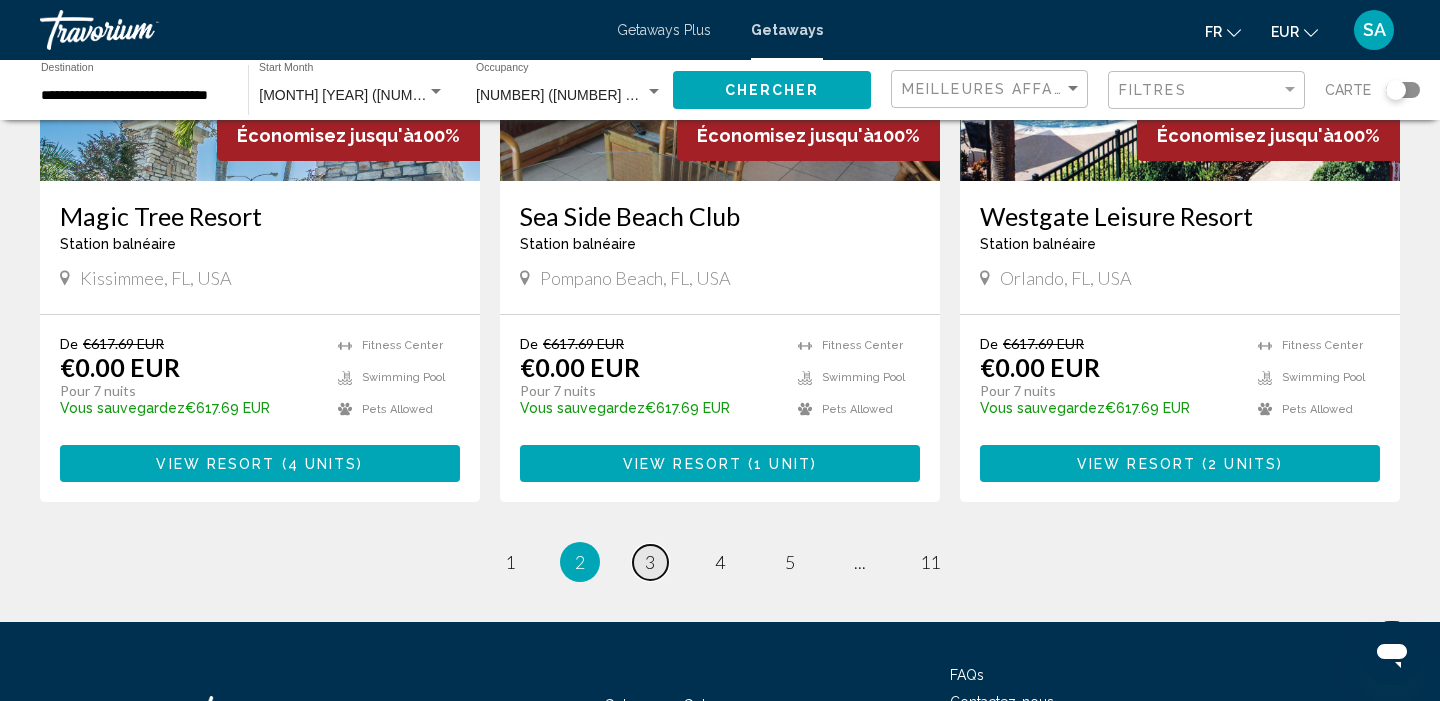 click on "3" at bounding box center [650, 562] 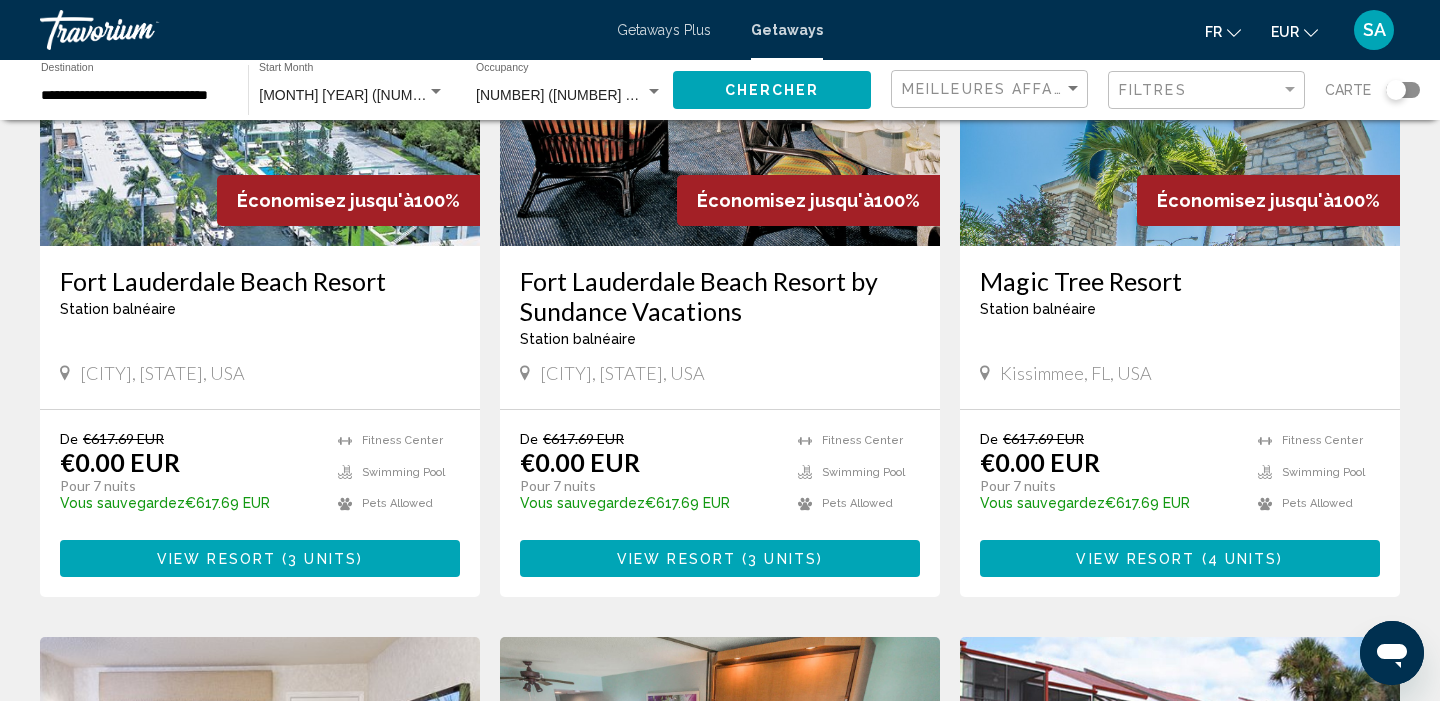 scroll, scrollTop: 1643, scrollLeft: 0, axis: vertical 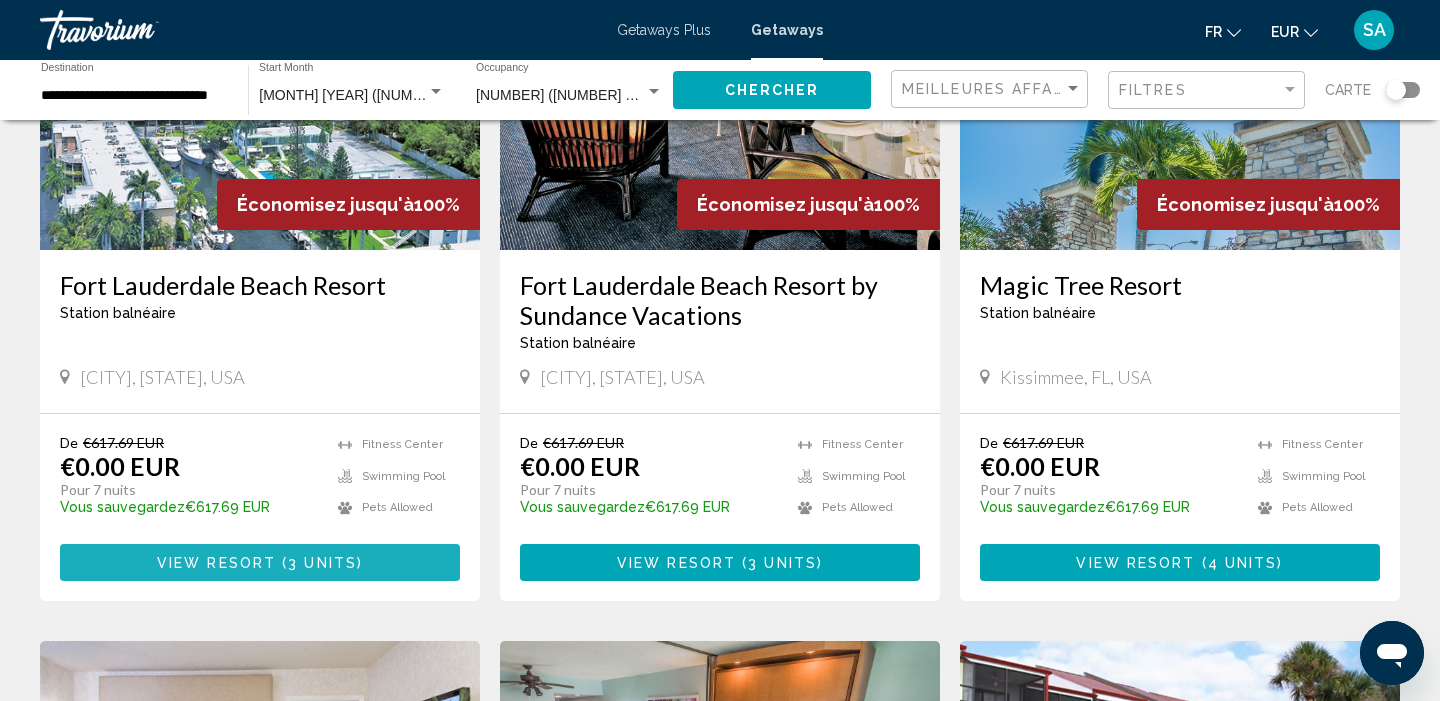 click on "View Resort    ( 3 units )" at bounding box center (260, 562) 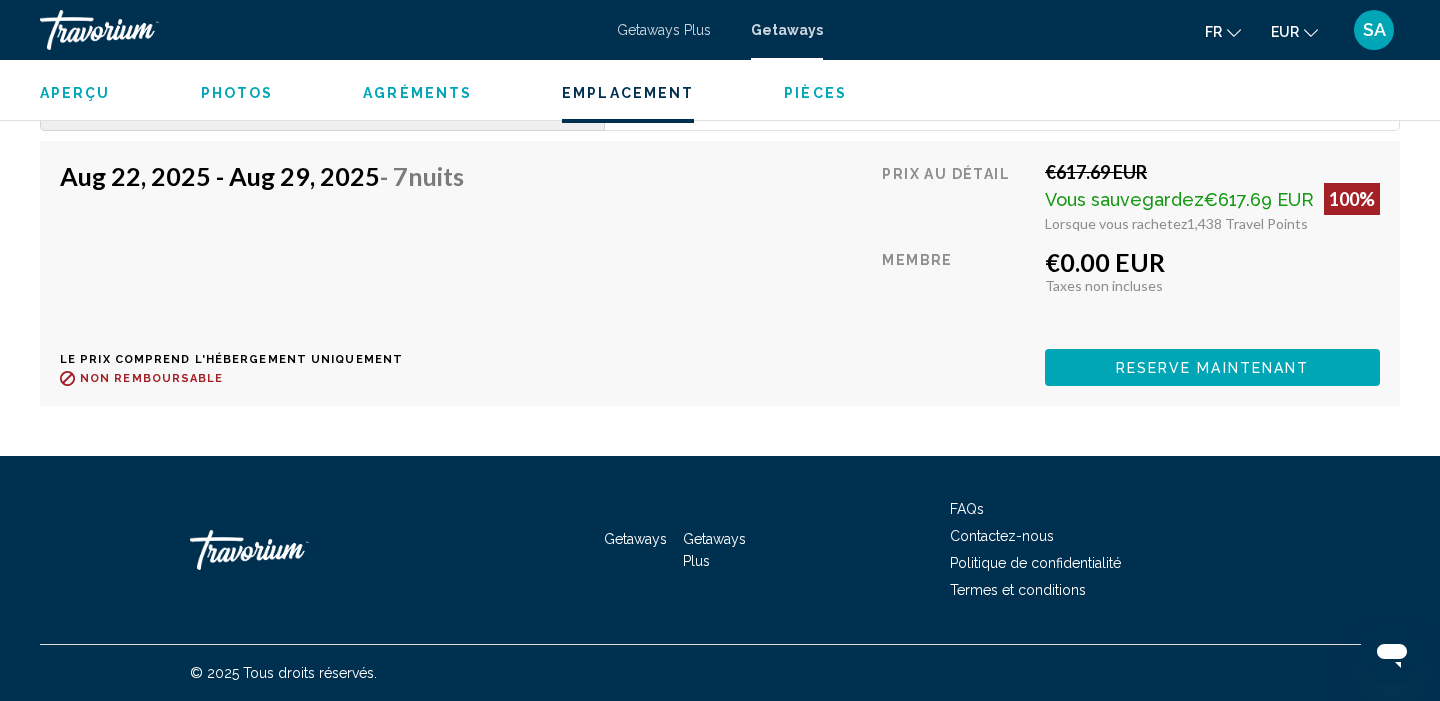 scroll, scrollTop: 3887, scrollLeft: 0, axis: vertical 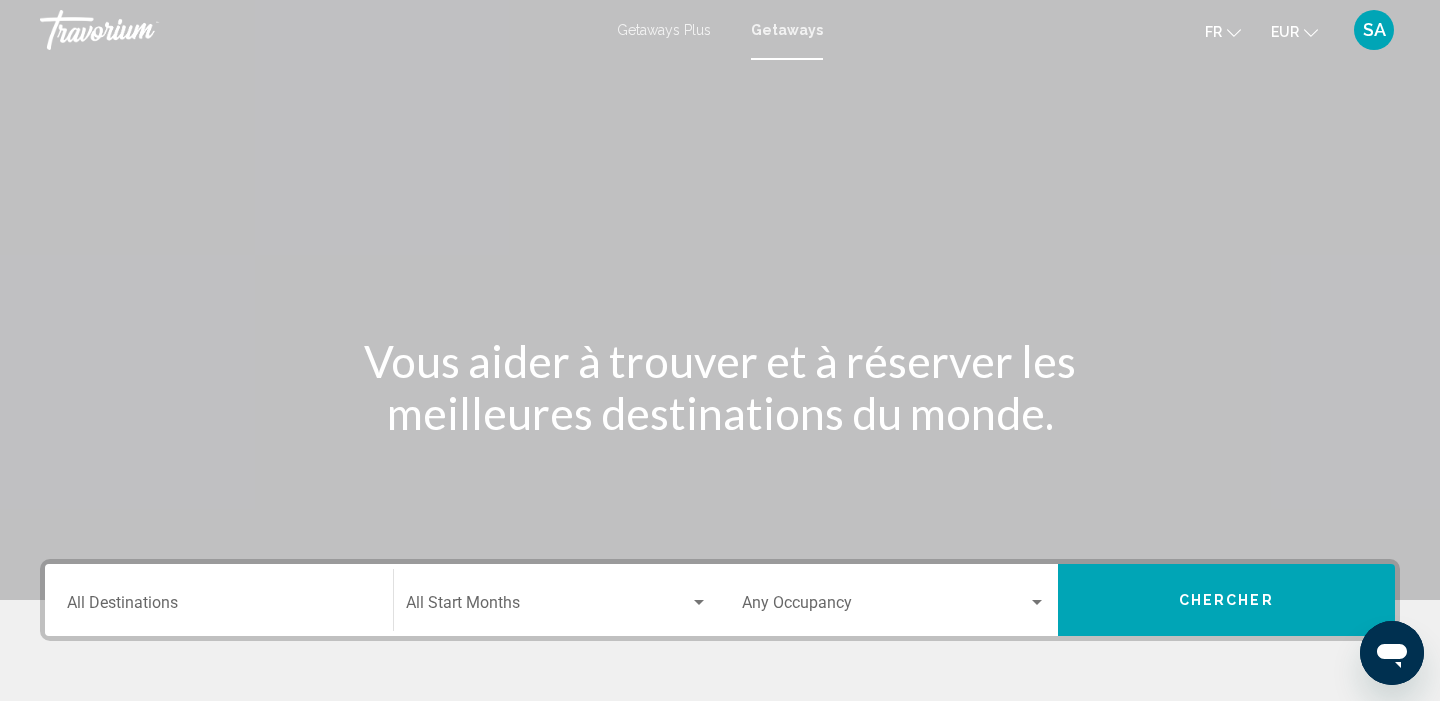 click on "Getaways" at bounding box center [787, 30] 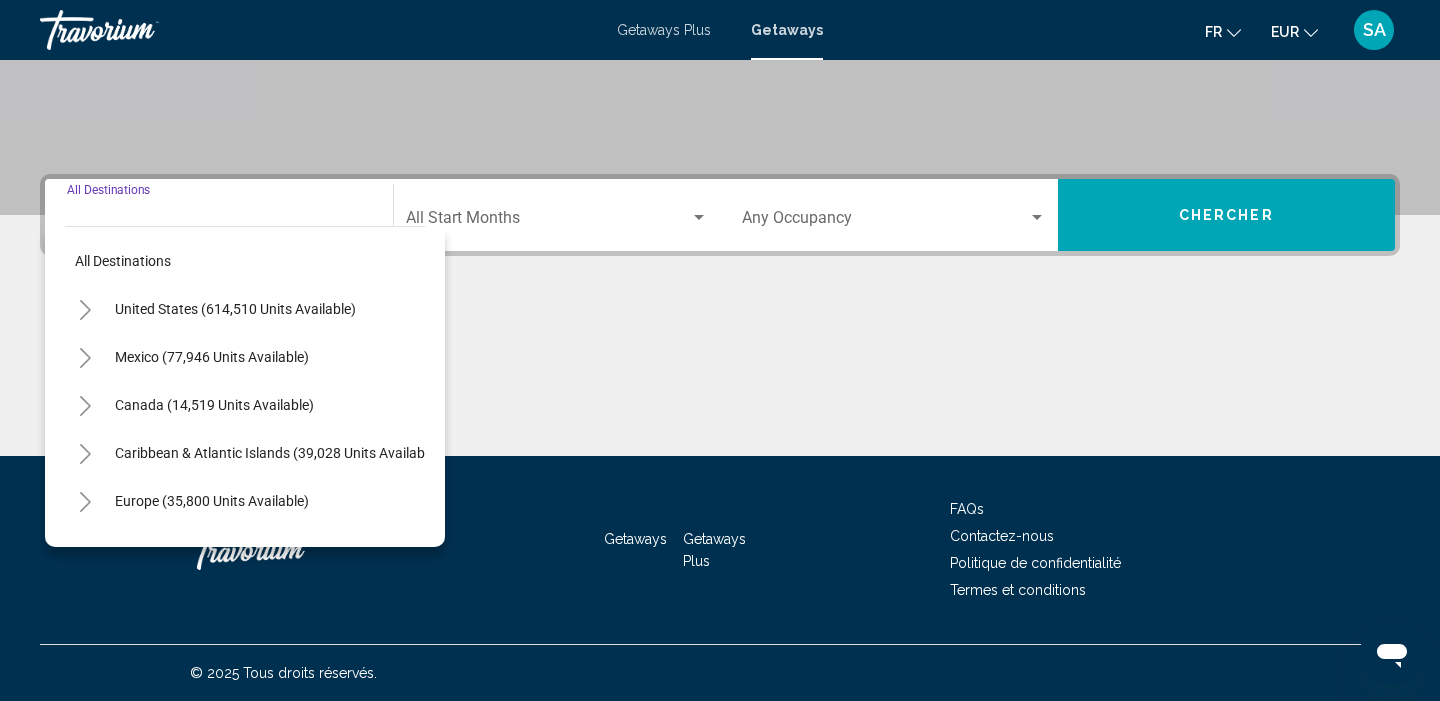 click 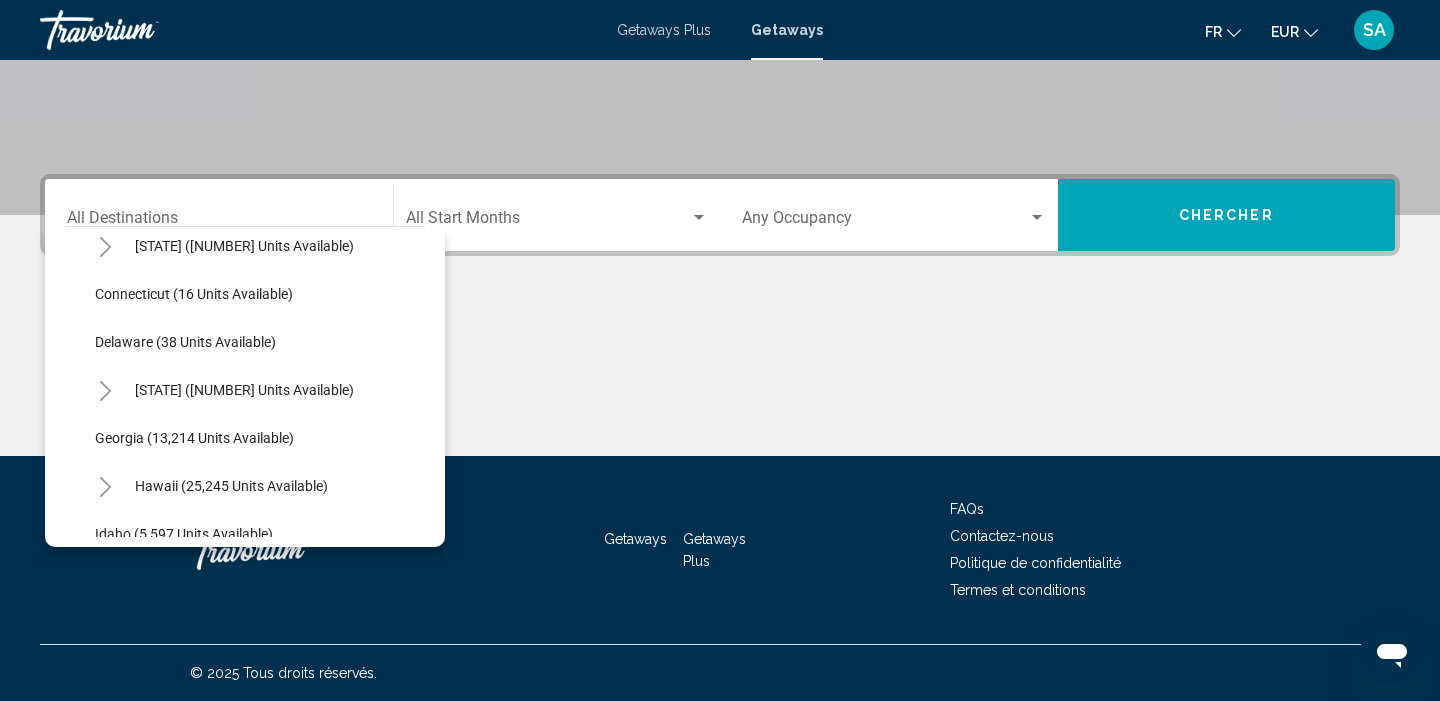 scroll, scrollTop: 306, scrollLeft: 0, axis: vertical 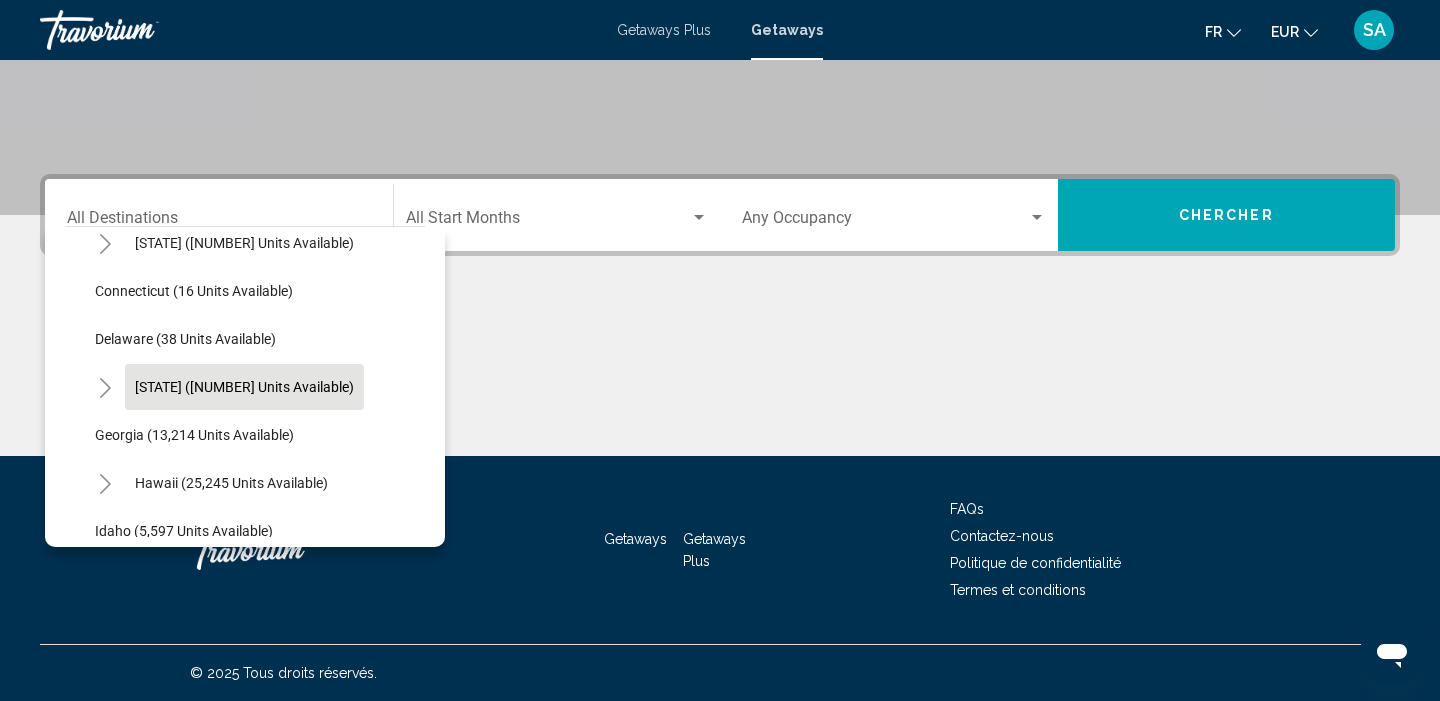 click on "Florida (187,293 units available)" 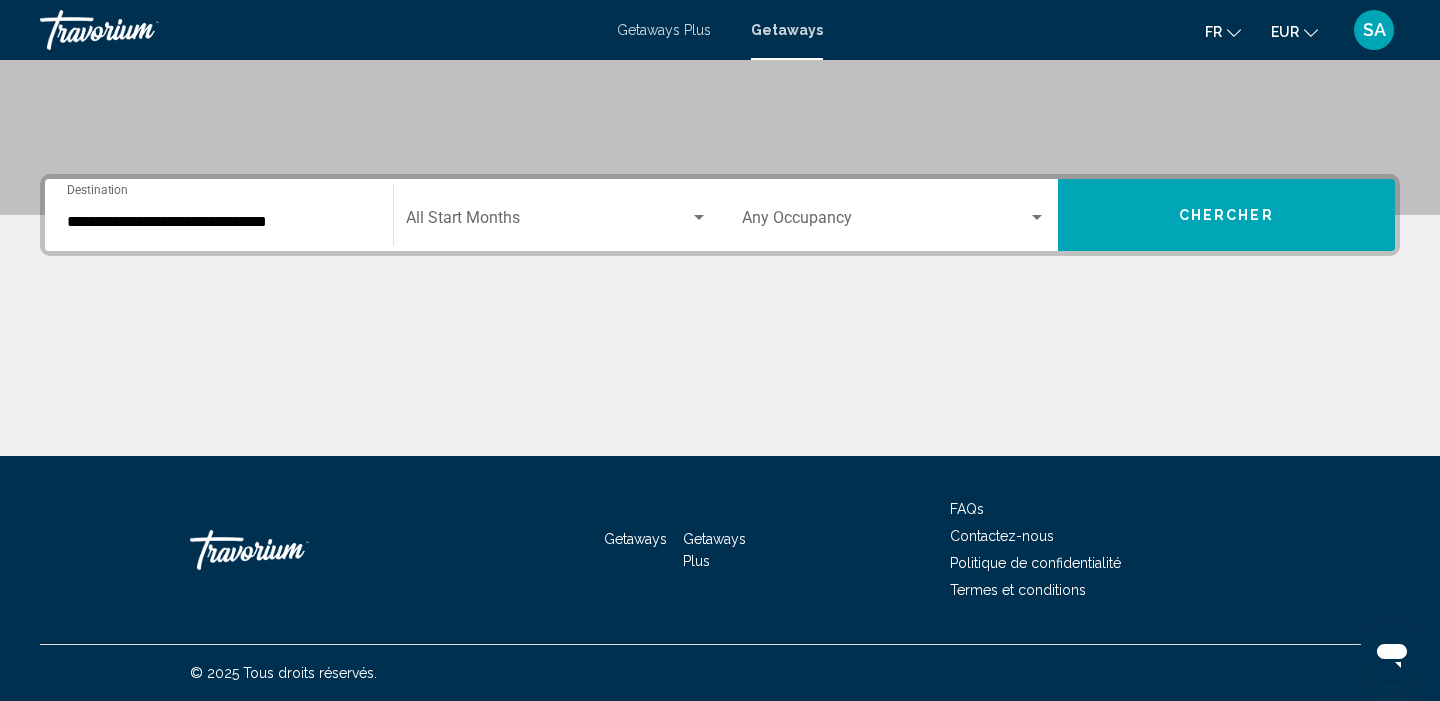 click on "Start Month All Start Months" 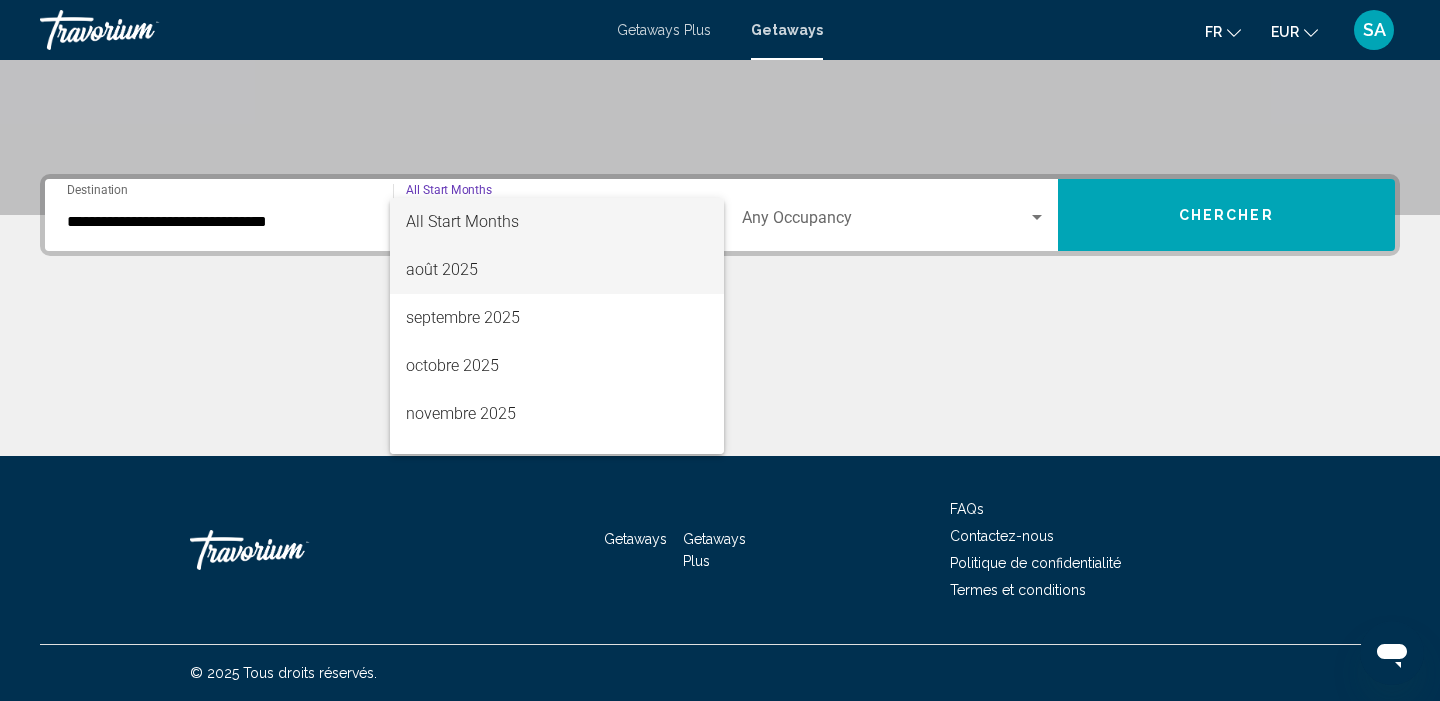 click on "août 2025" at bounding box center [557, 270] 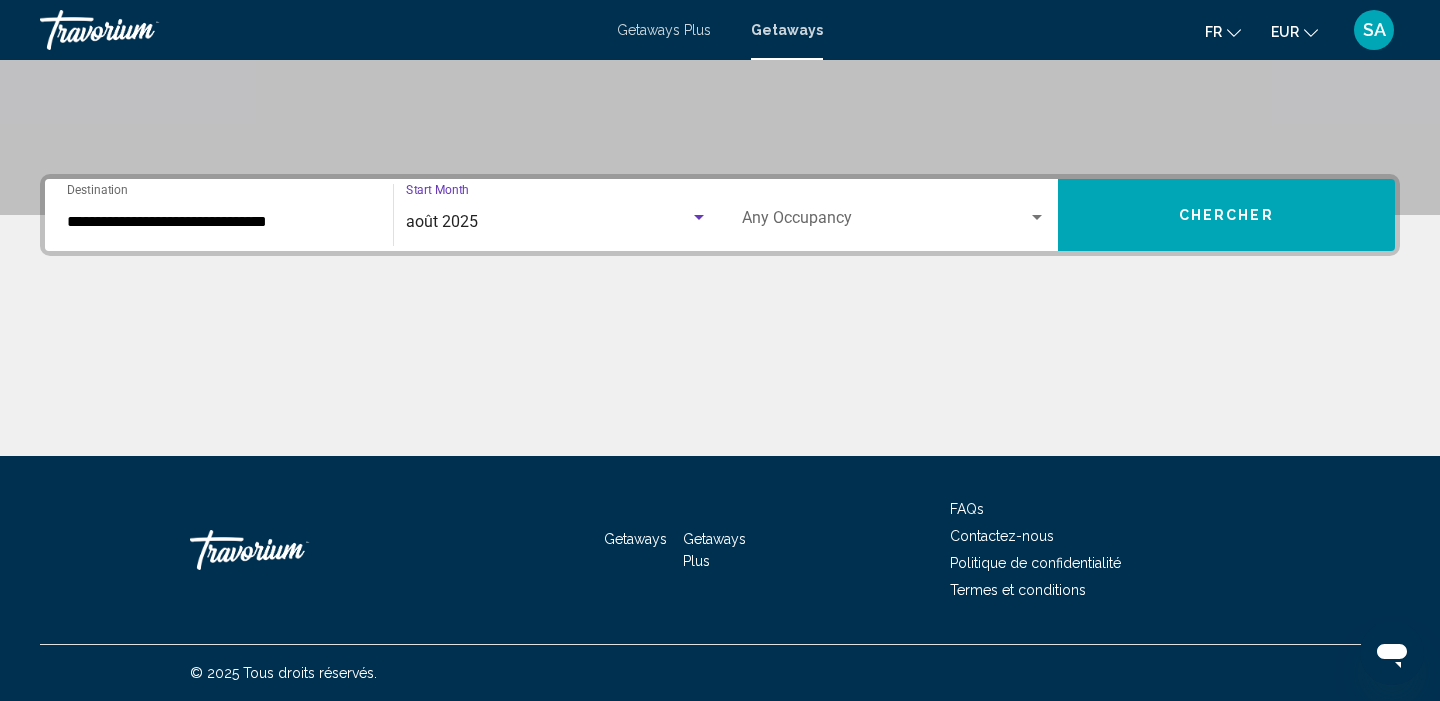 click at bounding box center [885, 222] 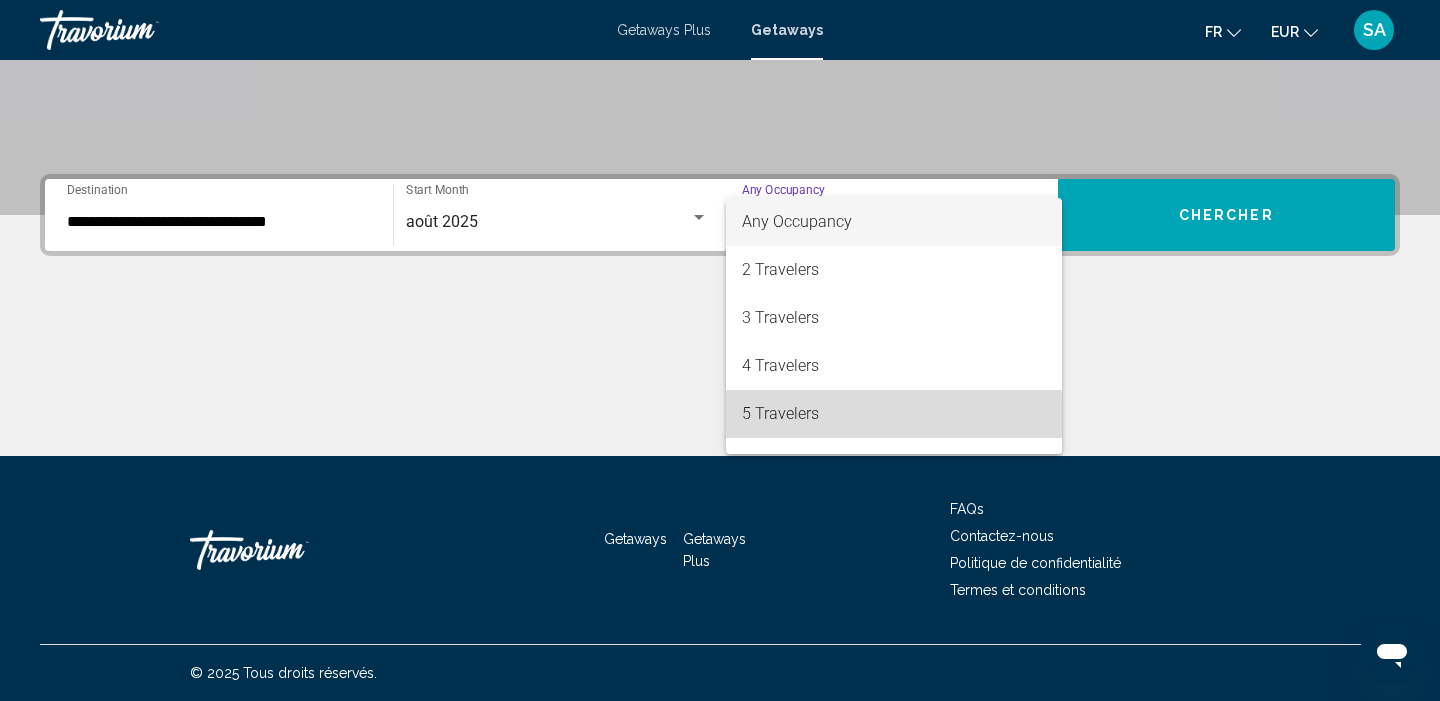 click on "5 Travelers" at bounding box center (894, 414) 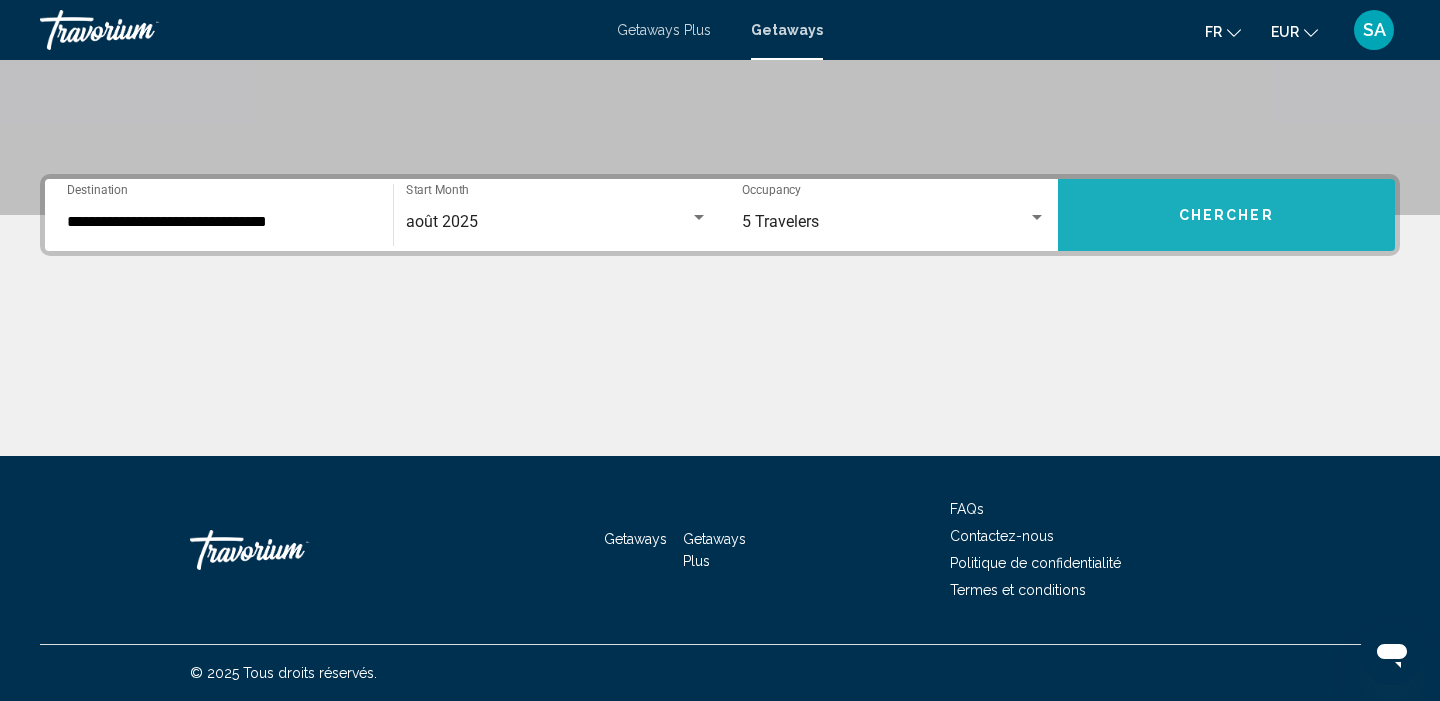 click on "Chercher" at bounding box center [1227, 215] 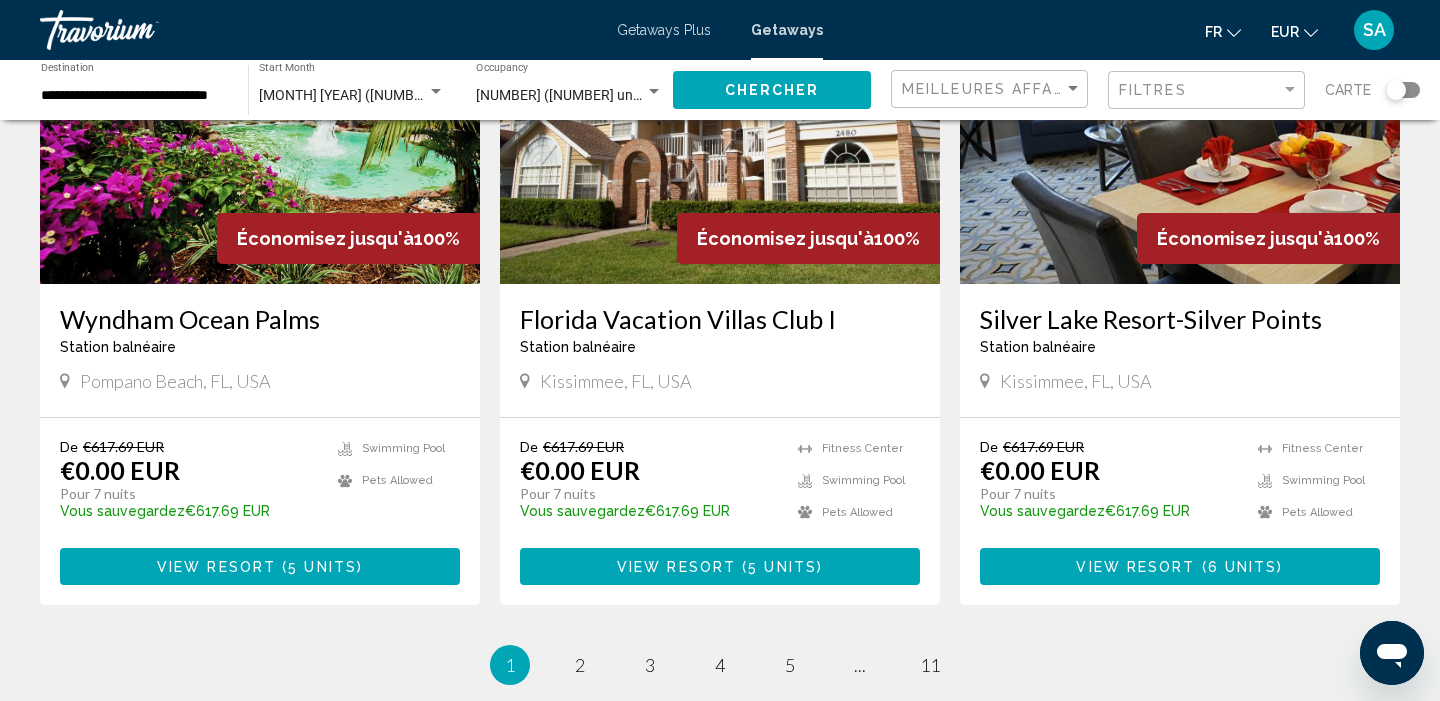 scroll, scrollTop: 2382, scrollLeft: 0, axis: vertical 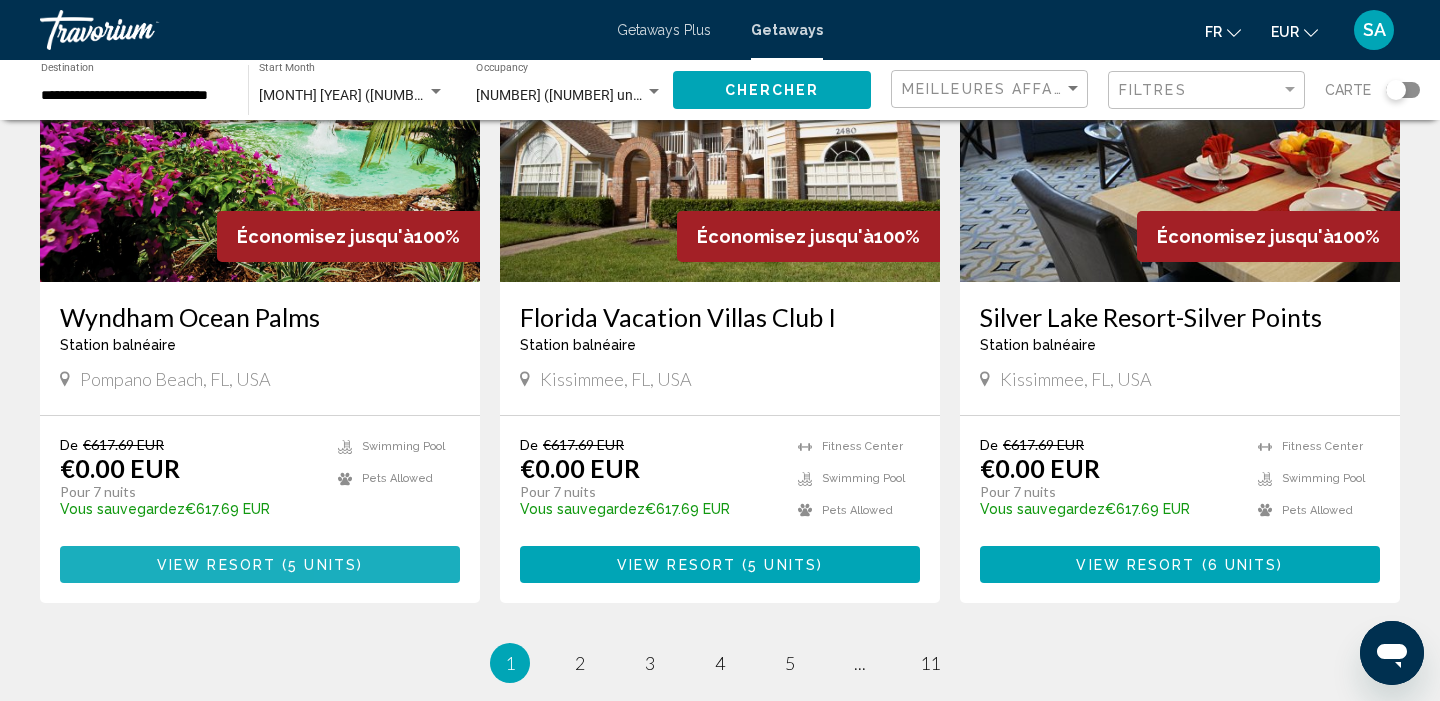 click on "View Resort    ( 5 units )" at bounding box center [260, 564] 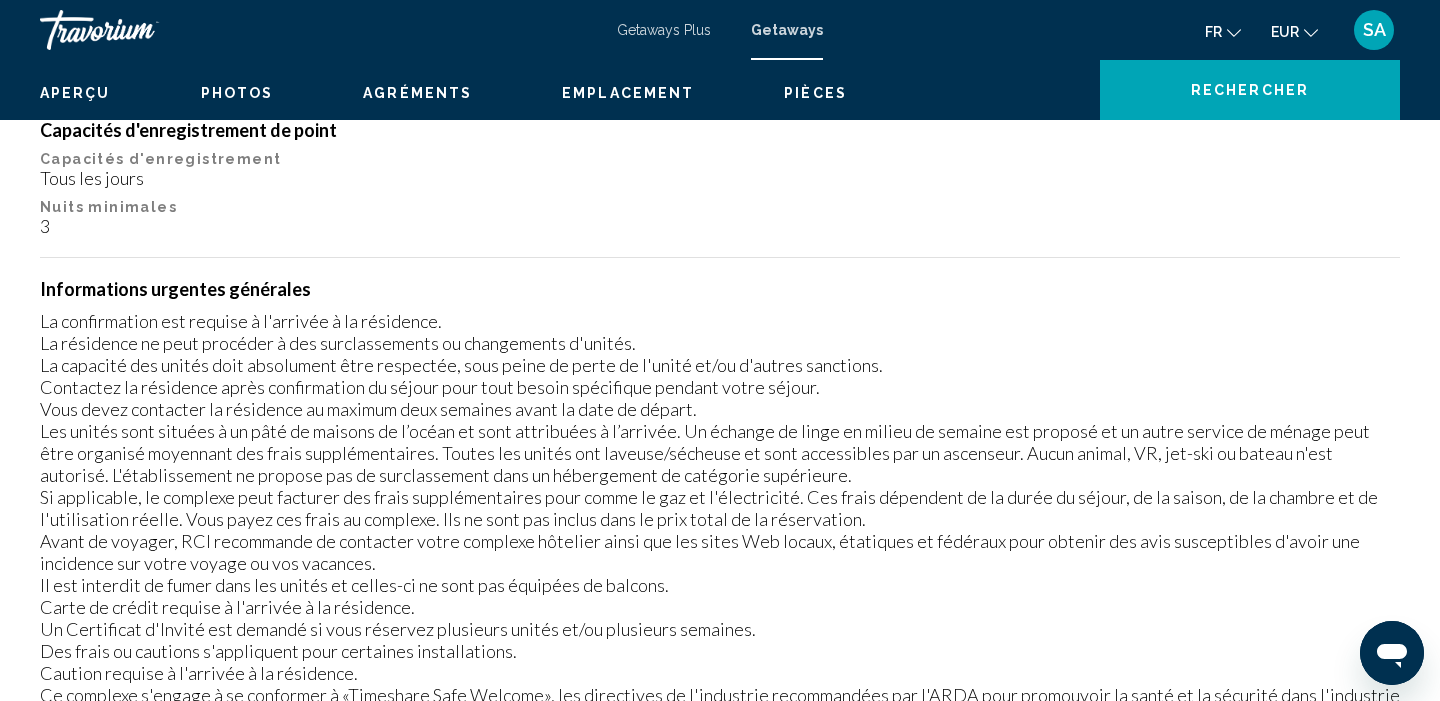 scroll, scrollTop: 0, scrollLeft: 0, axis: both 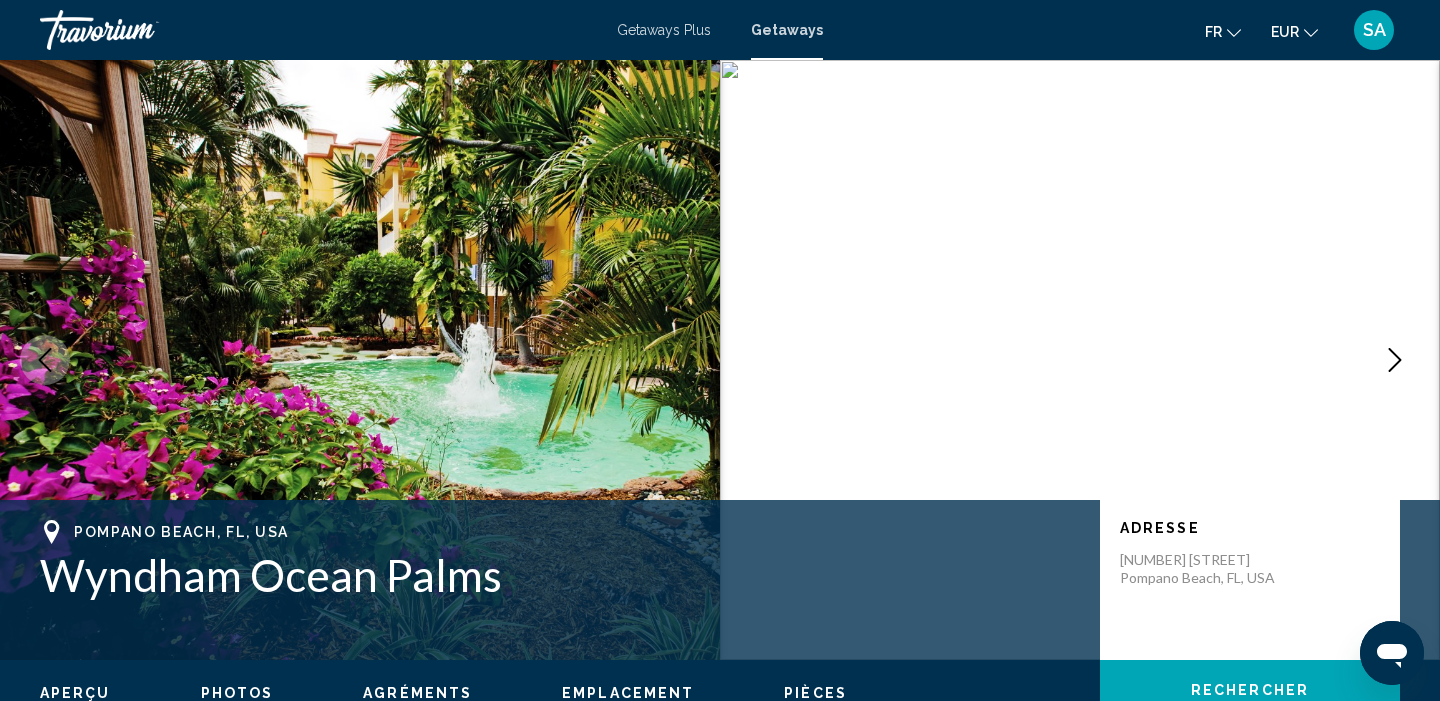 click at bounding box center [1395, 360] 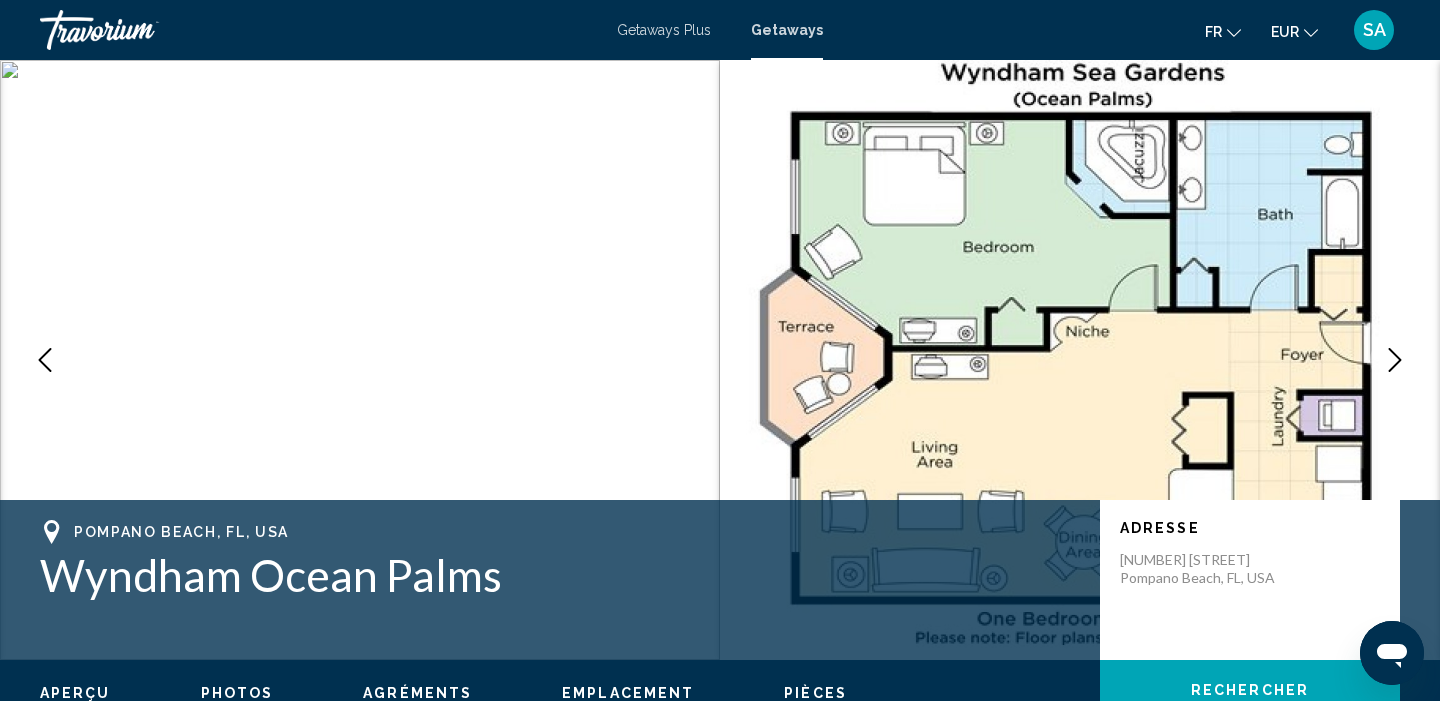 click 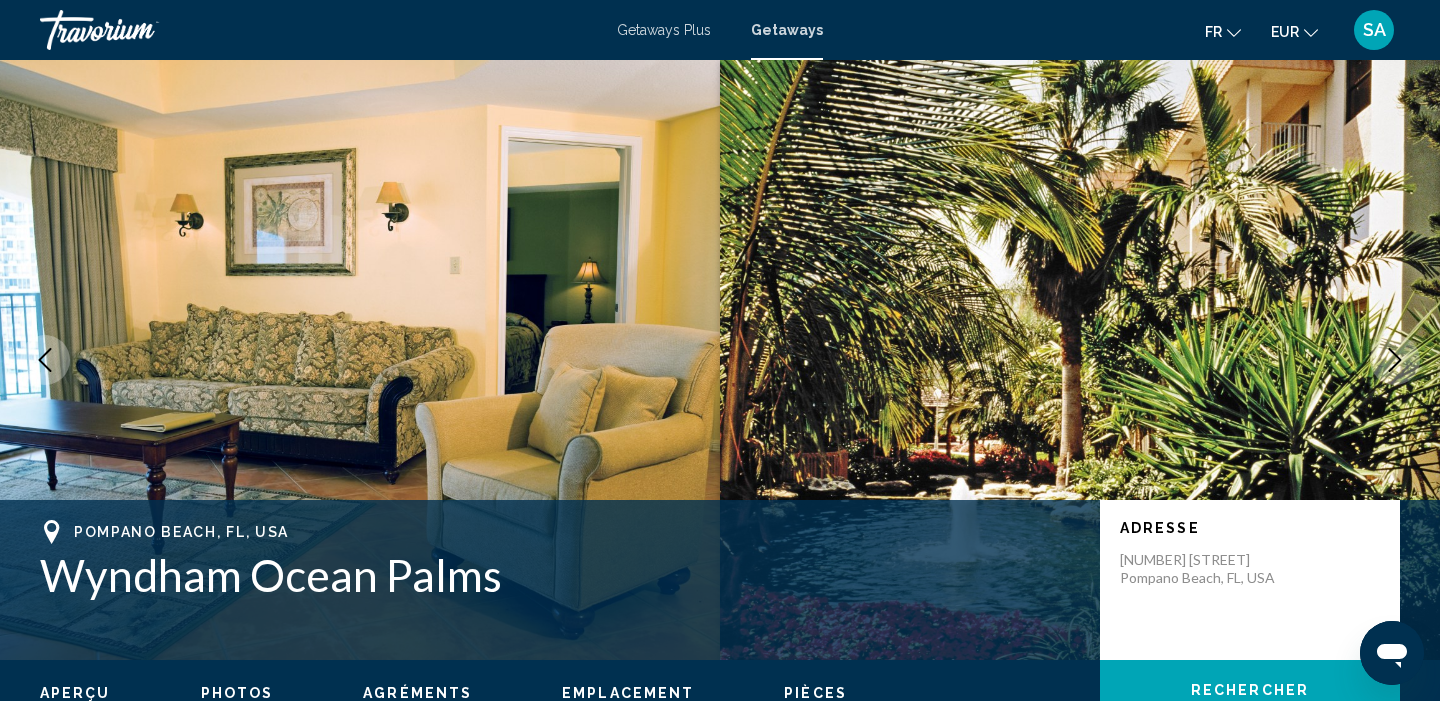 click 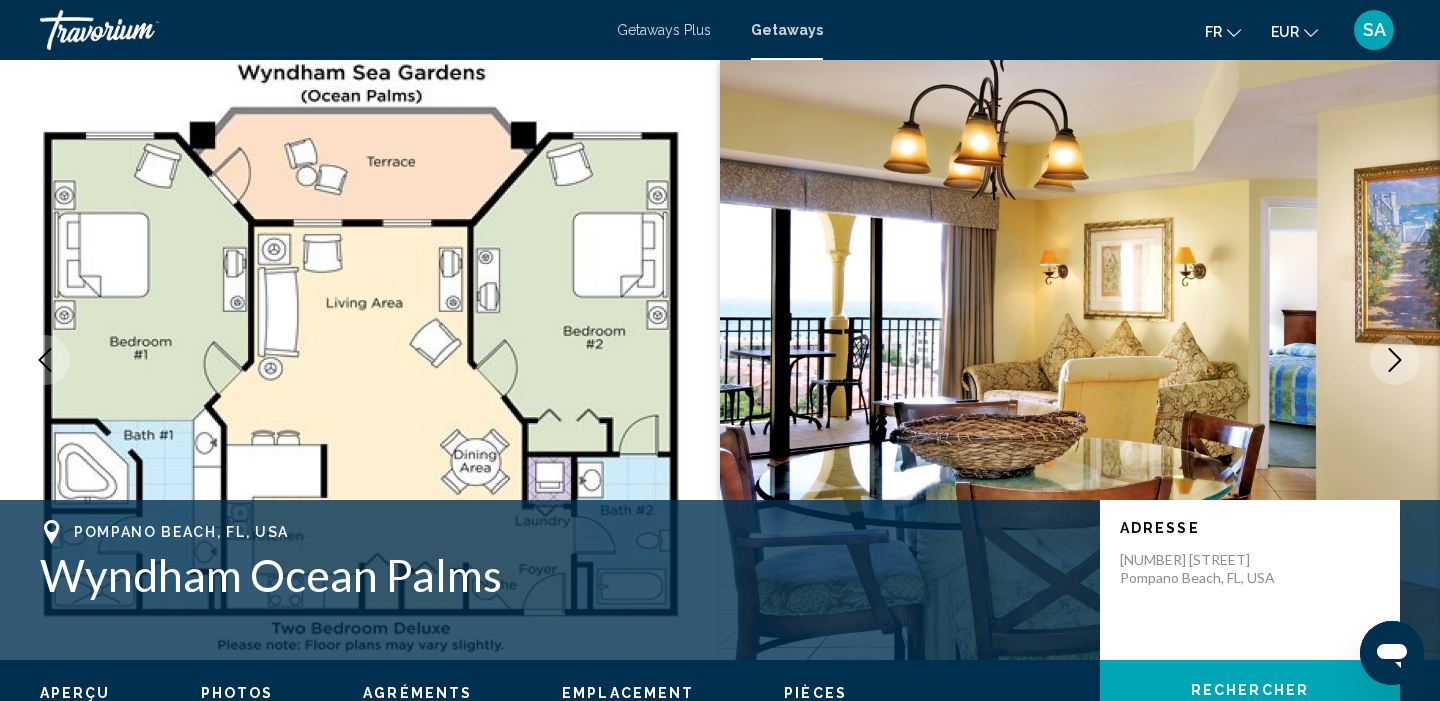 click 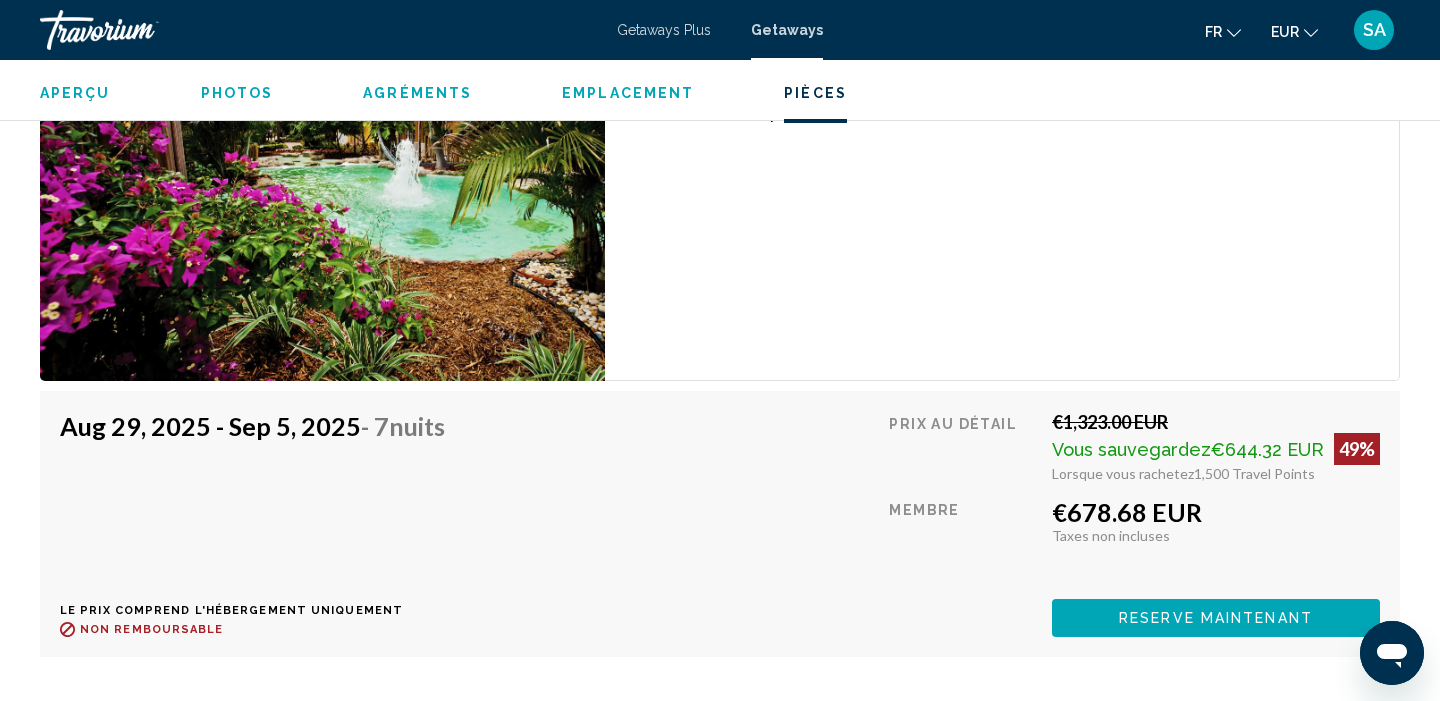 scroll, scrollTop: 3984, scrollLeft: 0, axis: vertical 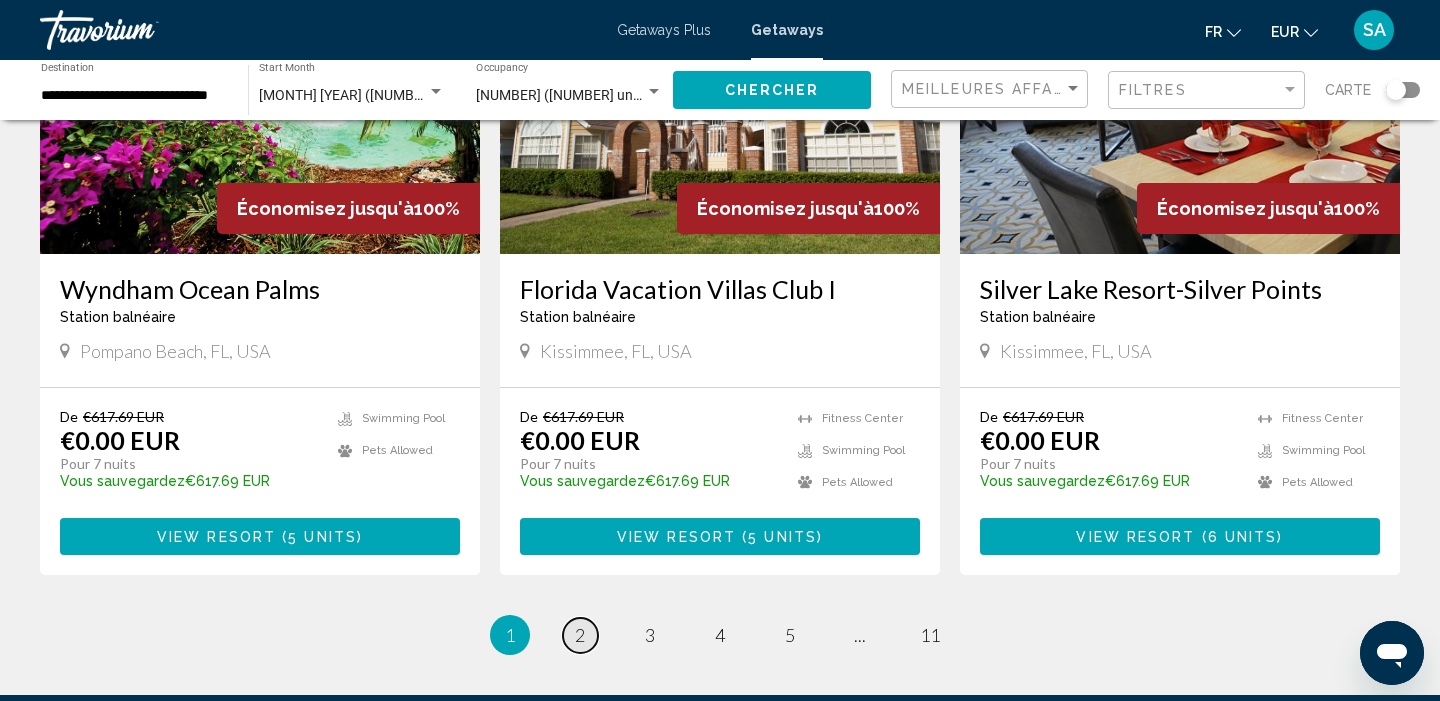 click on "2" at bounding box center (580, 635) 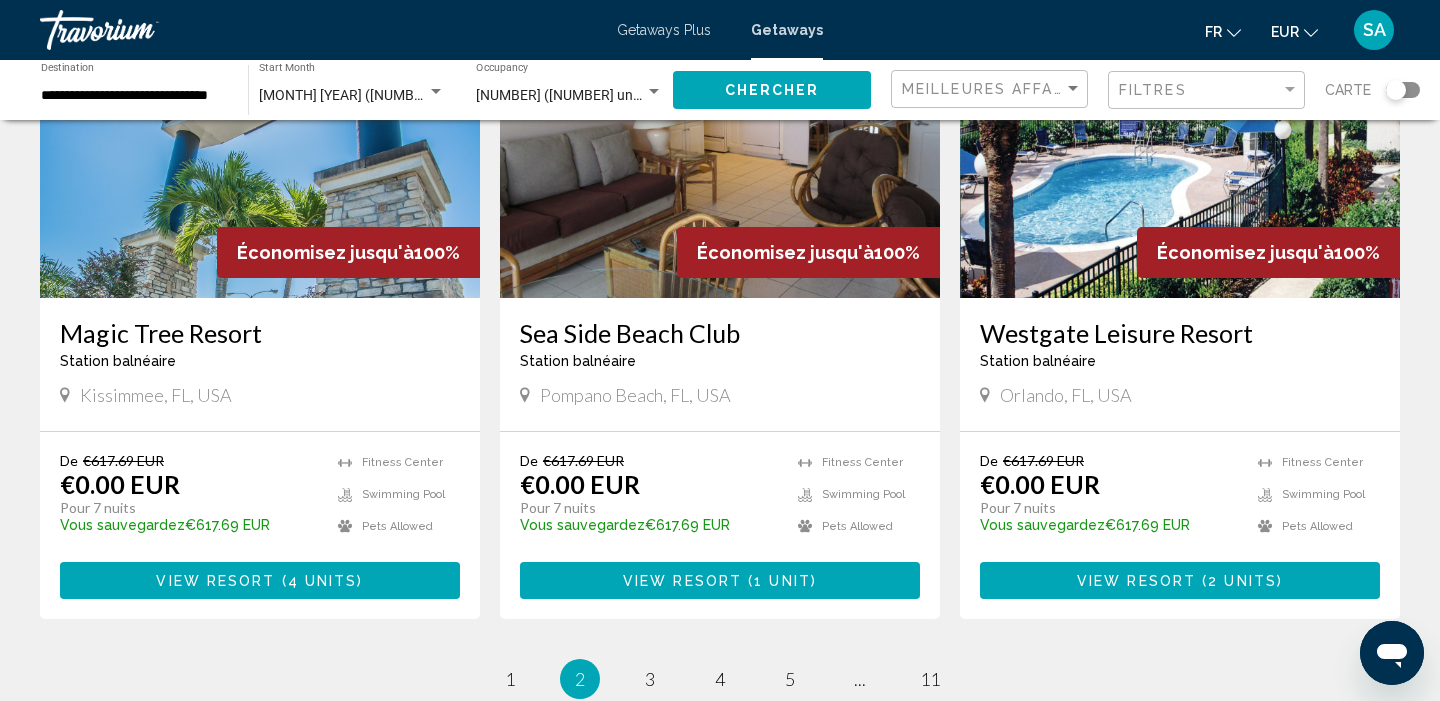 scroll, scrollTop: 2327, scrollLeft: 0, axis: vertical 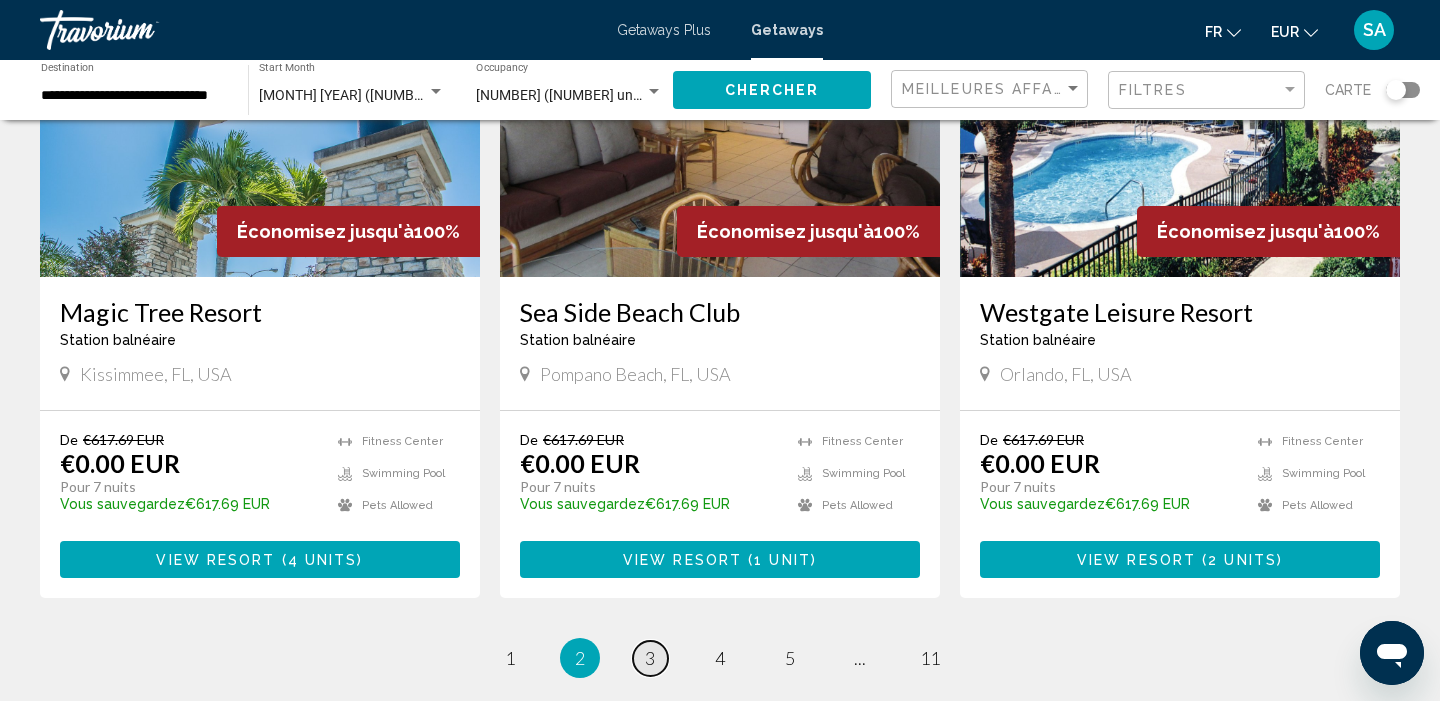 click on "3" at bounding box center (650, 658) 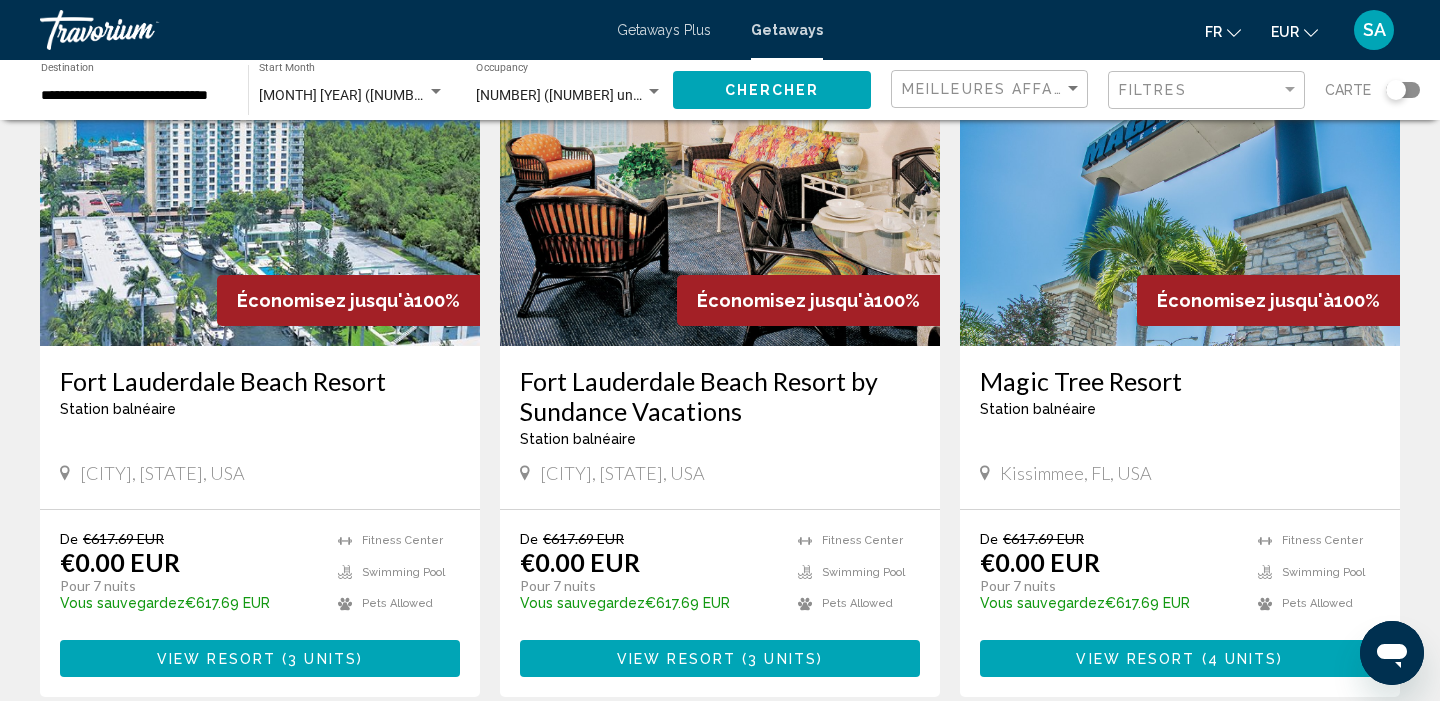 scroll, scrollTop: 1548, scrollLeft: 0, axis: vertical 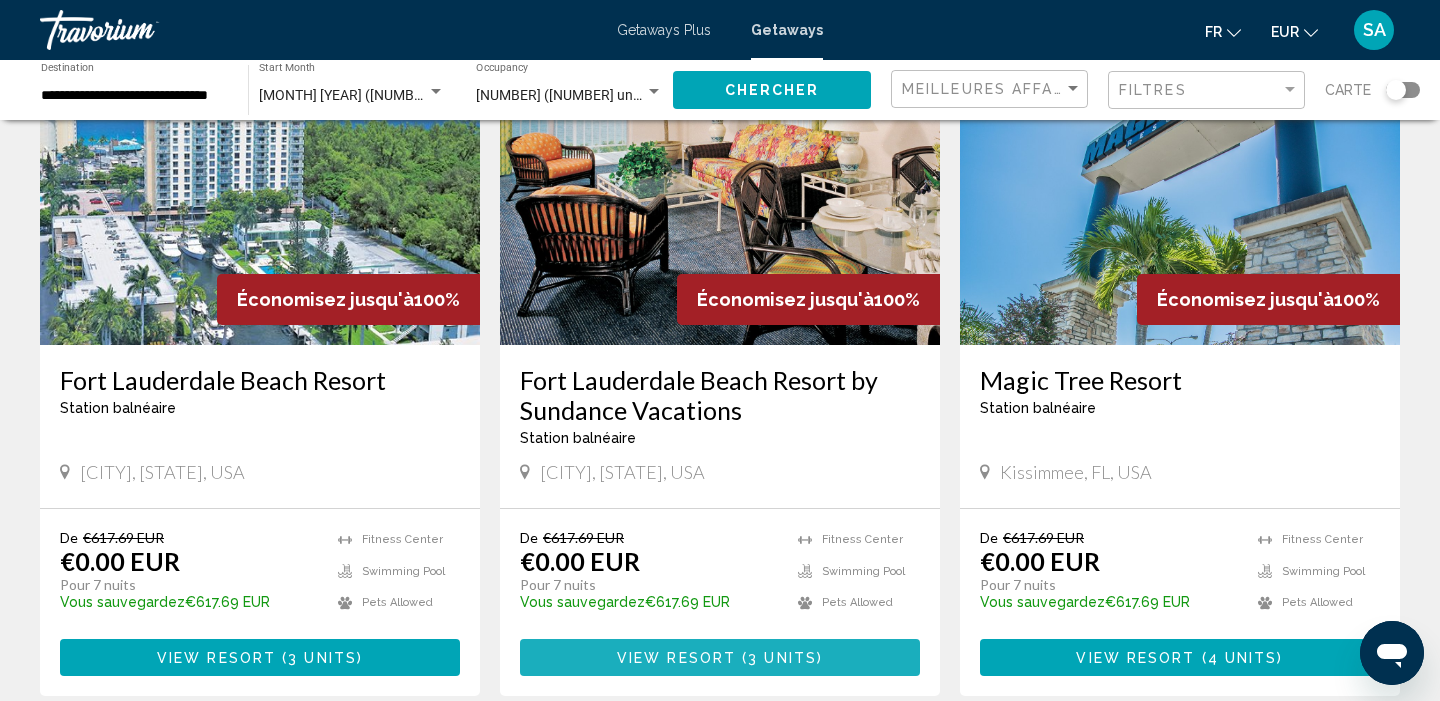 click on "View Resort" at bounding box center [676, 658] 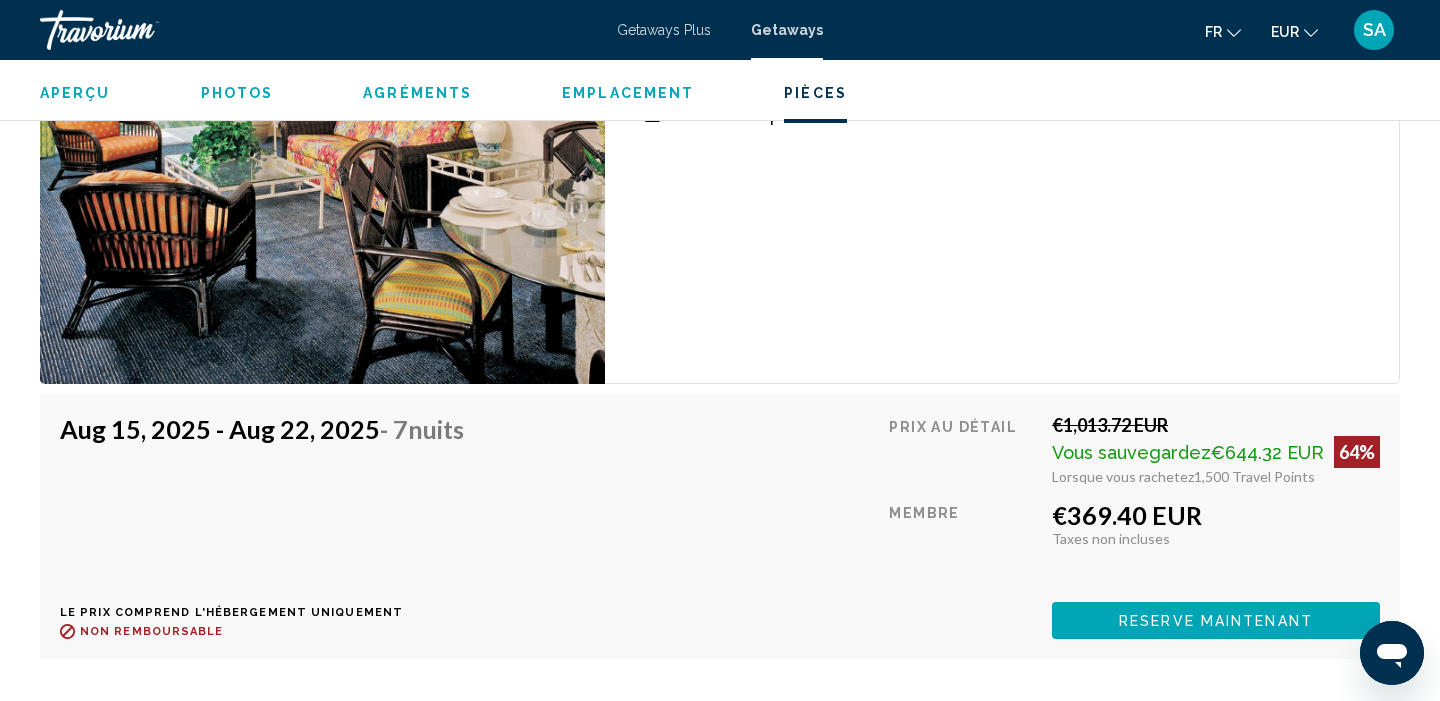 scroll, scrollTop: 3884, scrollLeft: 0, axis: vertical 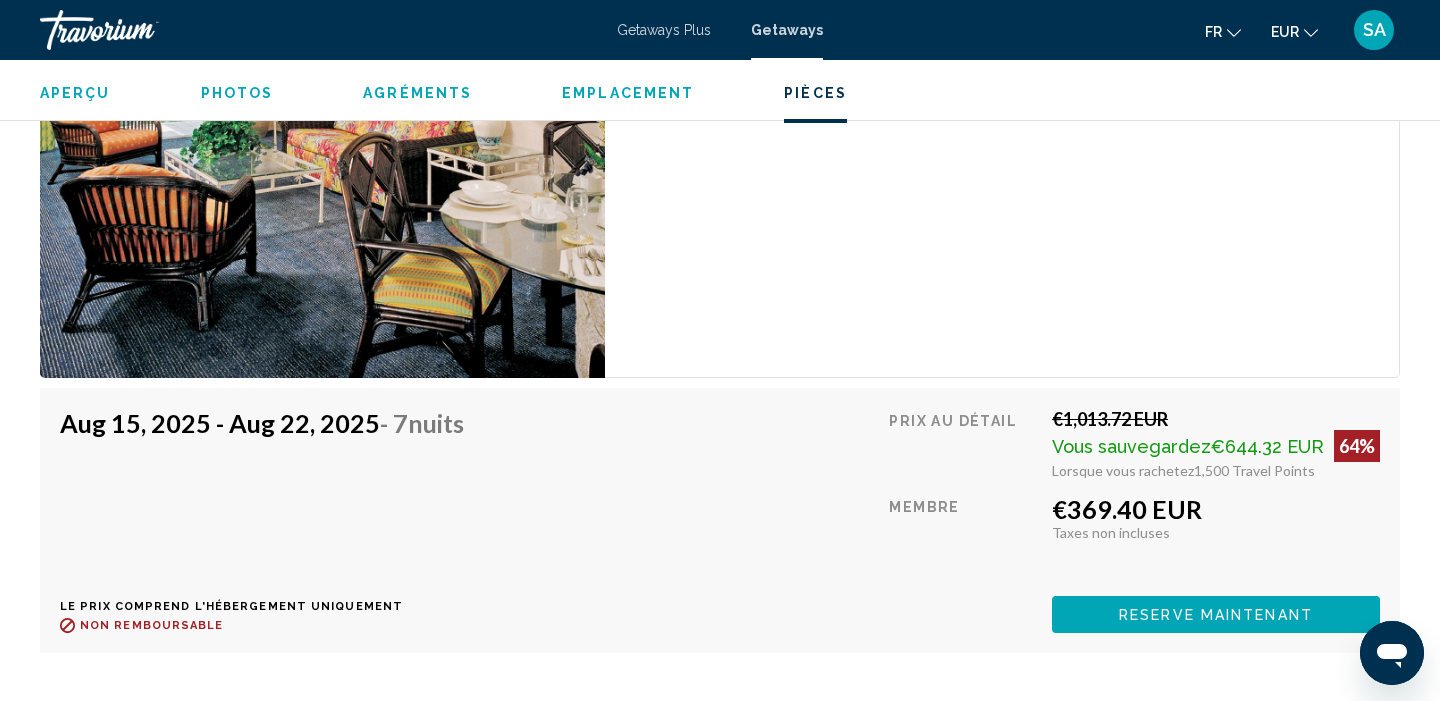 click on "Reserve maintenant" at bounding box center (1216, 615) 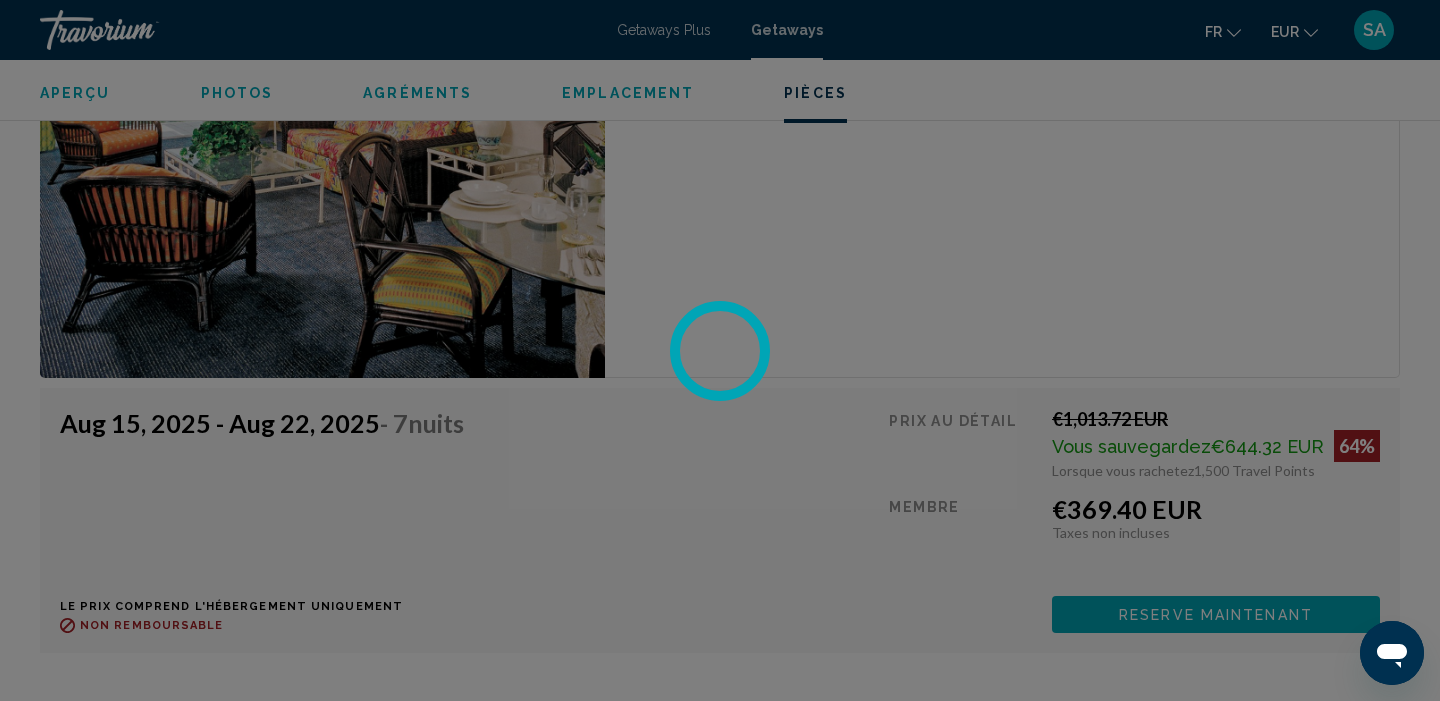 scroll, scrollTop: 0, scrollLeft: 0, axis: both 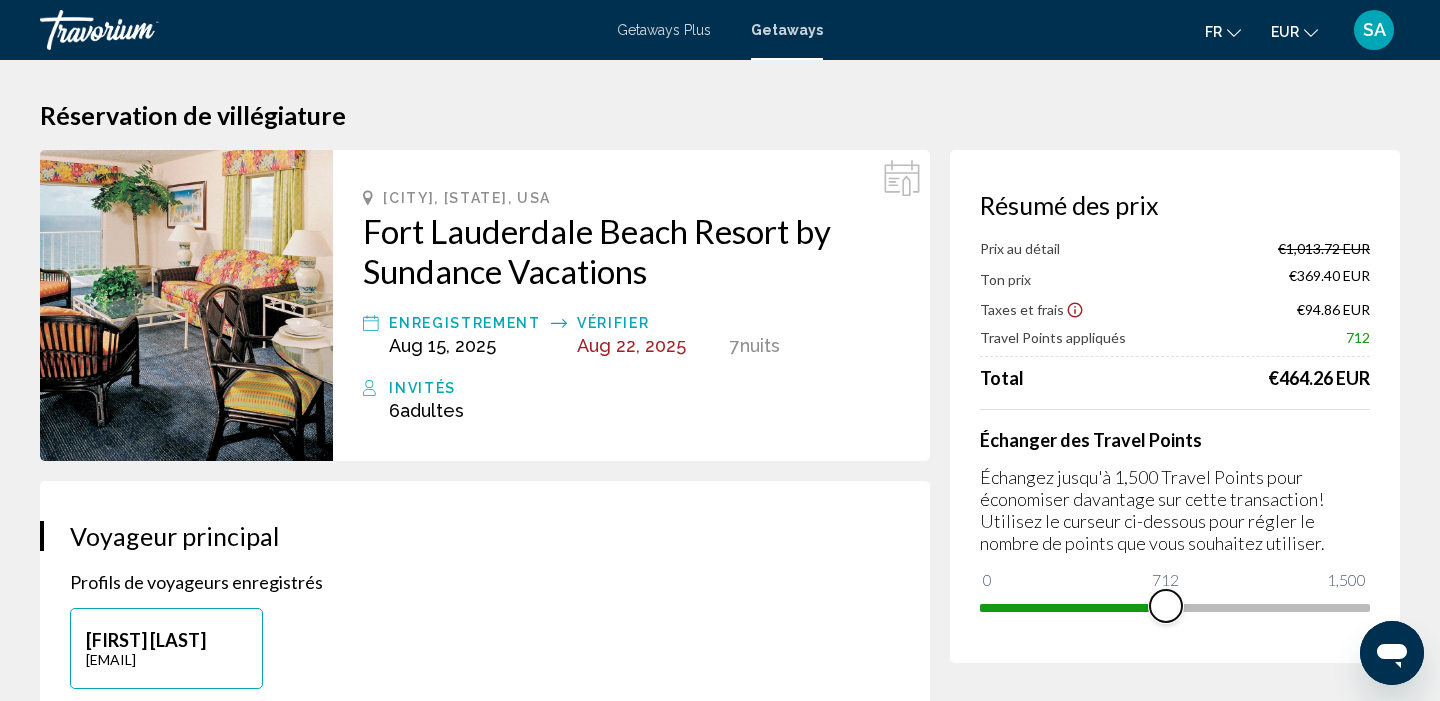 drag, startPoint x: 1353, startPoint y: 603, endPoint x: 1166, endPoint y: 611, distance: 187.17105 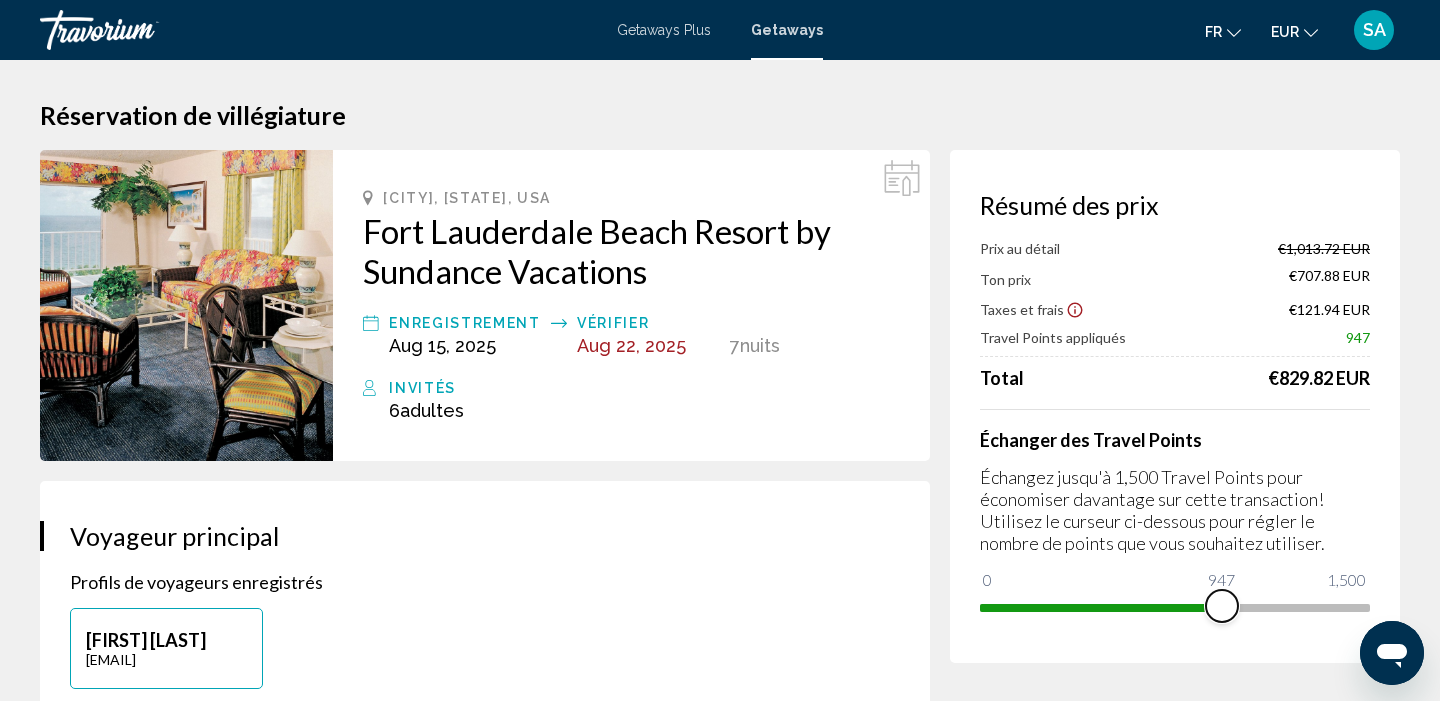 drag, startPoint x: 1166, startPoint y: 611, endPoint x: 1222, endPoint y: 596, distance: 57.974133 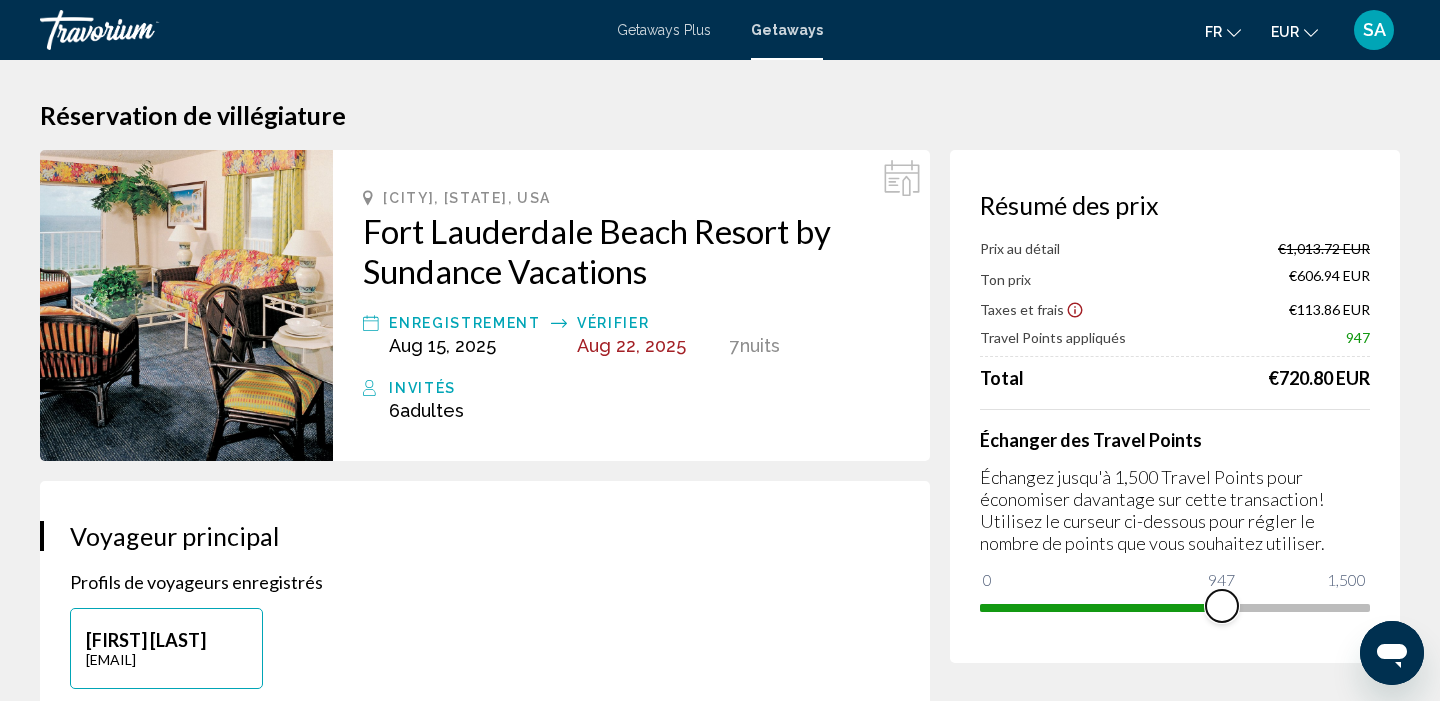 scroll, scrollTop: 0, scrollLeft: 0, axis: both 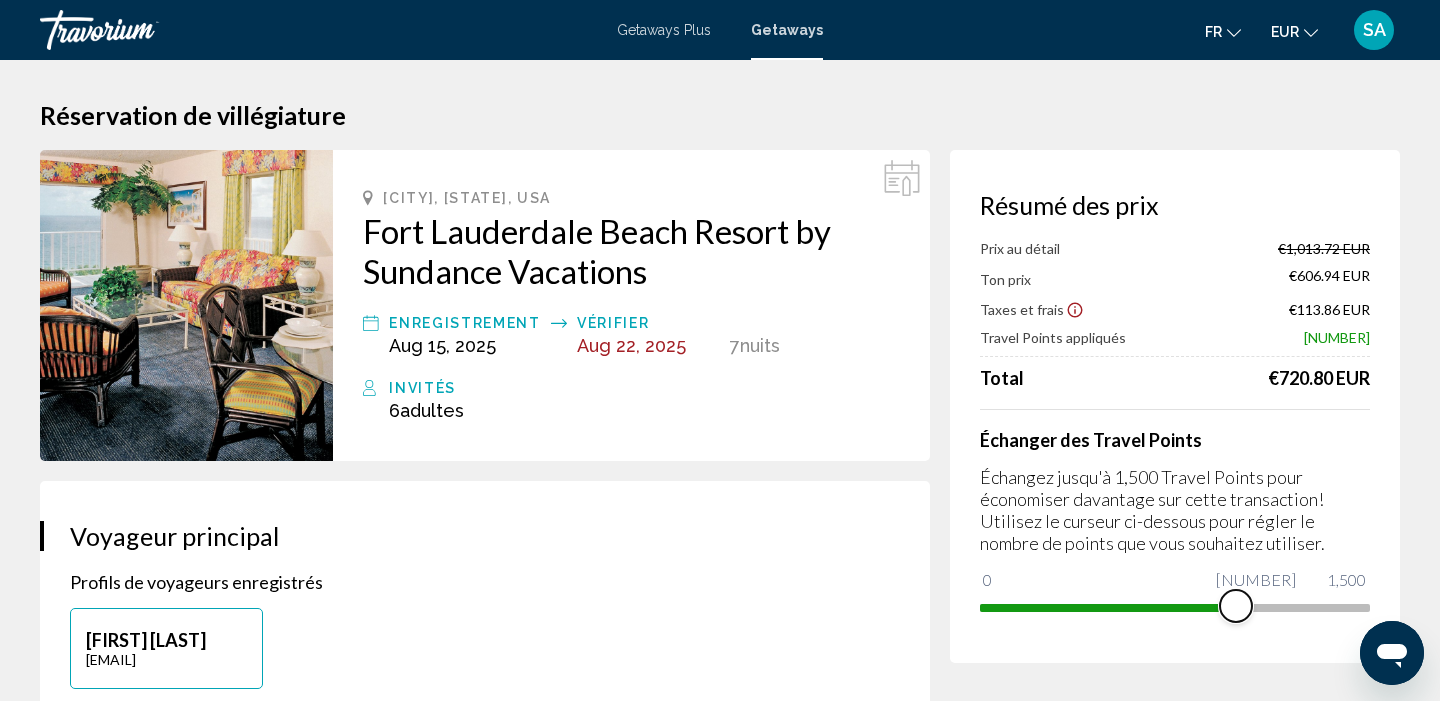 drag, startPoint x: 1212, startPoint y: 605, endPoint x: 1236, endPoint y: 603, distance: 24.083189 